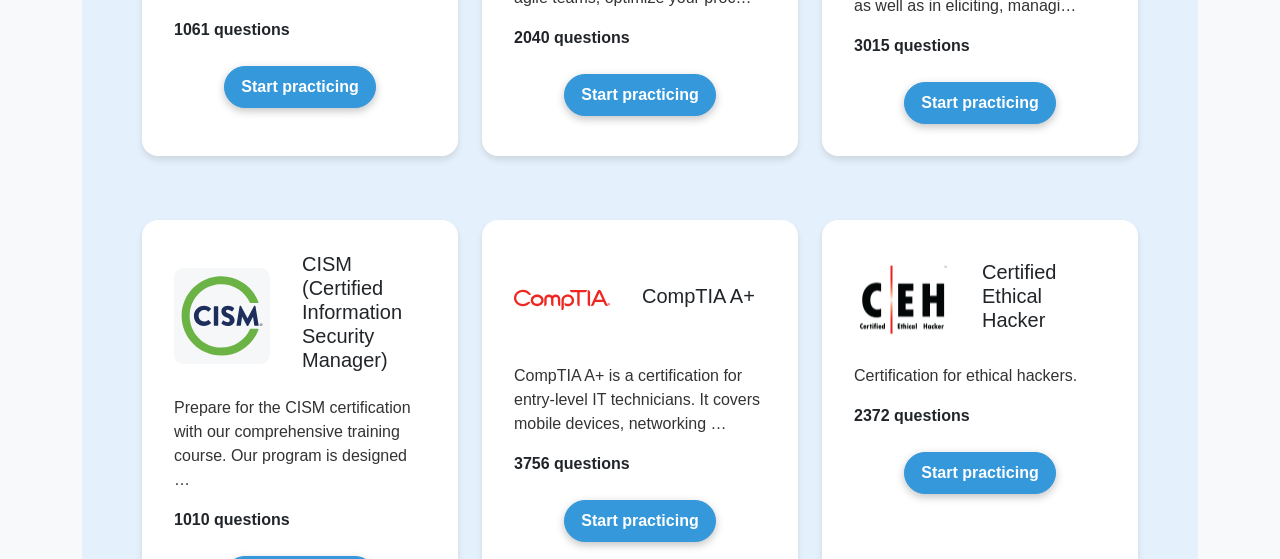 scroll, scrollTop: 2704, scrollLeft: 0, axis: vertical 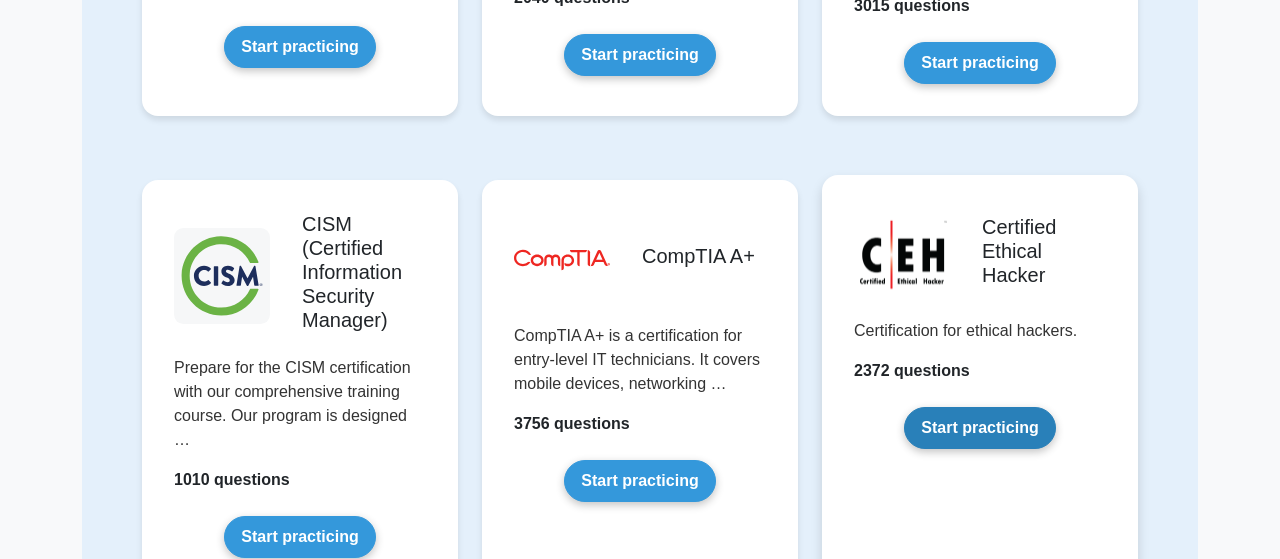 click on "Start practicing" at bounding box center [979, 428] 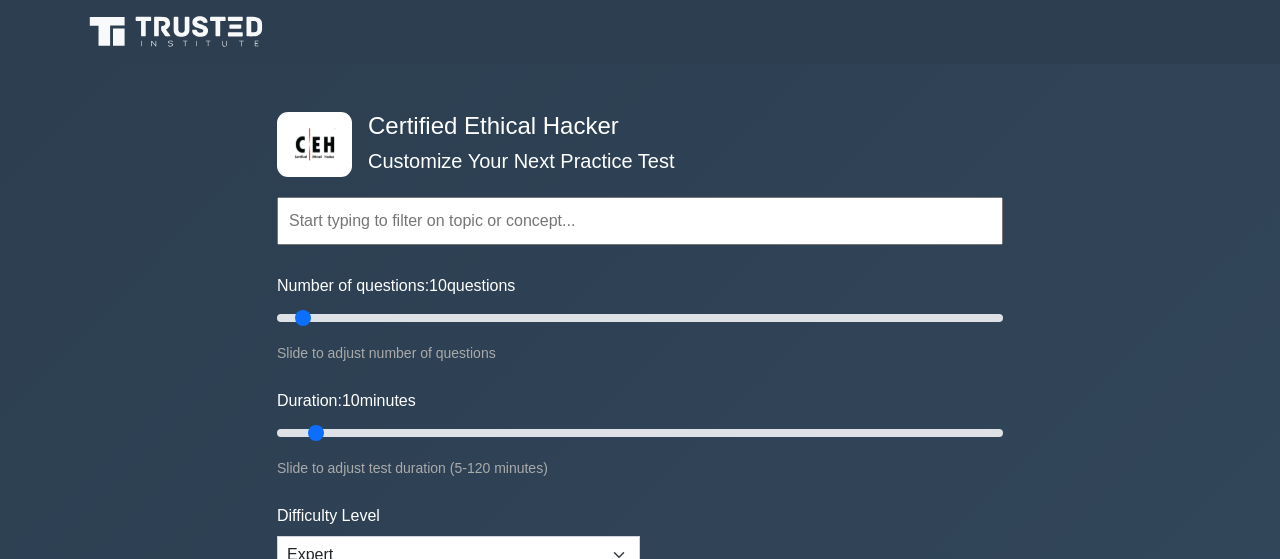 scroll, scrollTop: 104, scrollLeft: 0, axis: vertical 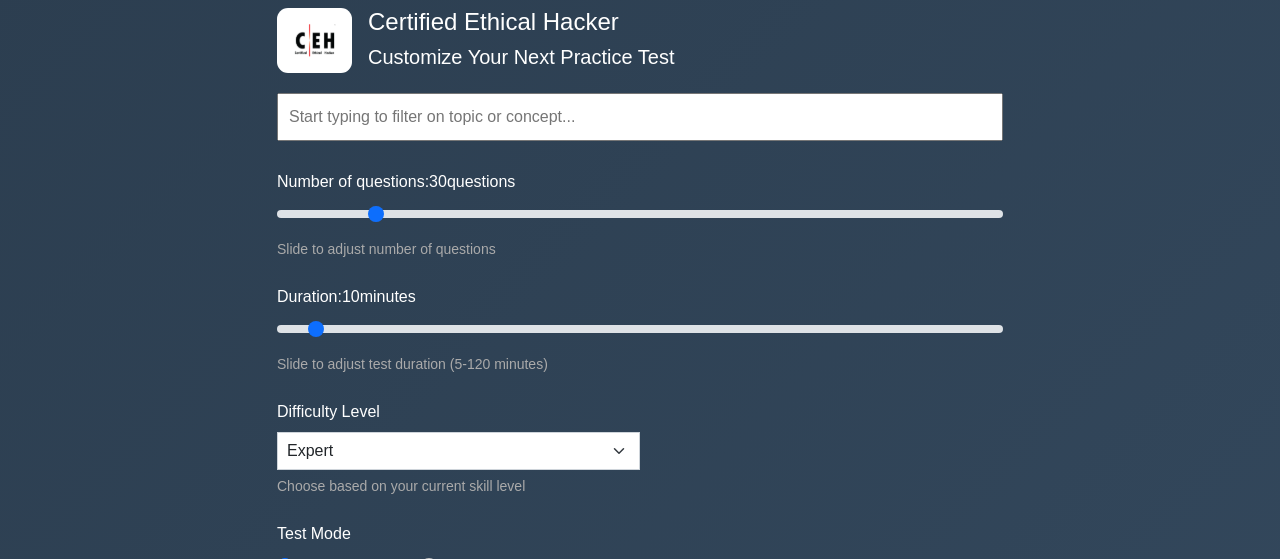 drag, startPoint x: 305, startPoint y: 209, endPoint x: 375, endPoint y: 219, distance: 70.71068 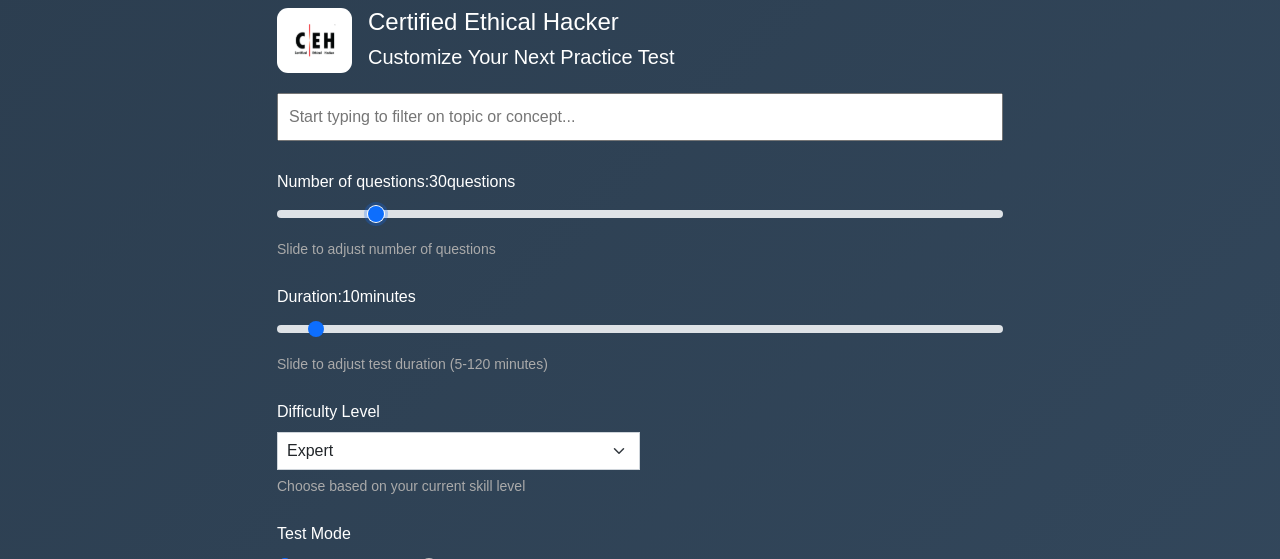 type on "30" 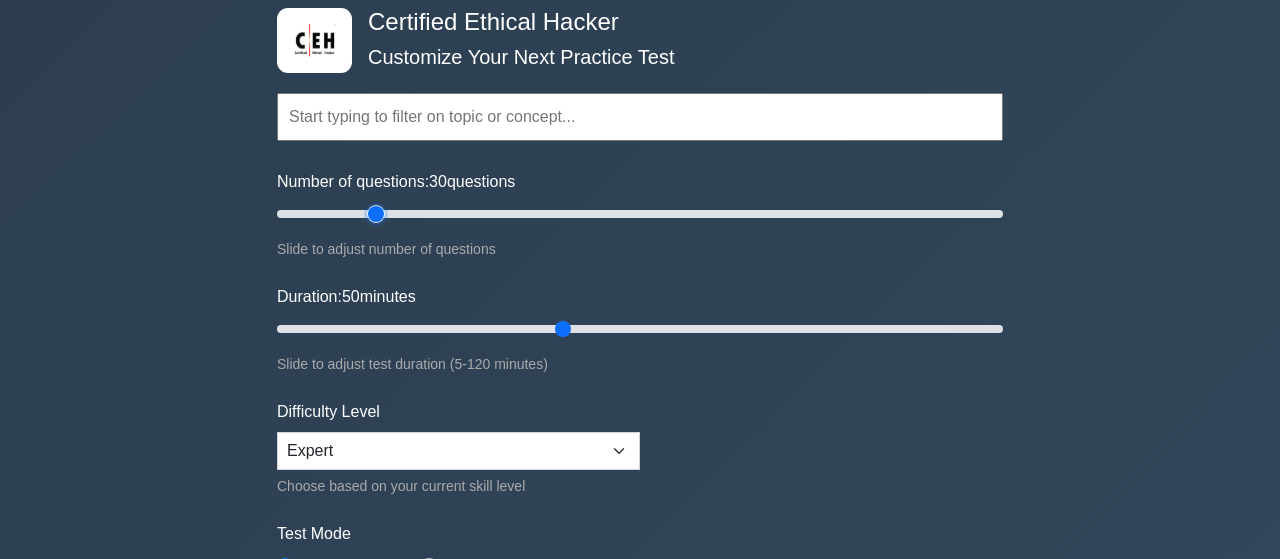drag, startPoint x: 317, startPoint y: 328, endPoint x: 555, endPoint y: 343, distance: 238.47221 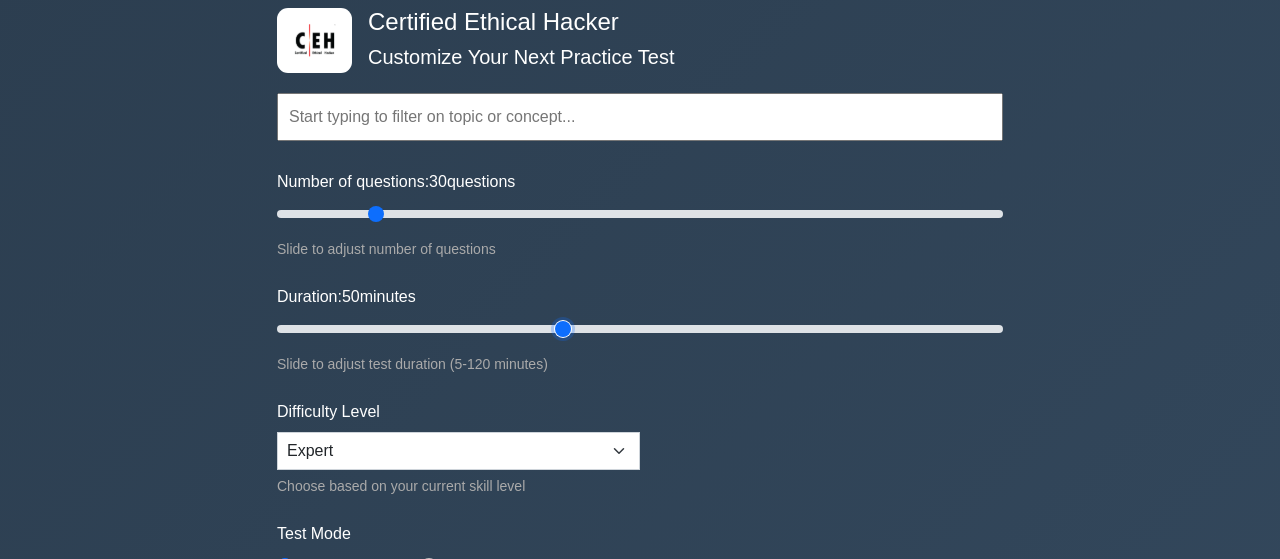 type on "50" 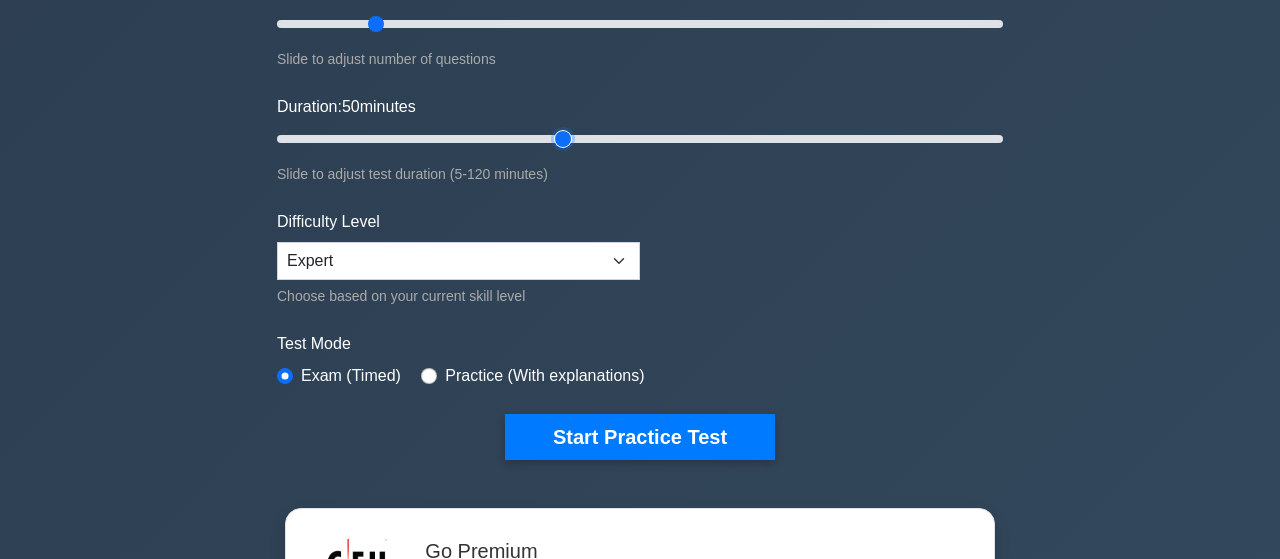 scroll, scrollTop: 312, scrollLeft: 0, axis: vertical 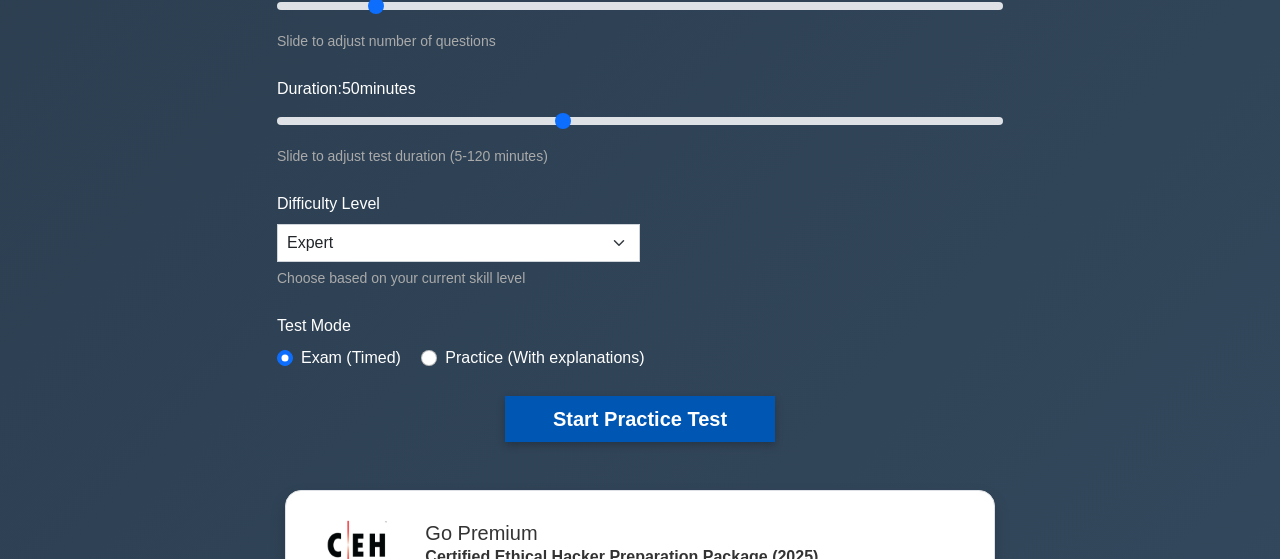 click on "Start Practice Test" at bounding box center [640, 419] 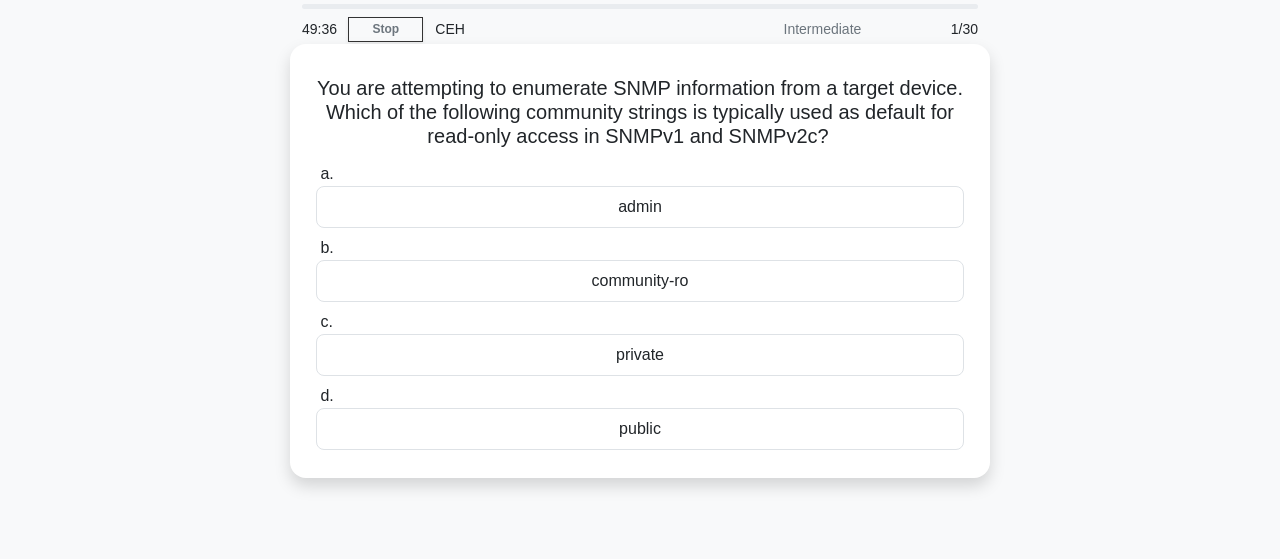 scroll, scrollTop: 104, scrollLeft: 0, axis: vertical 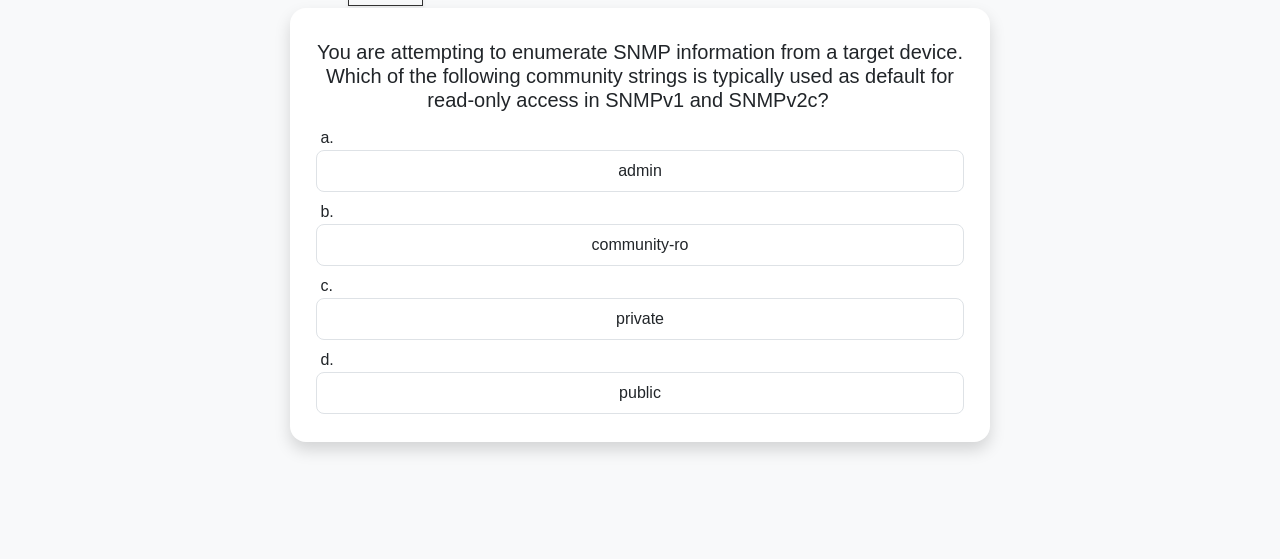 click on "public" at bounding box center (640, 393) 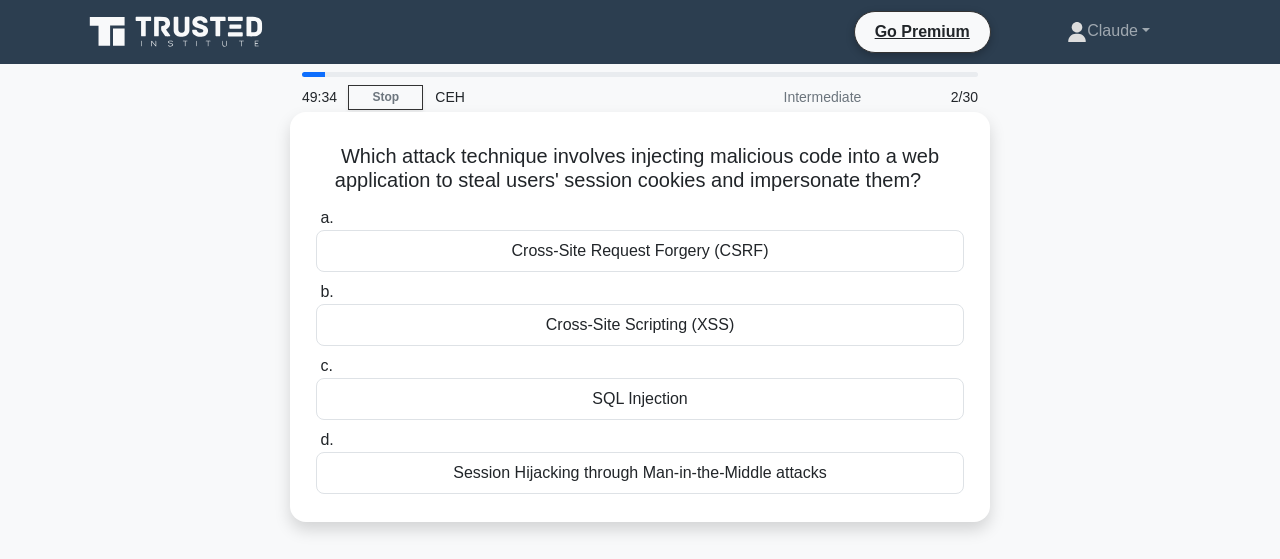 scroll, scrollTop: 0, scrollLeft: 0, axis: both 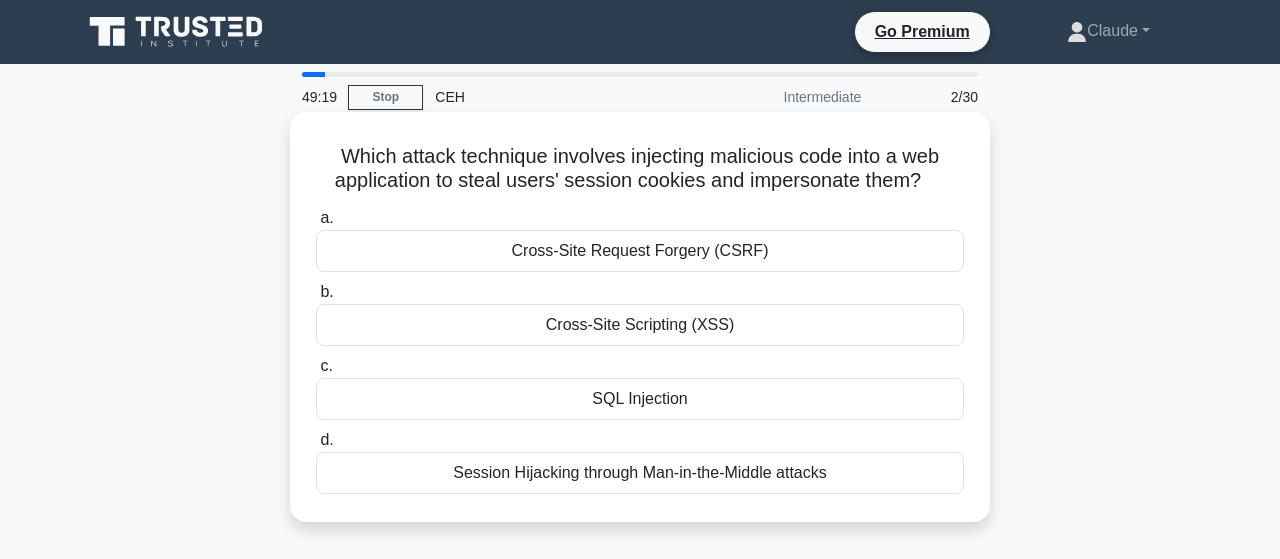 click on "Cross-Site Scripting (XSS)" at bounding box center (640, 325) 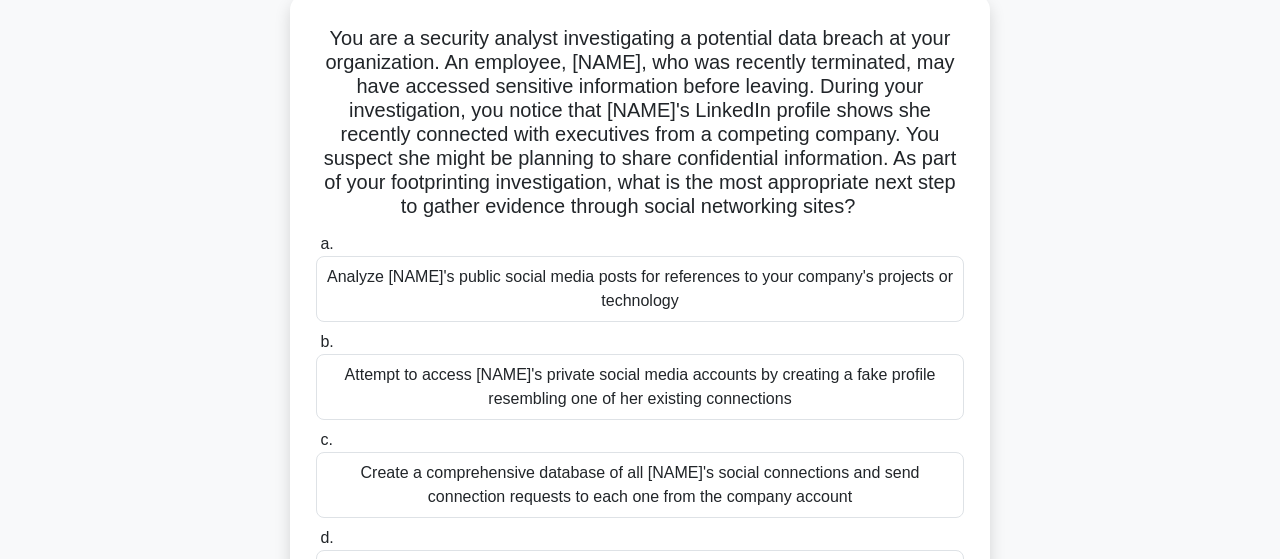 scroll, scrollTop: 208, scrollLeft: 0, axis: vertical 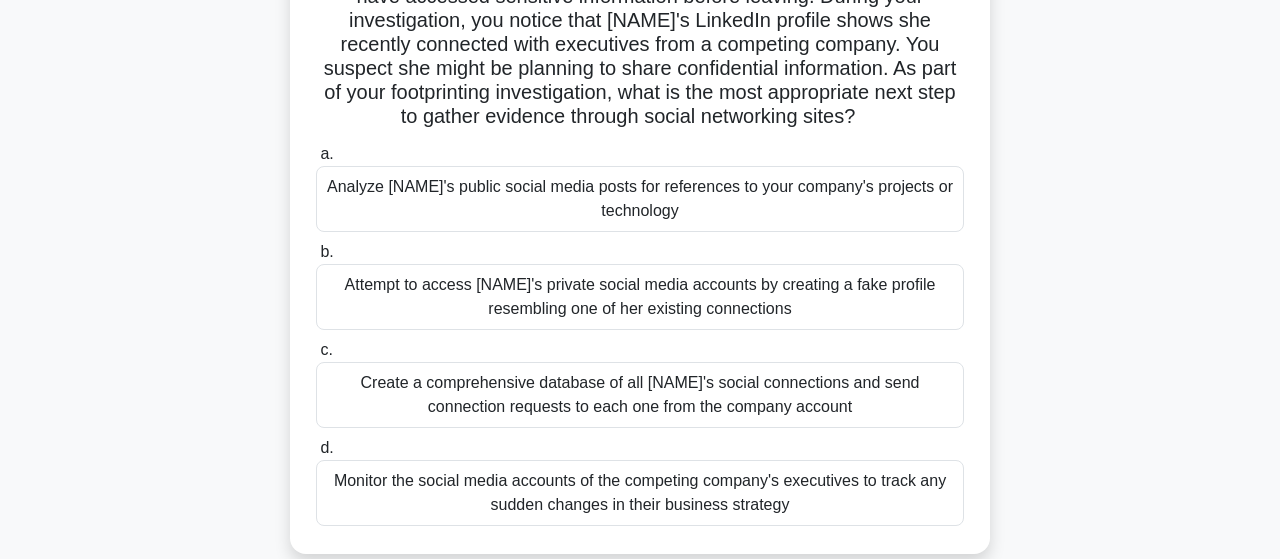 click on "Analyze Sarah's public social media posts for references to your company's projects or technology" at bounding box center [640, 199] 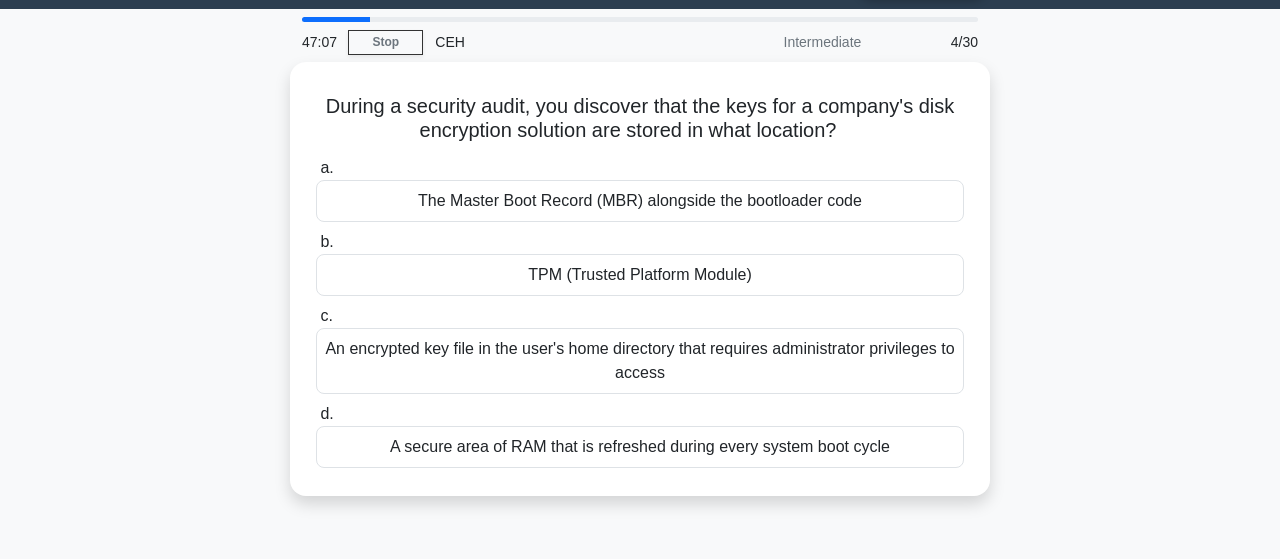 scroll, scrollTop: 104, scrollLeft: 0, axis: vertical 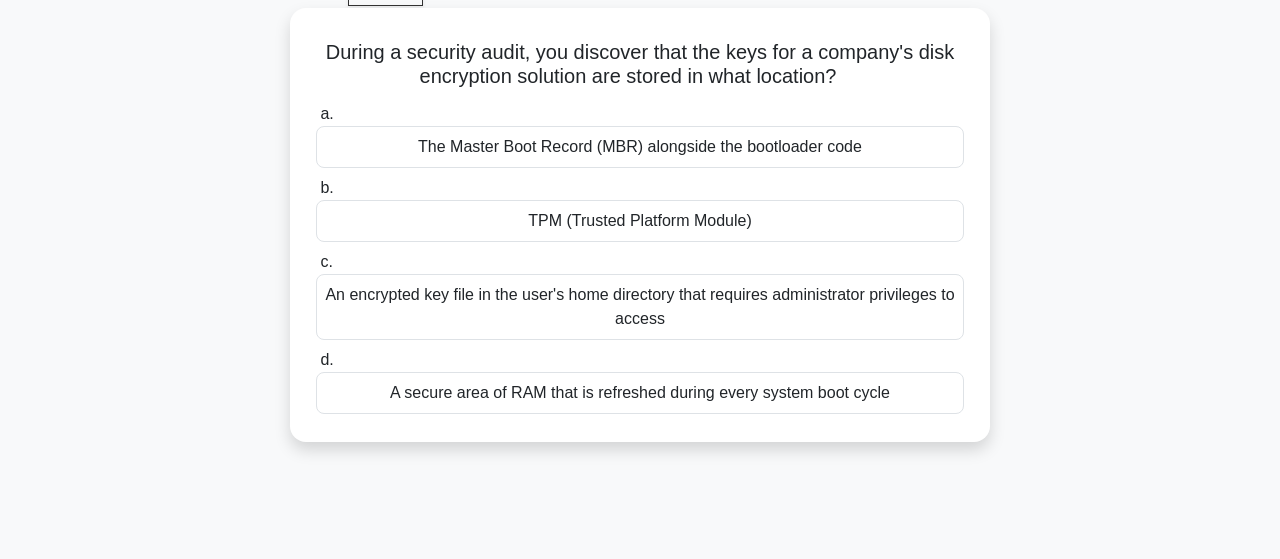 click on "A secure area of RAM that is refreshed during every system boot cycle" at bounding box center (640, 393) 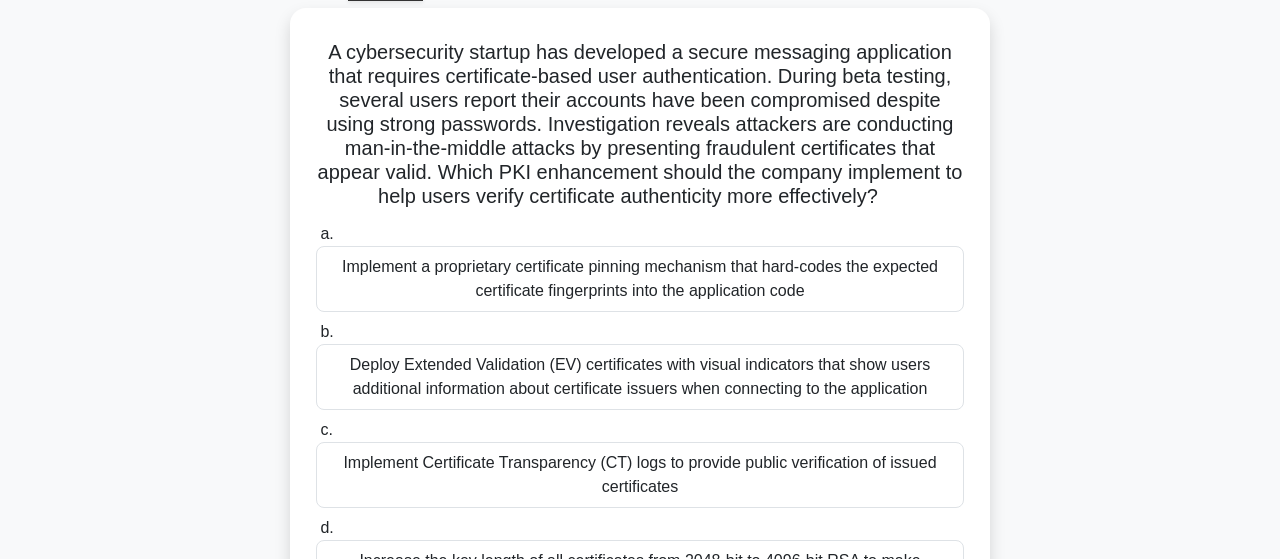scroll, scrollTop: 208, scrollLeft: 0, axis: vertical 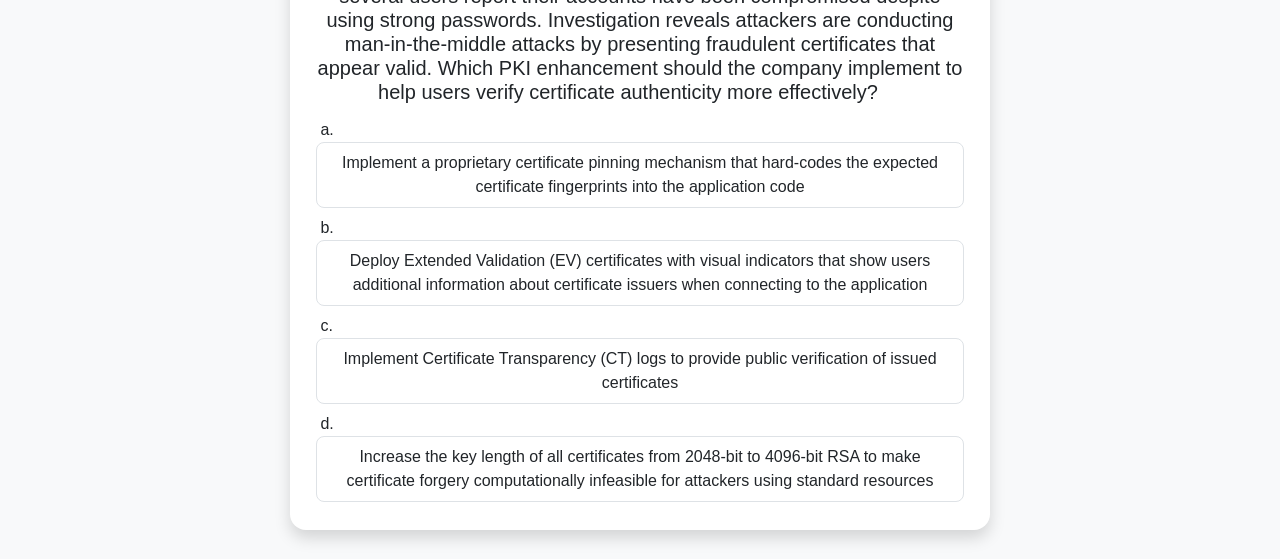 click on "Implement a proprietary certificate pinning mechanism that hard-codes the expected certificate fingerprints into the application code" at bounding box center (640, 175) 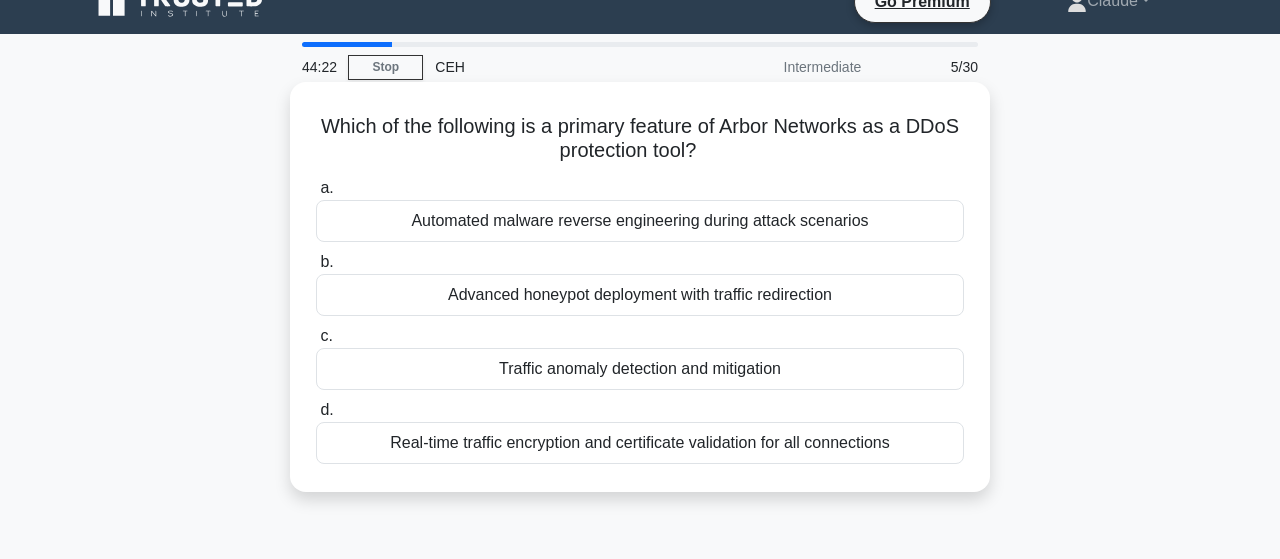scroll, scrollTop: 0, scrollLeft: 0, axis: both 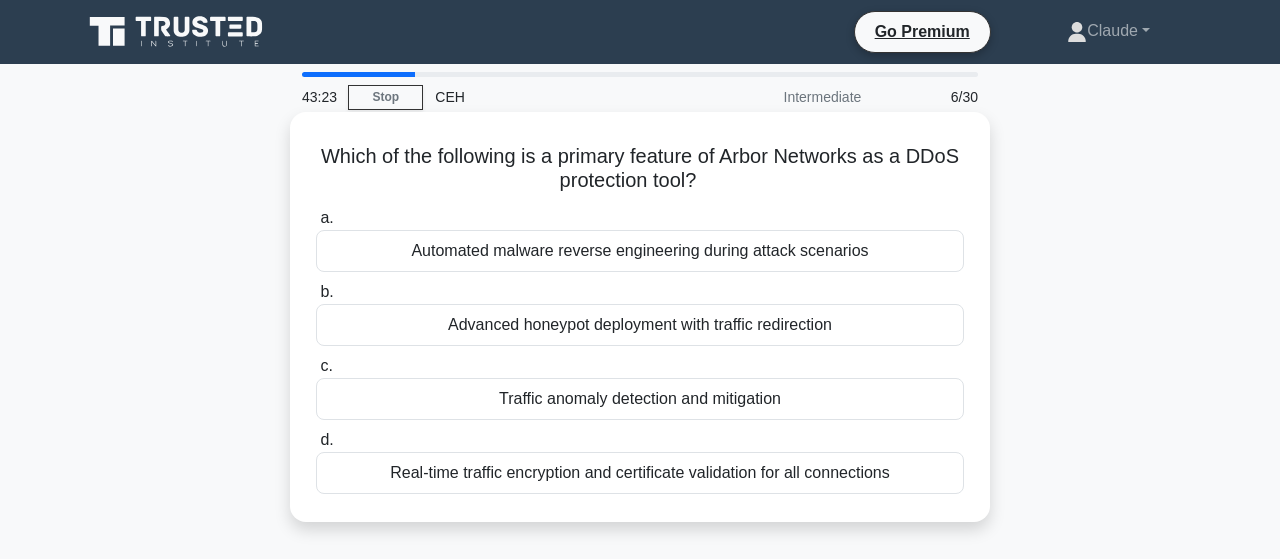 click on "Traffic anomaly detection and mitigation" at bounding box center [640, 399] 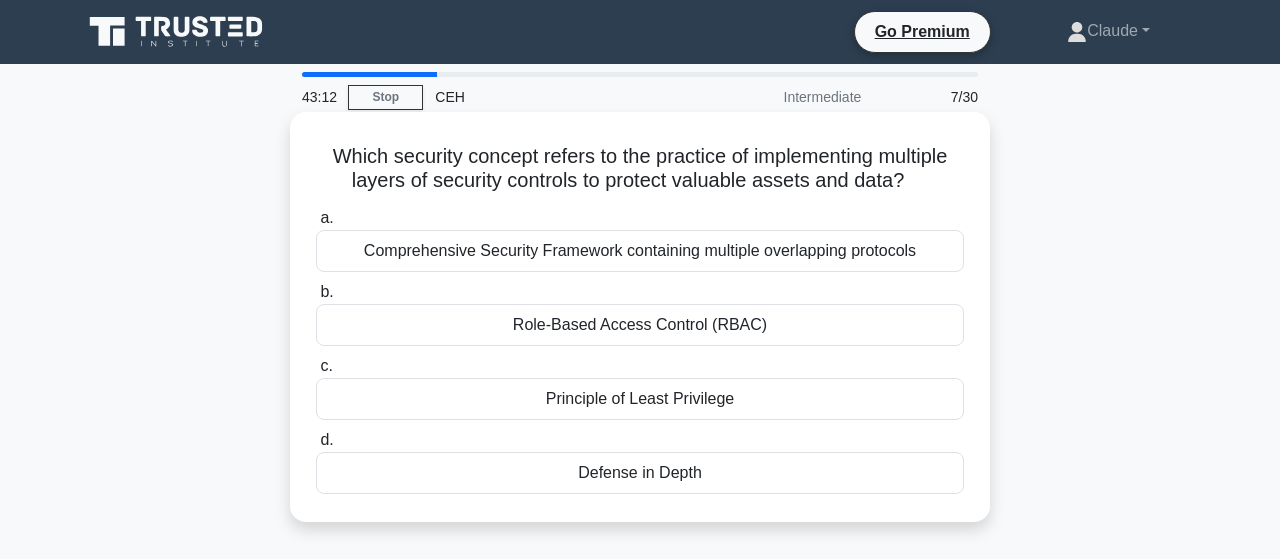 click on "Defense in Depth" at bounding box center [640, 473] 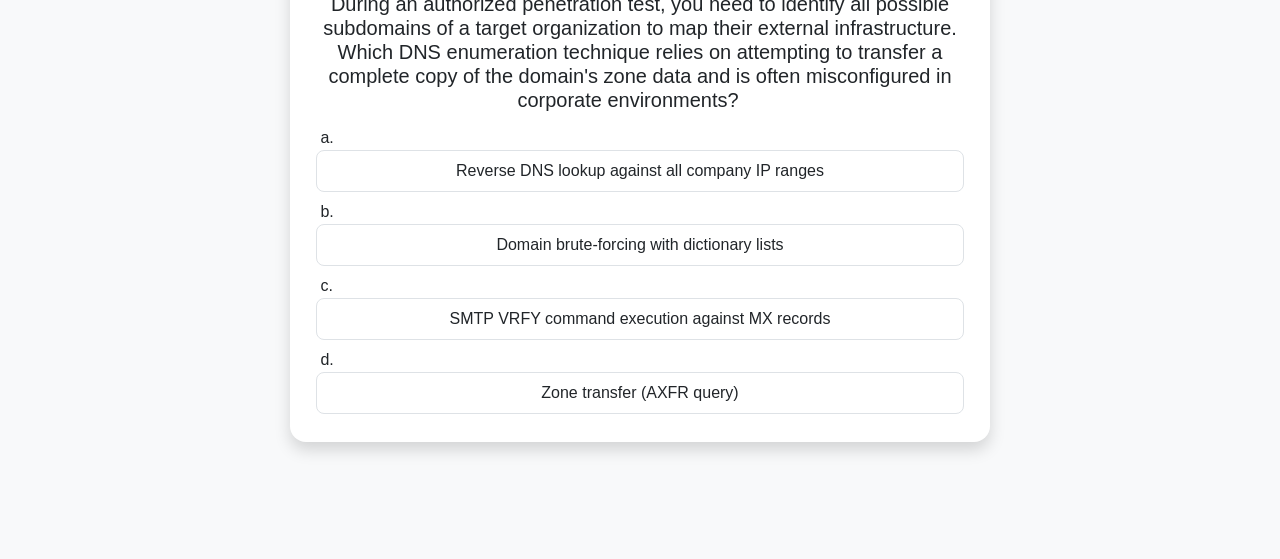 scroll, scrollTop: 208, scrollLeft: 0, axis: vertical 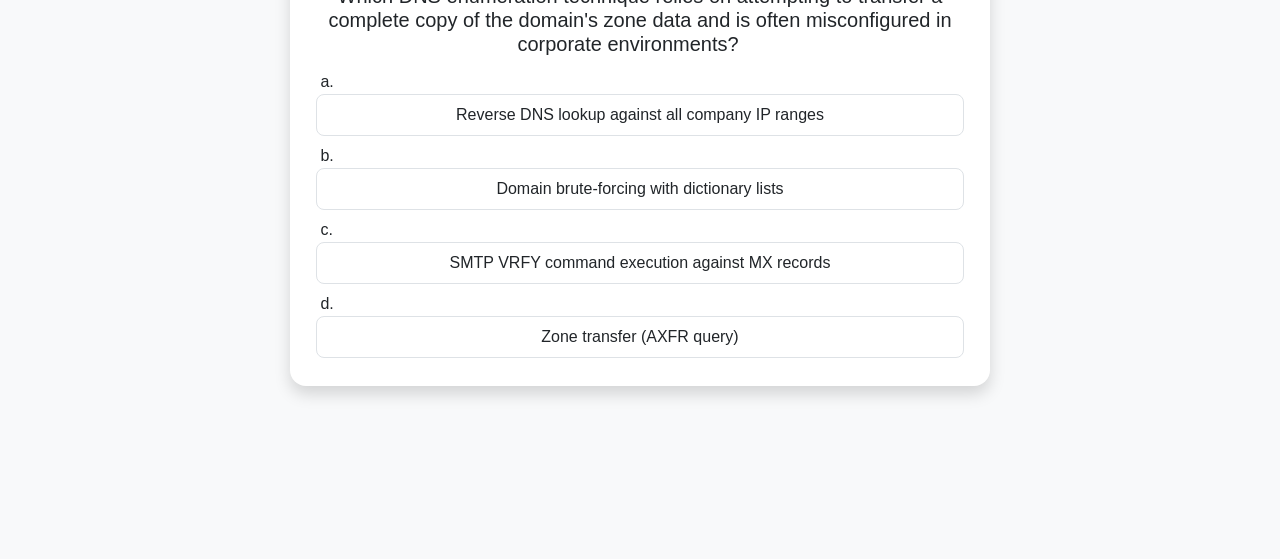click on "Zone transfer (AXFR query)" at bounding box center [640, 337] 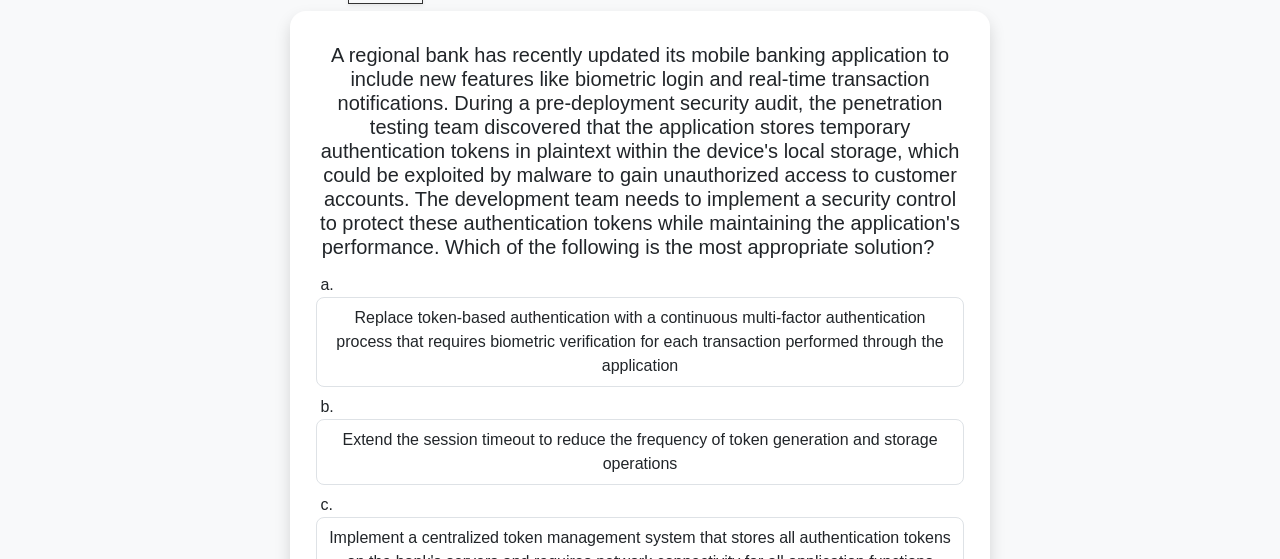 scroll, scrollTop: 104, scrollLeft: 0, axis: vertical 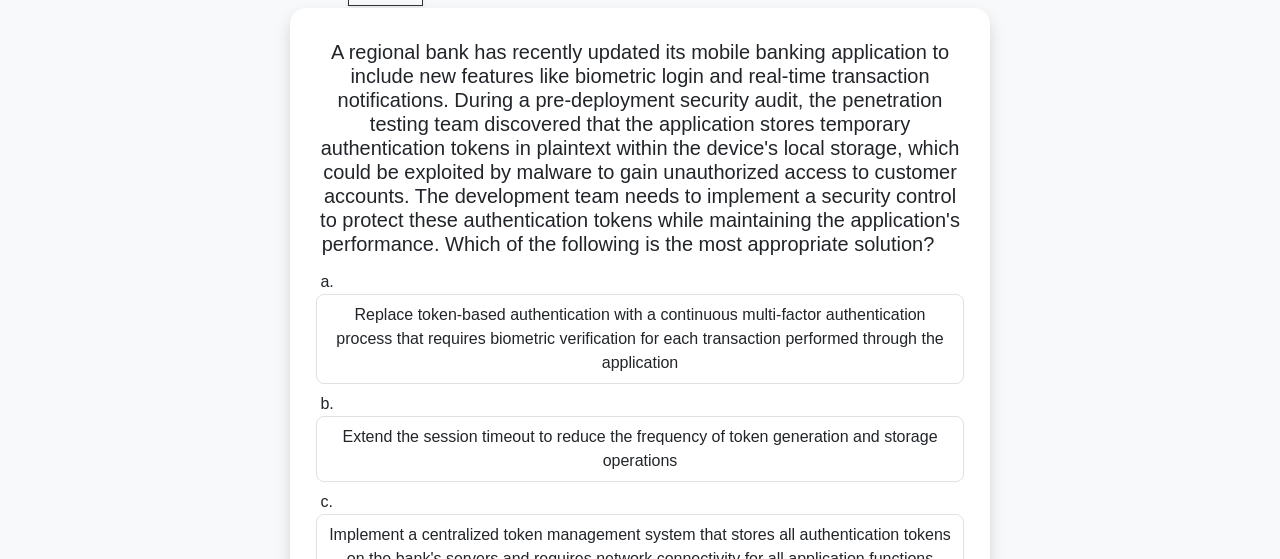 click on "Replace token-based authentication with a continuous multi-factor authentication process that requires biometric verification for each transaction performed through the application" at bounding box center [640, 339] 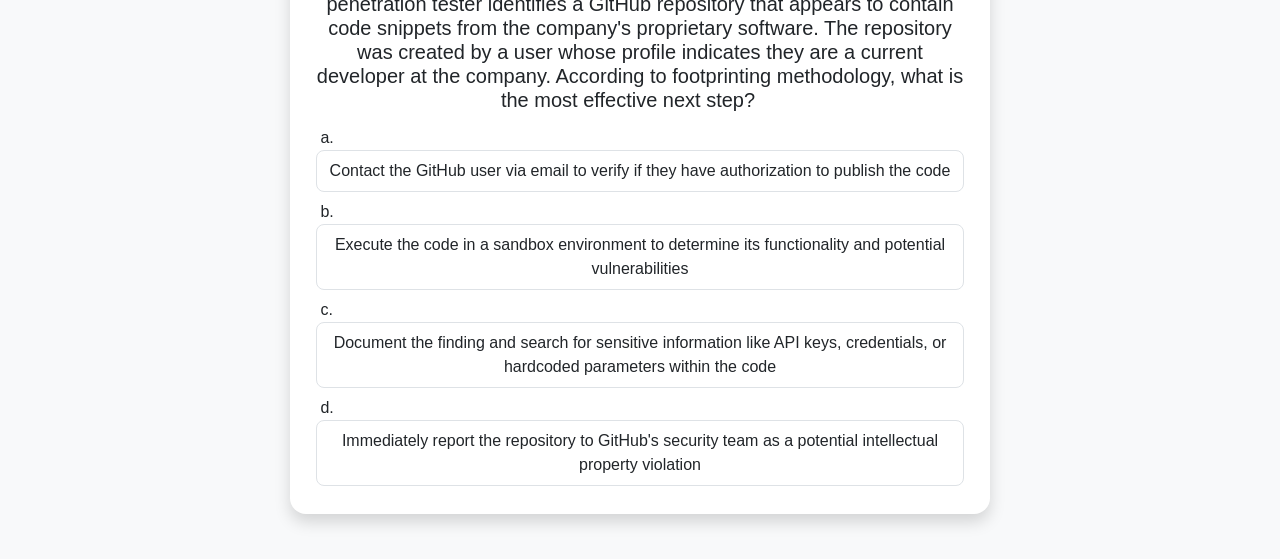 scroll, scrollTop: 208, scrollLeft: 0, axis: vertical 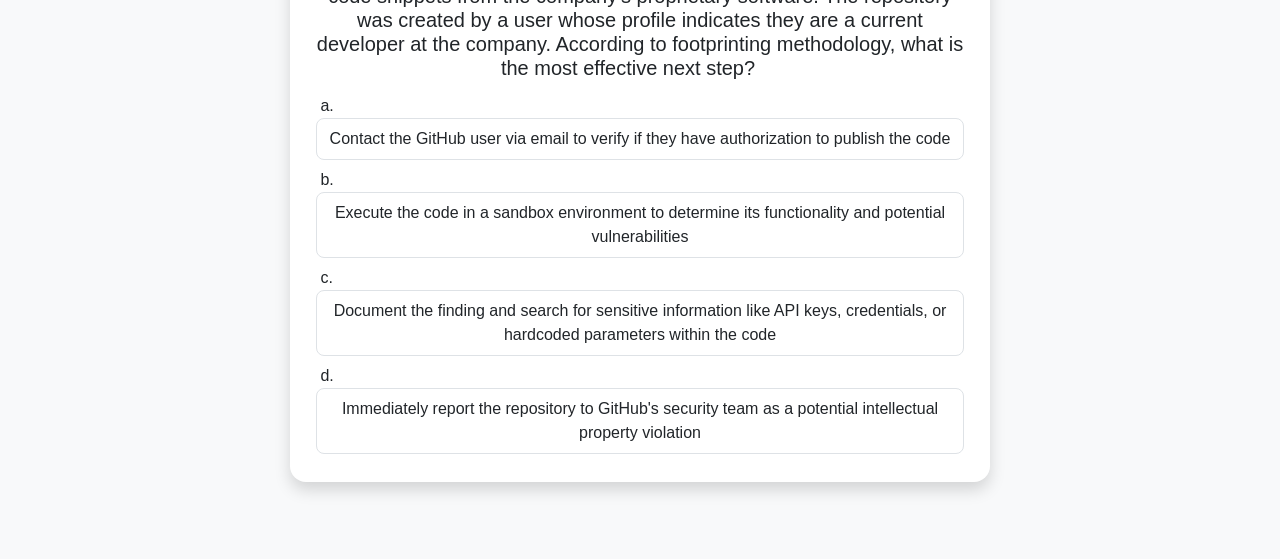 click on "Document the finding and search for sensitive information like API keys, credentials, or hardcoded parameters within the code" at bounding box center (640, 323) 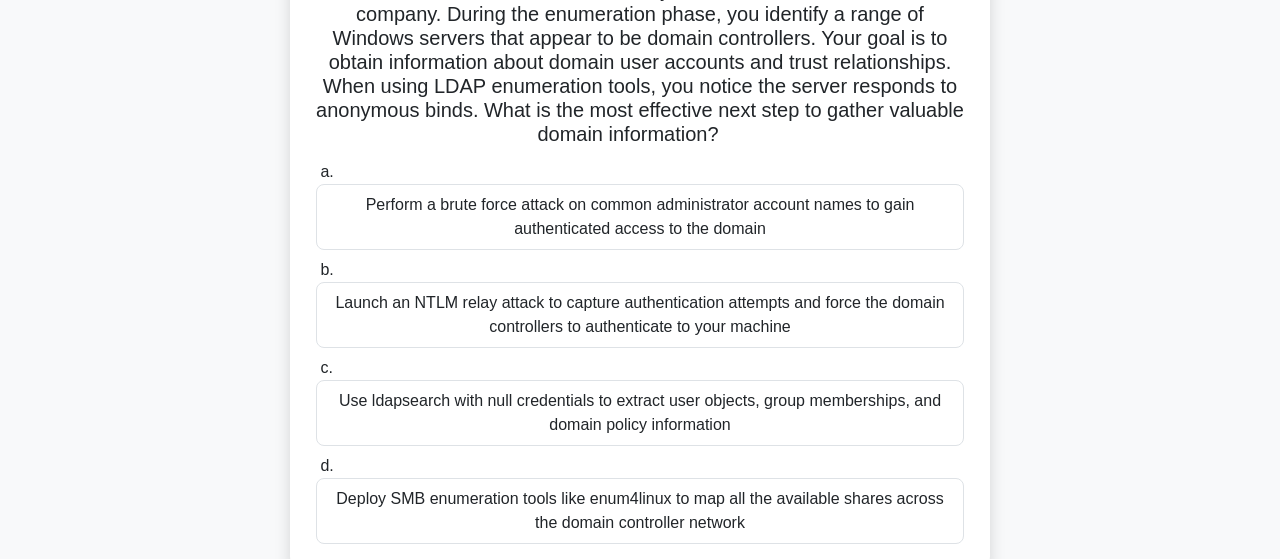 scroll, scrollTop: 208, scrollLeft: 0, axis: vertical 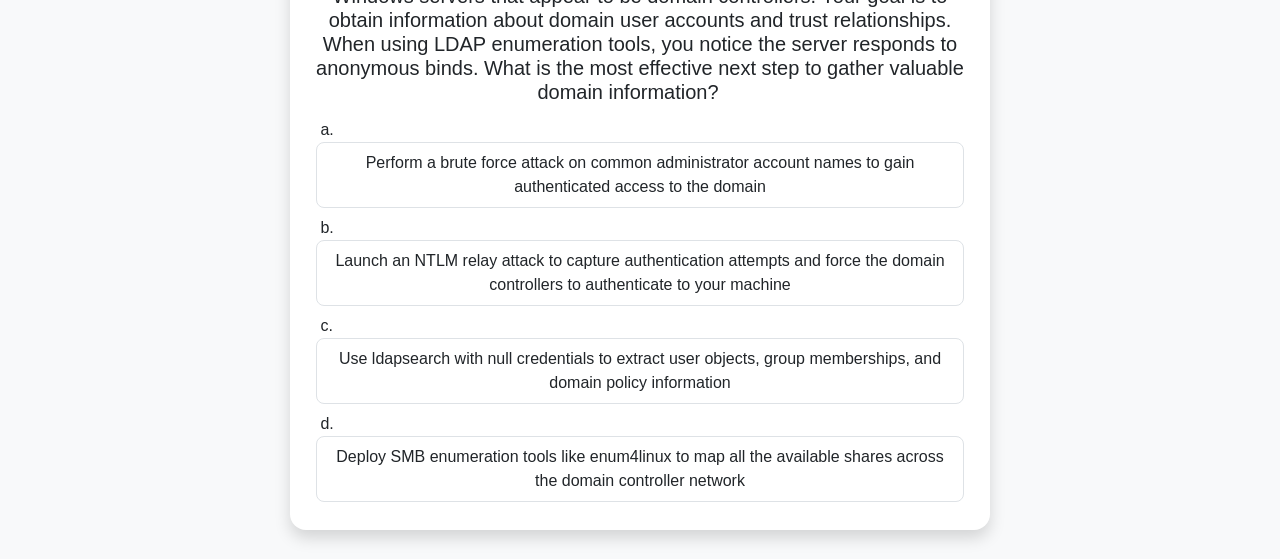 click on "Use ldapsearch with null credentials to extract user objects, group memberships, and domain policy information" at bounding box center (640, 371) 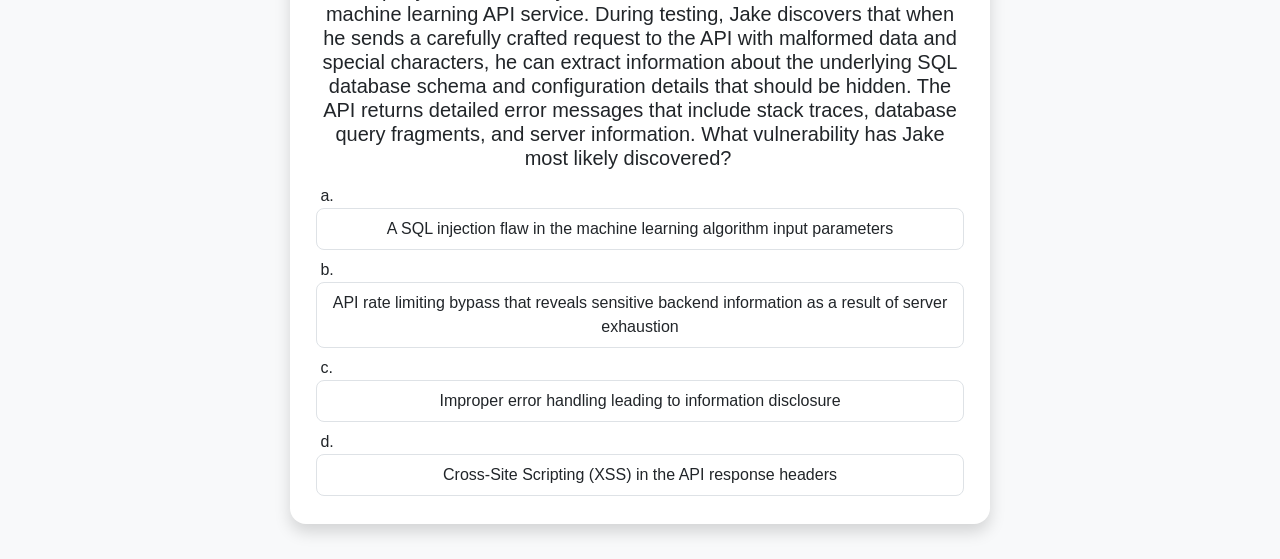 scroll, scrollTop: 208, scrollLeft: 0, axis: vertical 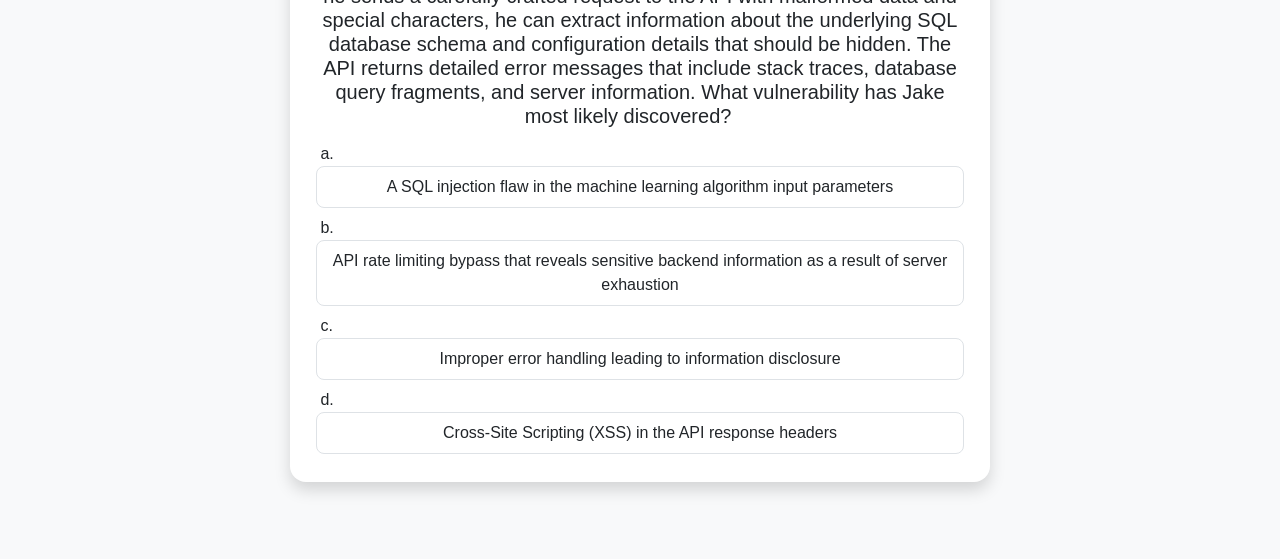 click on "A SQL injection flaw in the machine learning algorithm input parameters" at bounding box center (640, 187) 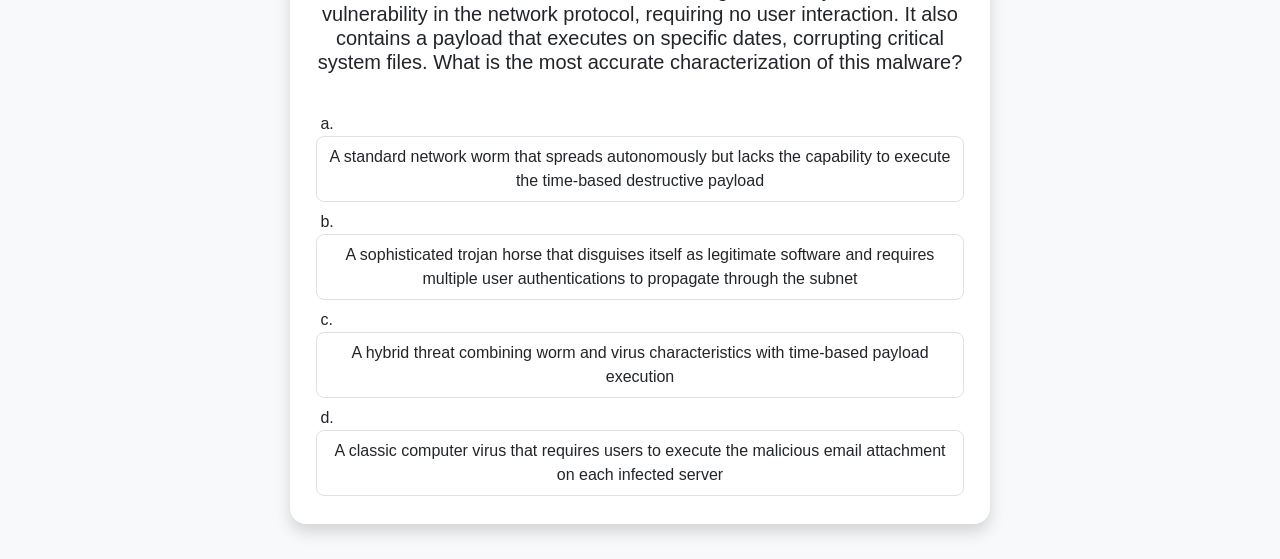 scroll, scrollTop: 312, scrollLeft: 0, axis: vertical 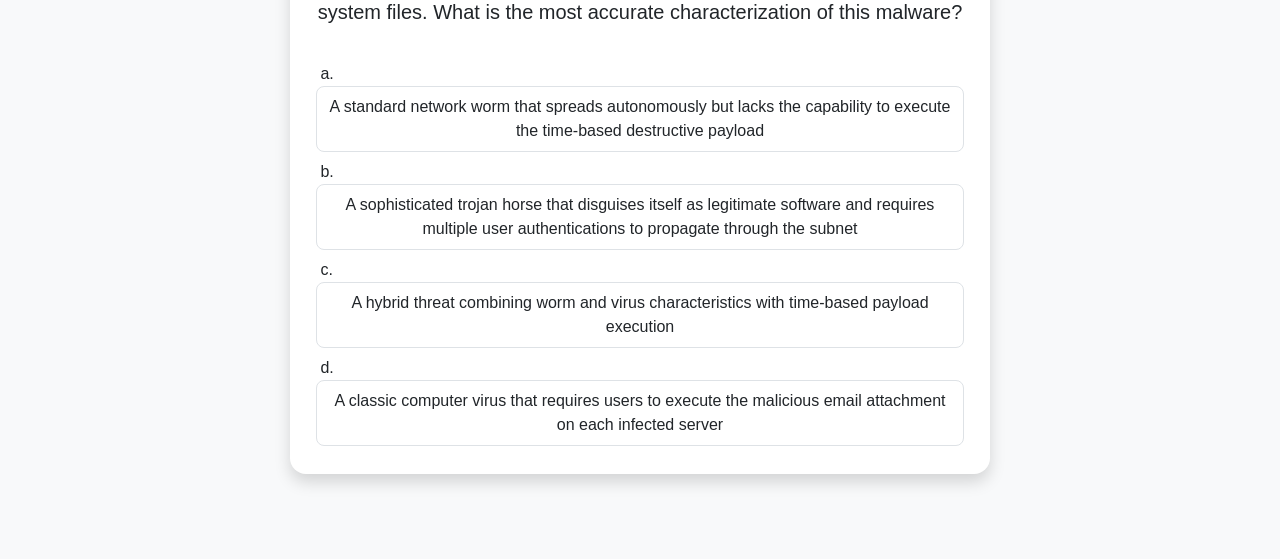 click on "A hybrid threat combining worm and virus characteristics with time-based payload execution" at bounding box center (640, 315) 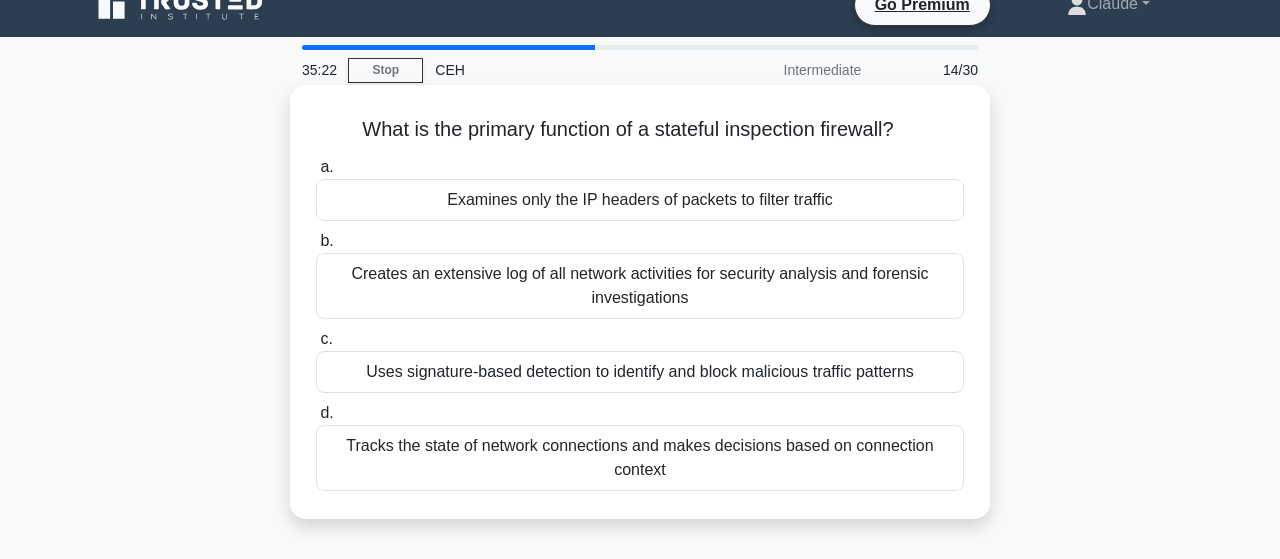 scroll, scrollTop: 0, scrollLeft: 0, axis: both 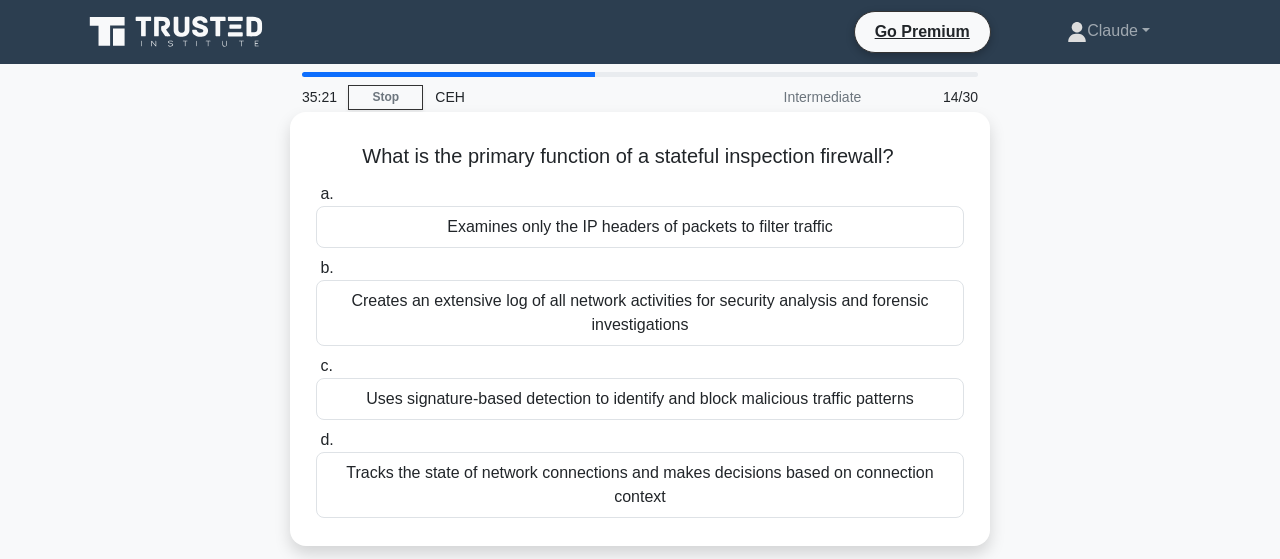 click on "Tracks the state of network connections and makes decisions based on connection context" at bounding box center (640, 485) 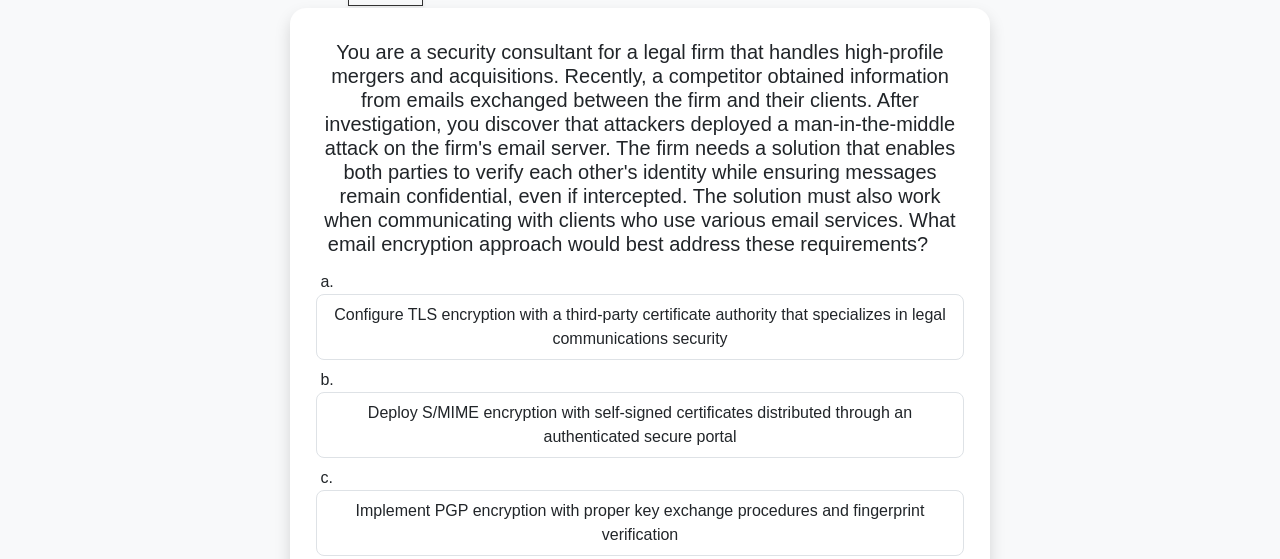 scroll, scrollTop: 0, scrollLeft: 0, axis: both 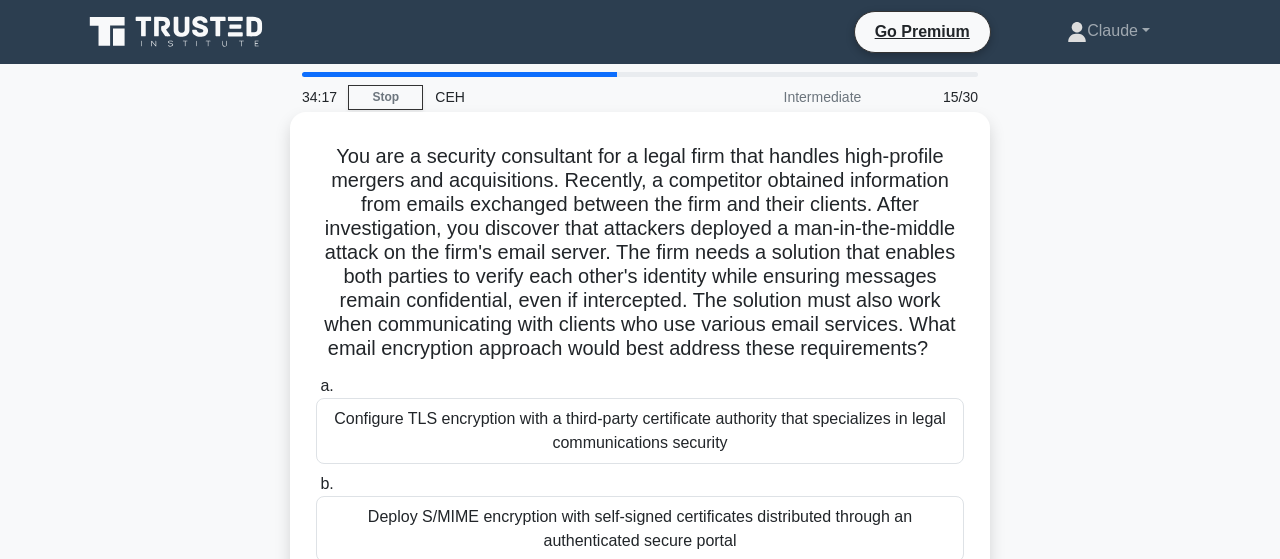 click on "Configure TLS encryption with a third-party certificate authority that specializes in legal communications security" at bounding box center (640, 431) 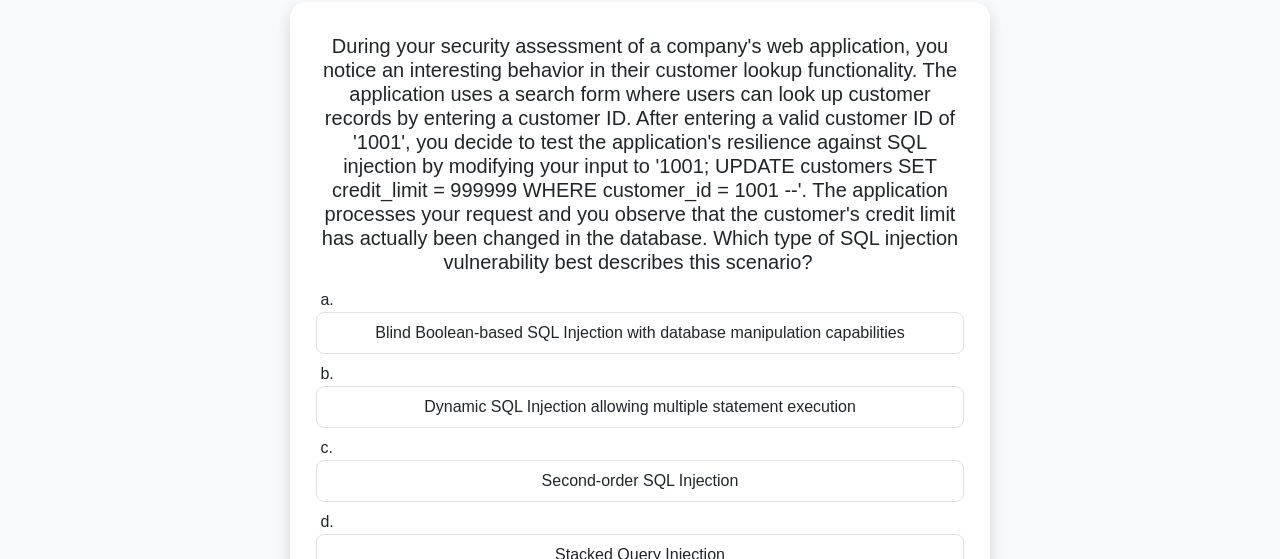 scroll, scrollTop: 104, scrollLeft: 0, axis: vertical 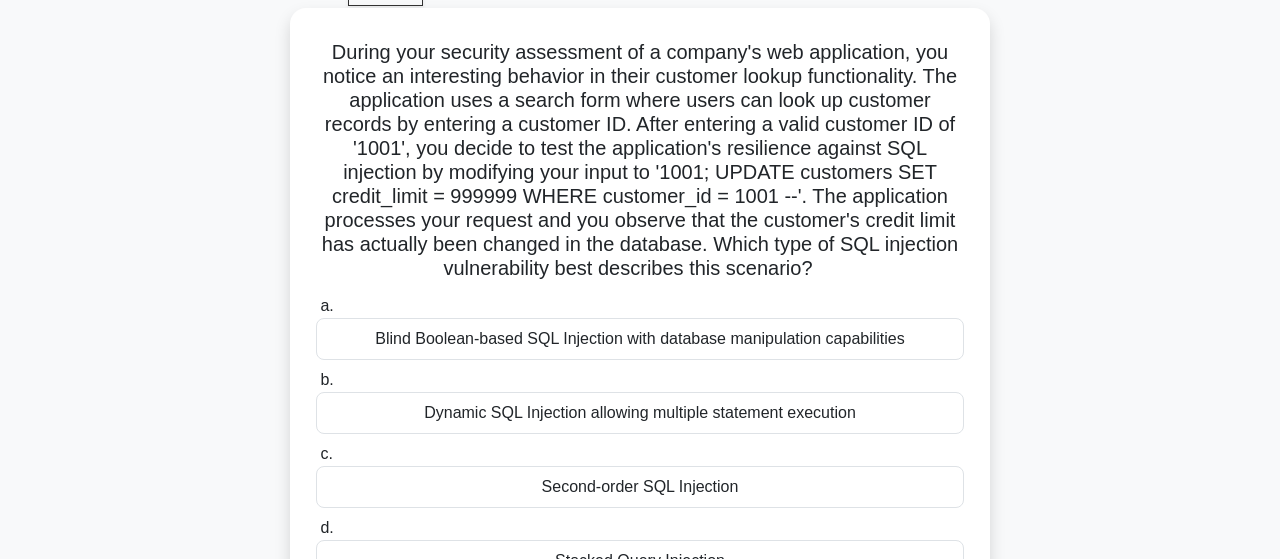 click on "Blind Boolean-based SQL Injection with database manipulation capabilities" at bounding box center (640, 339) 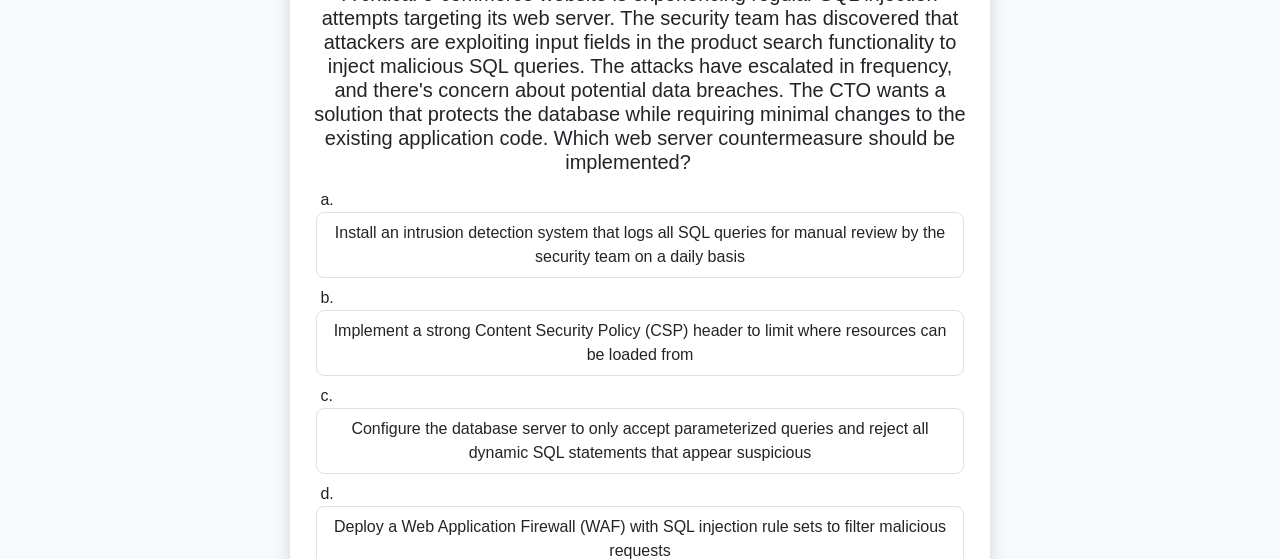 scroll, scrollTop: 208, scrollLeft: 0, axis: vertical 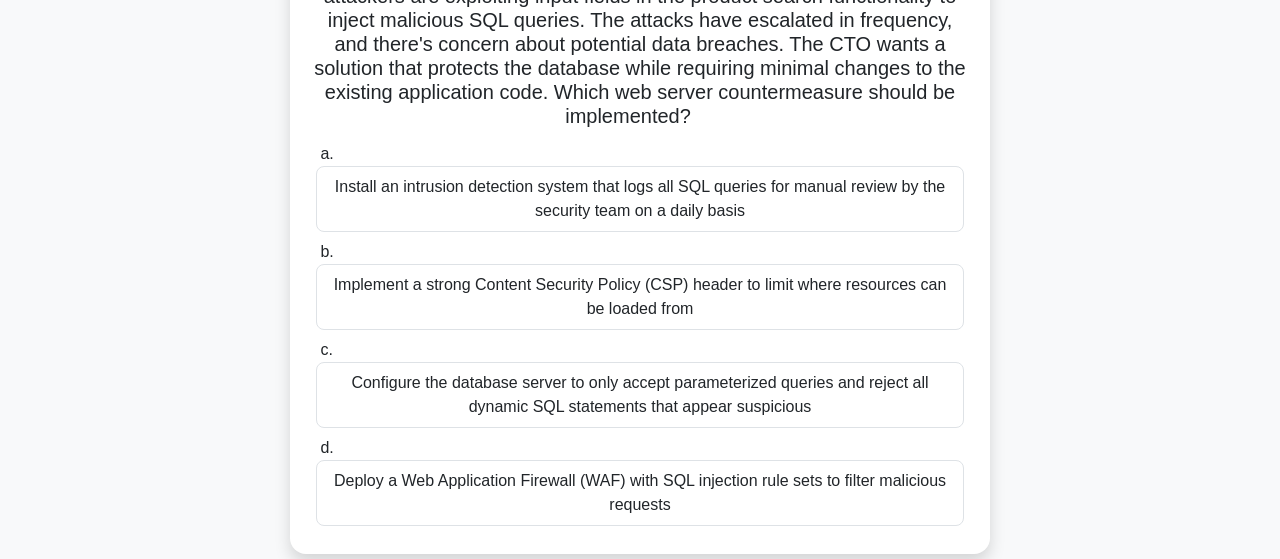 click on "Deploy a Web Application Firewall (WAF) with SQL injection rule sets to filter malicious requests" at bounding box center (640, 493) 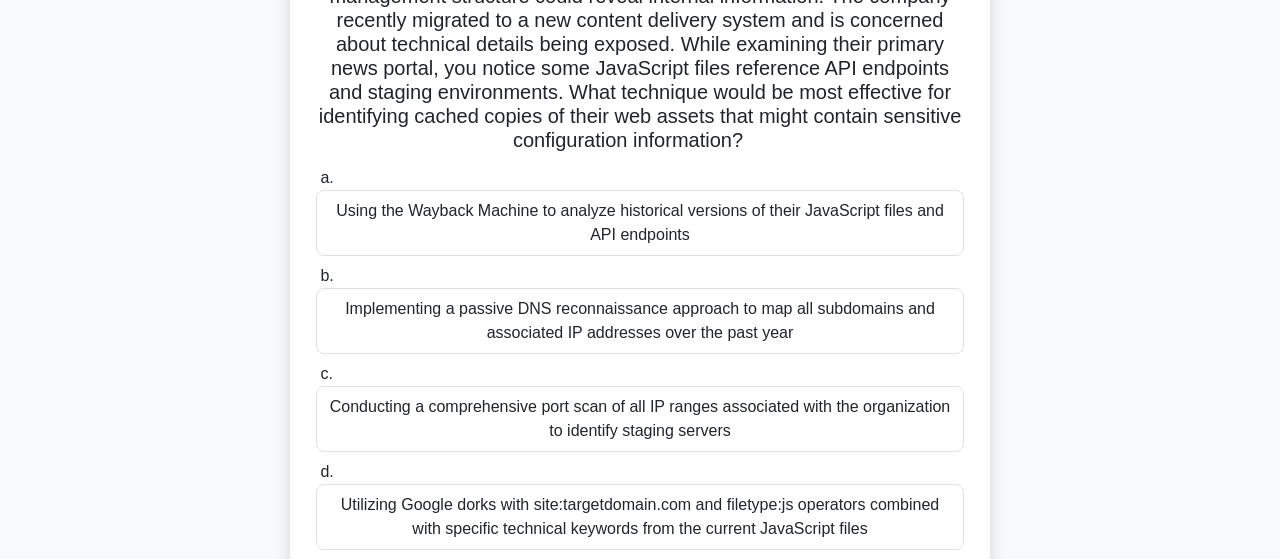 scroll, scrollTop: 312, scrollLeft: 0, axis: vertical 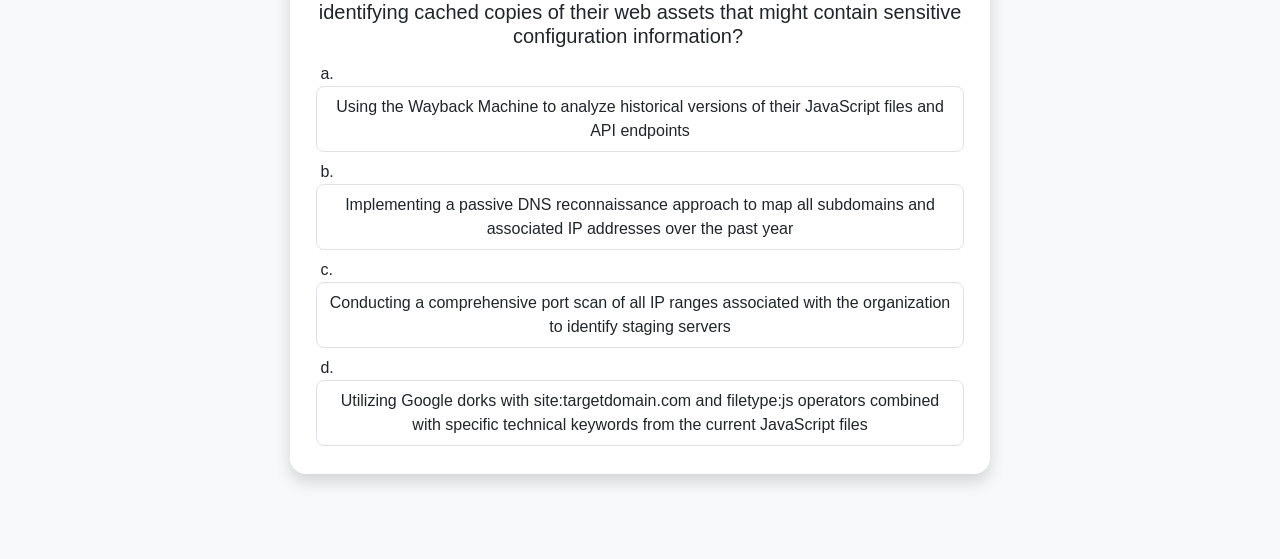 click on "Utilizing Google dorks with site:targetdomain.com and filetype:js operators combined with specific technical keywords from the current JavaScript files" at bounding box center (640, 413) 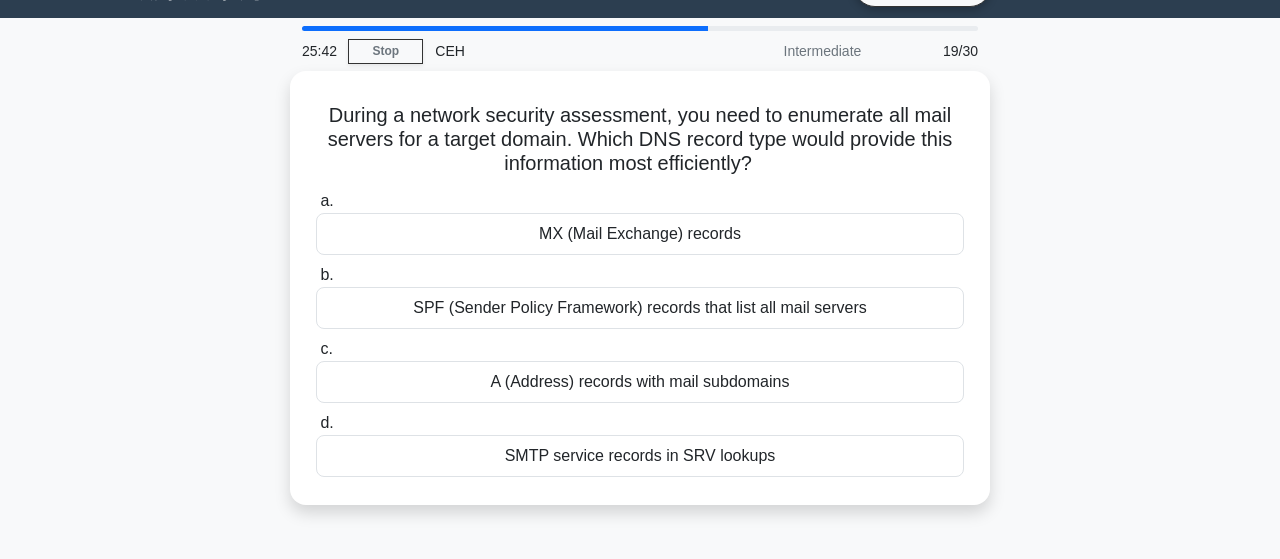 scroll, scrollTop: 0, scrollLeft: 0, axis: both 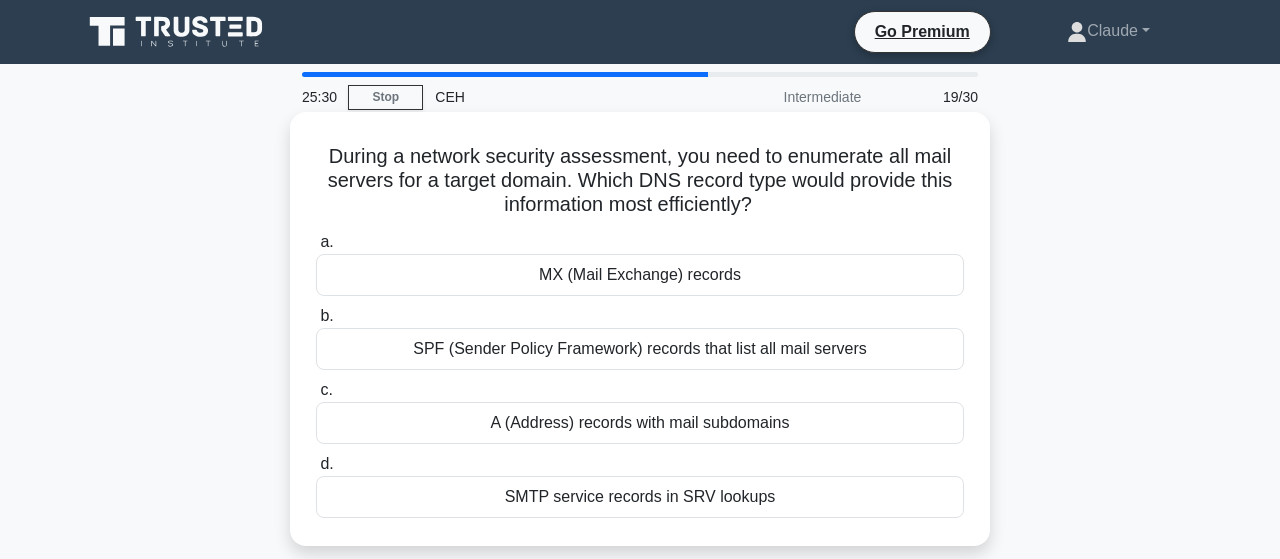 click on "MX (Mail Exchange) records" at bounding box center (640, 275) 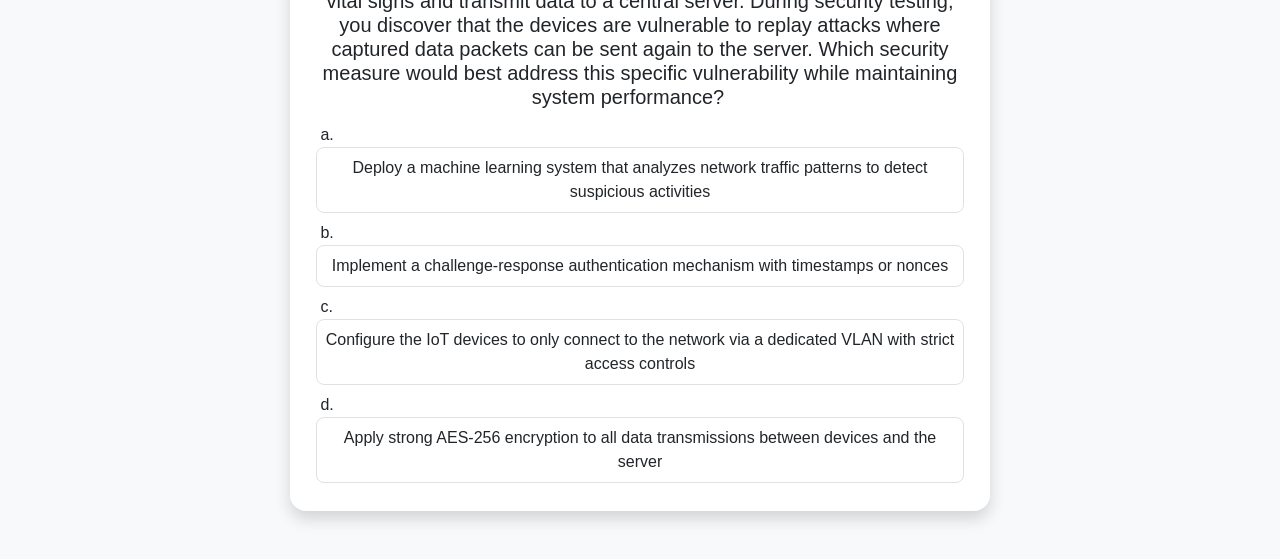 scroll, scrollTop: 104, scrollLeft: 0, axis: vertical 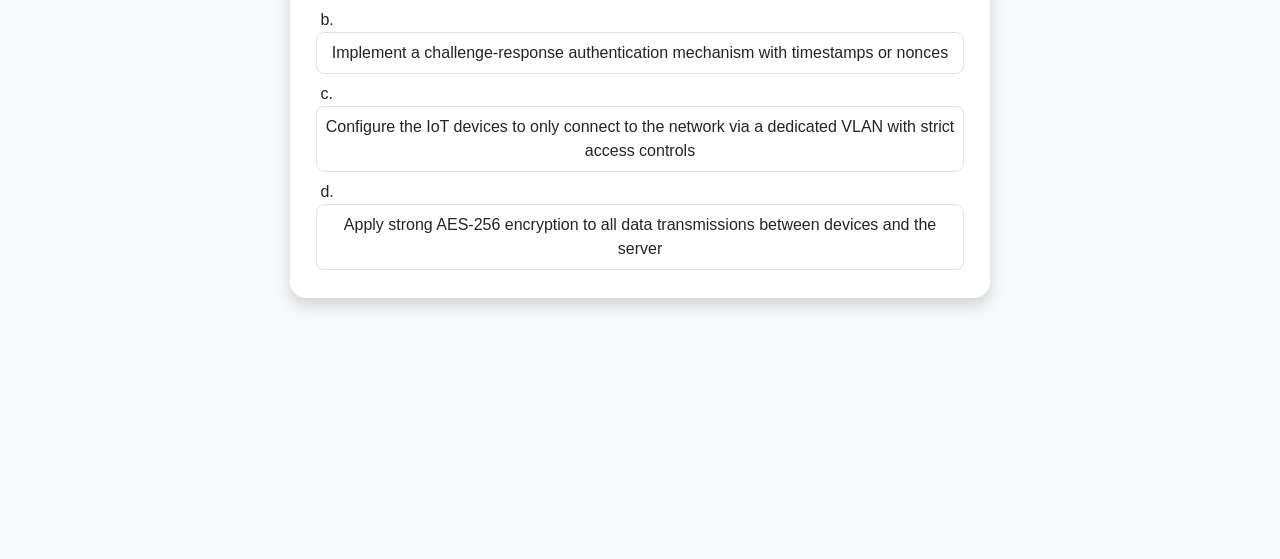 click on "Apply strong AES-256 encryption to all data transmissions between devices and the server" at bounding box center [640, 237] 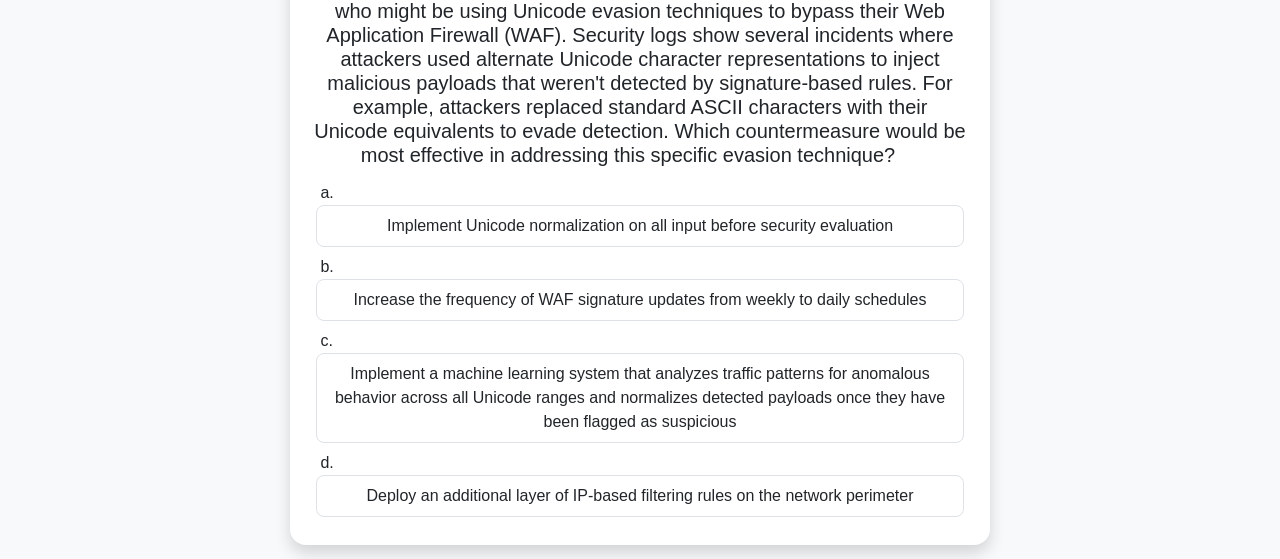 scroll, scrollTop: 208, scrollLeft: 0, axis: vertical 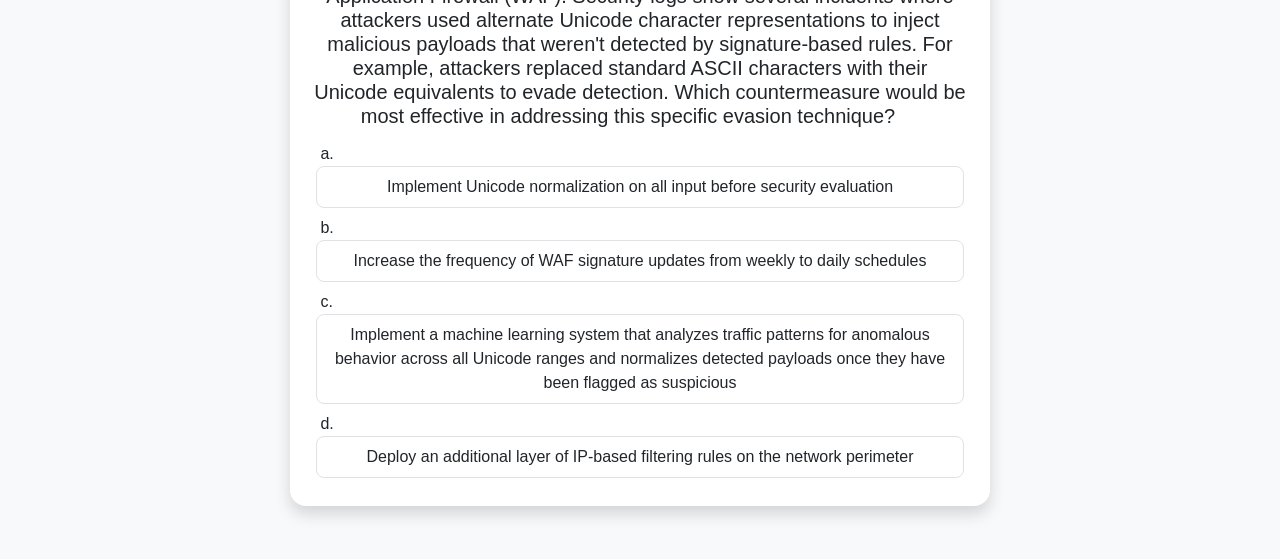 click on "Implement a machine learning system that analyzes traffic patterns for anomalous behavior across all Unicode ranges and normalizes detected payloads once they have been flagged as suspicious" at bounding box center (640, 359) 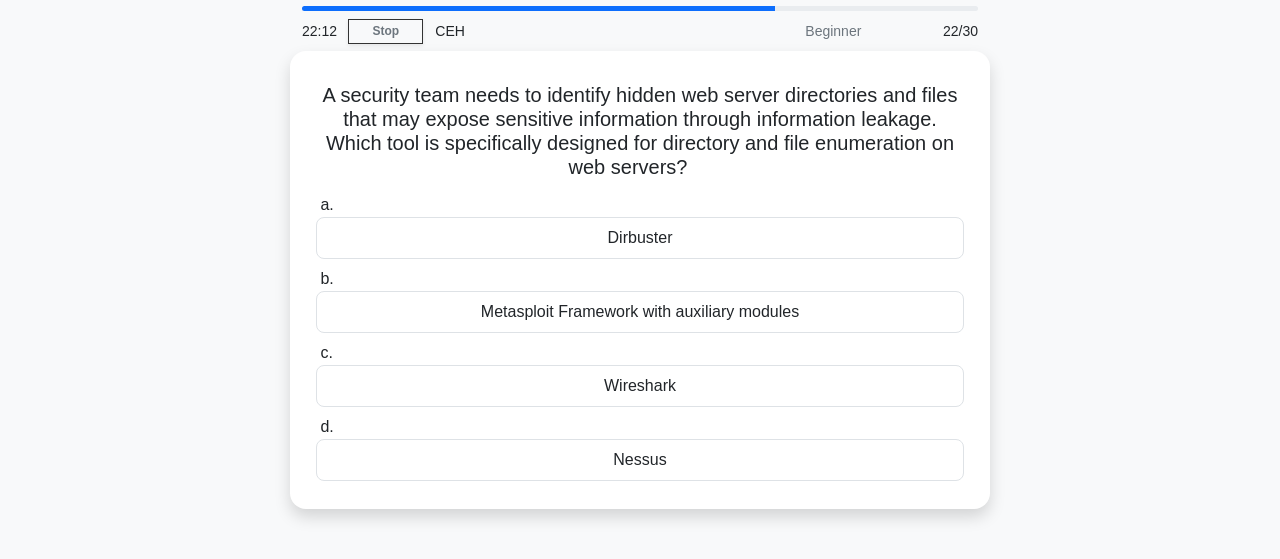 scroll, scrollTop: 104, scrollLeft: 0, axis: vertical 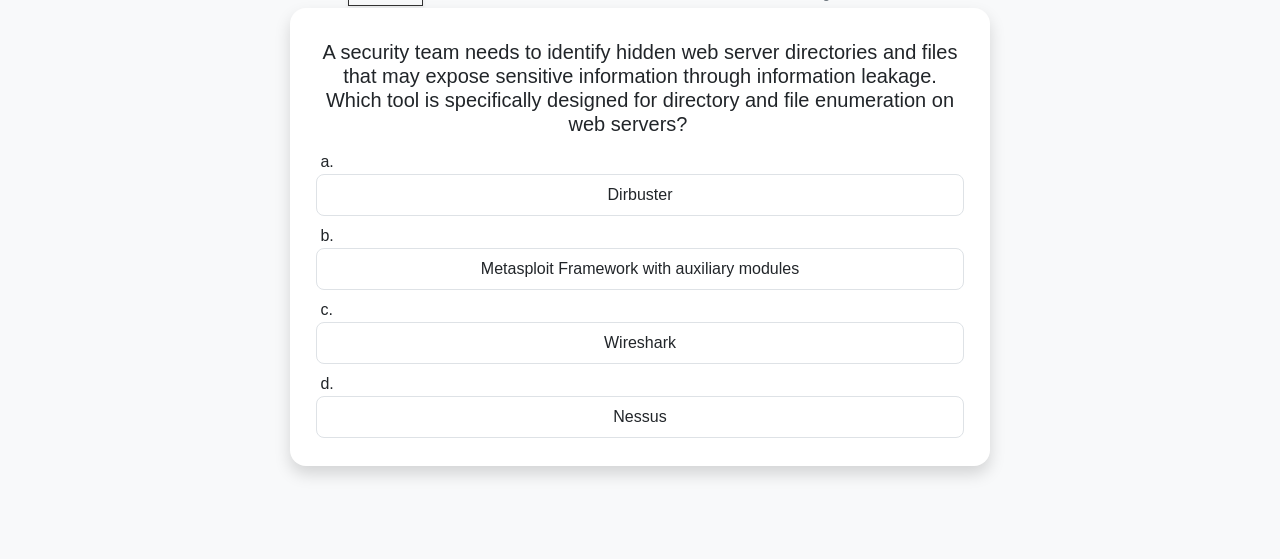 click on "Dirbuster" at bounding box center (640, 195) 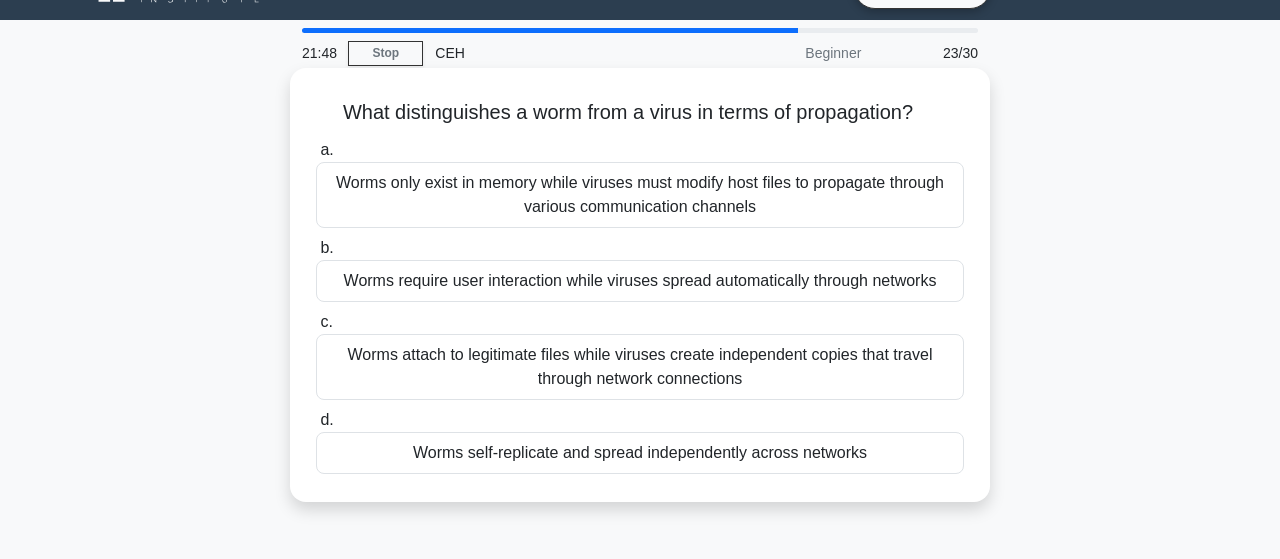 scroll, scrollTop: 0, scrollLeft: 0, axis: both 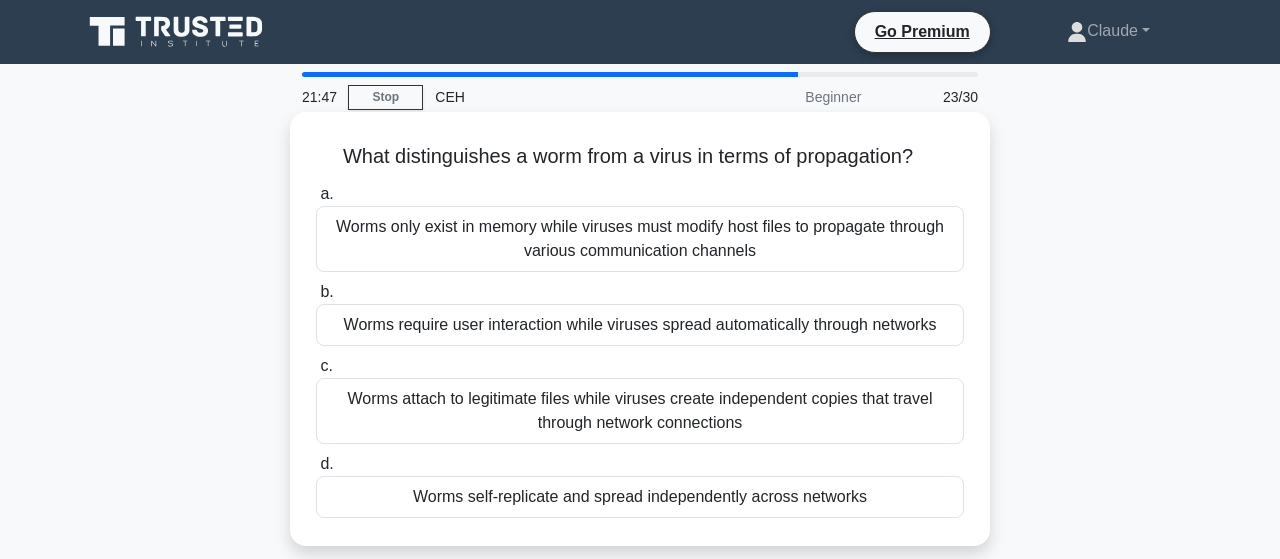 click on "Worms self-replicate and spread independently across networks" at bounding box center [640, 497] 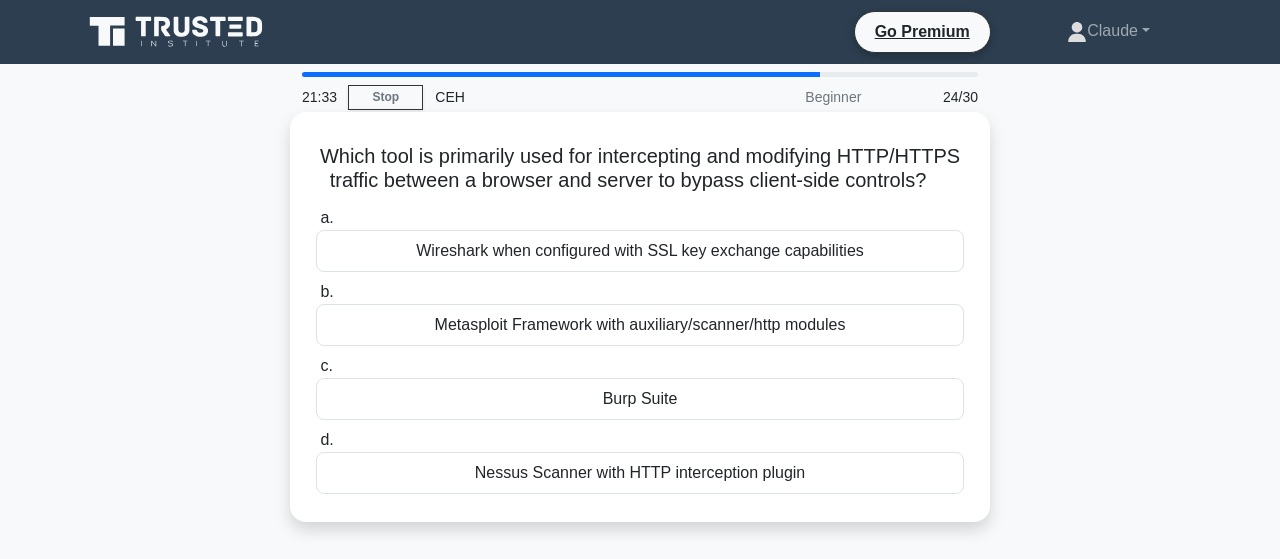 click on "Burp Suite" at bounding box center (640, 399) 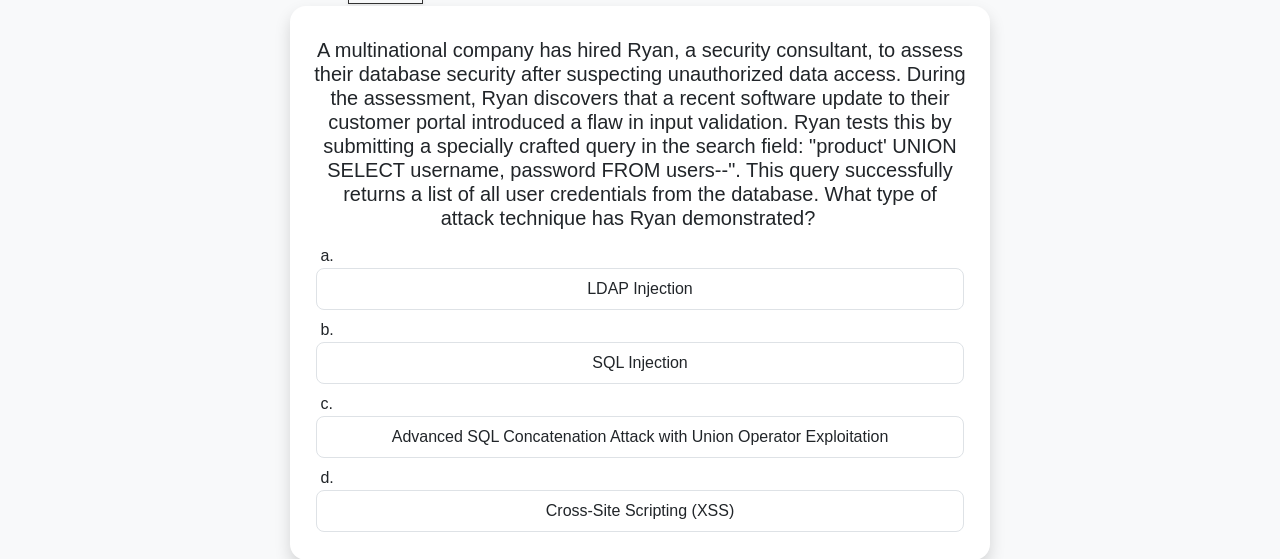 scroll, scrollTop: 104, scrollLeft: 0, axis: vertical 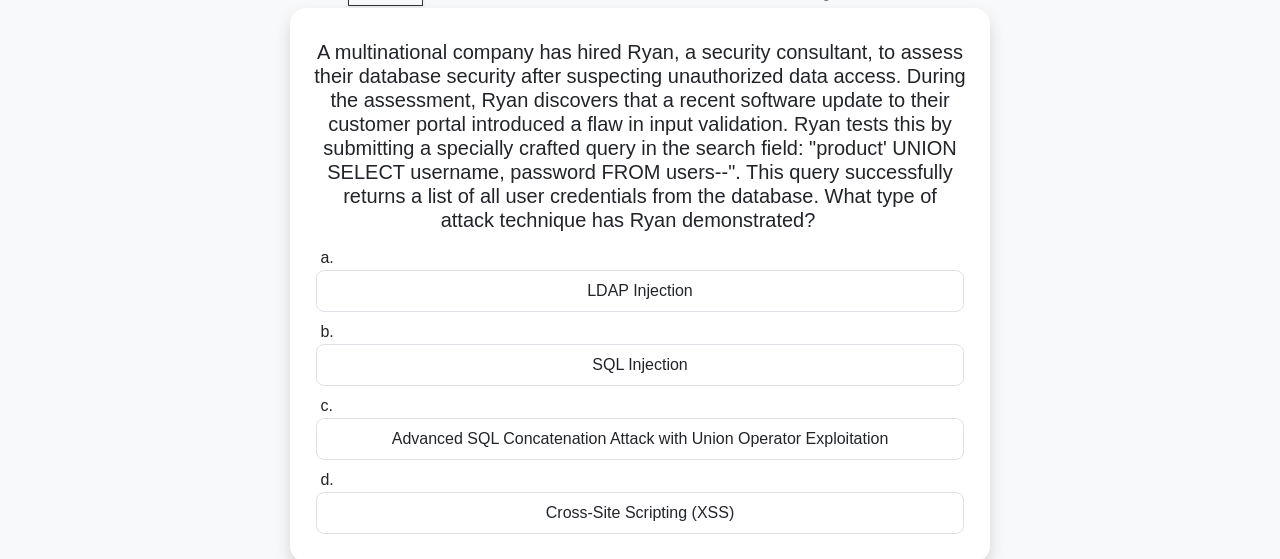 click on "SQL Injection" at bounding box center [640, 365] 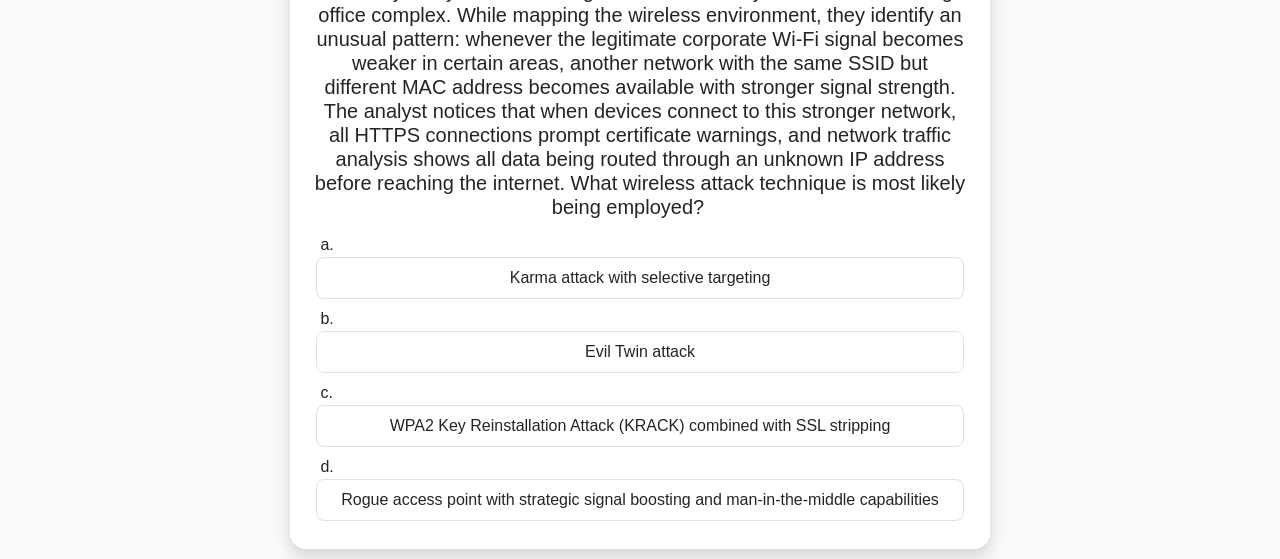 scroll, scrollTop: 208, scrollLeft: 0, axis: vertical 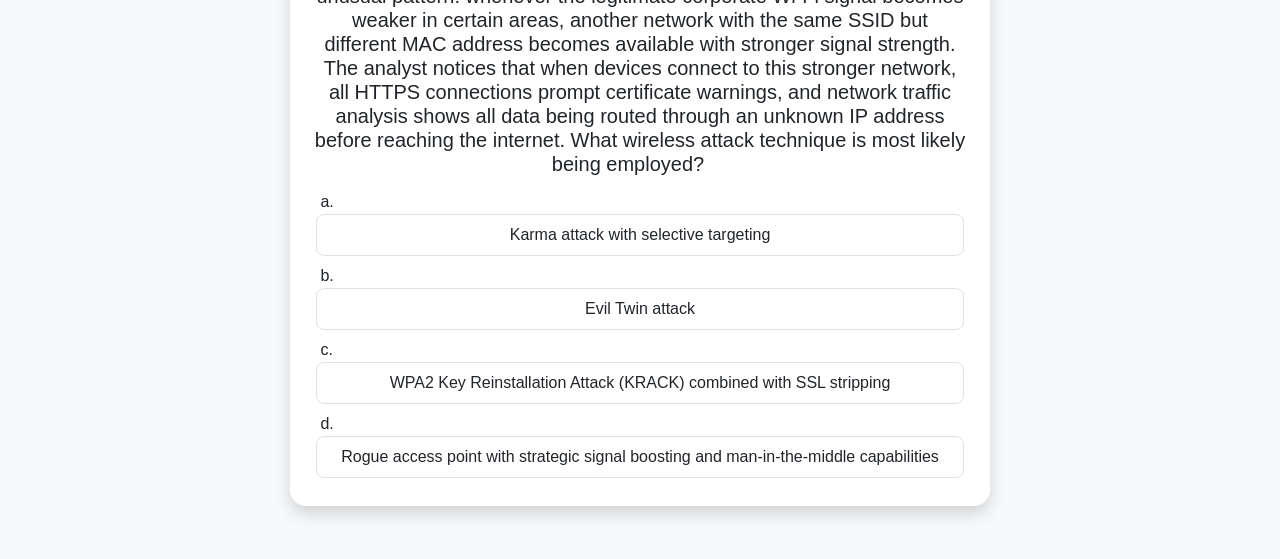 click on "Evil Twin attack" at bounding box center [640, 309] 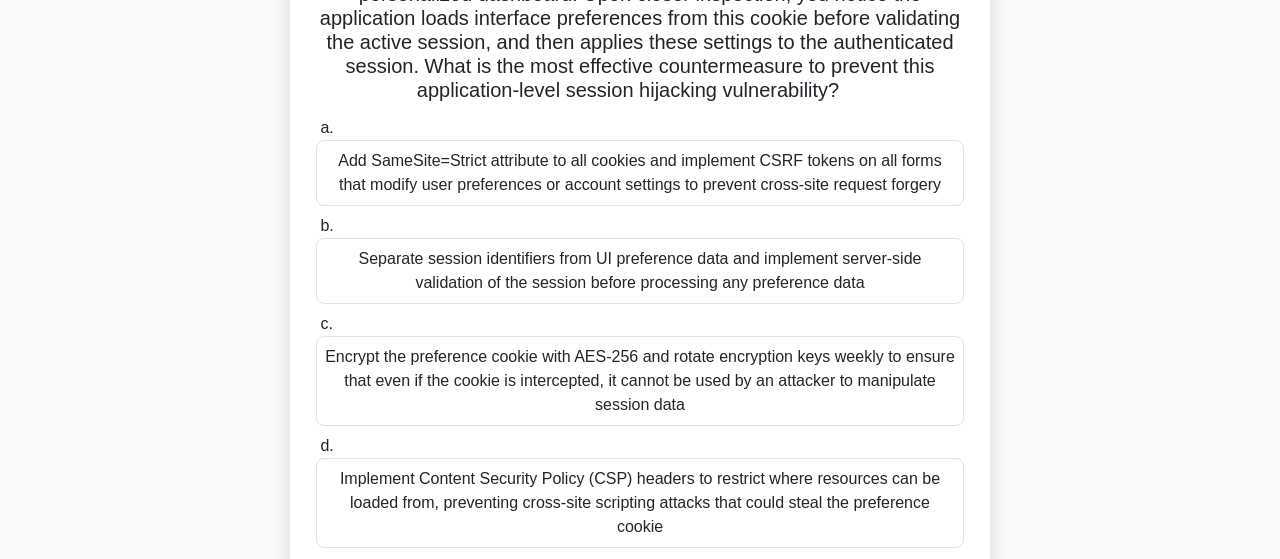 scroll, scrollTop: 312, scrollLeft: 0, axis: vertical 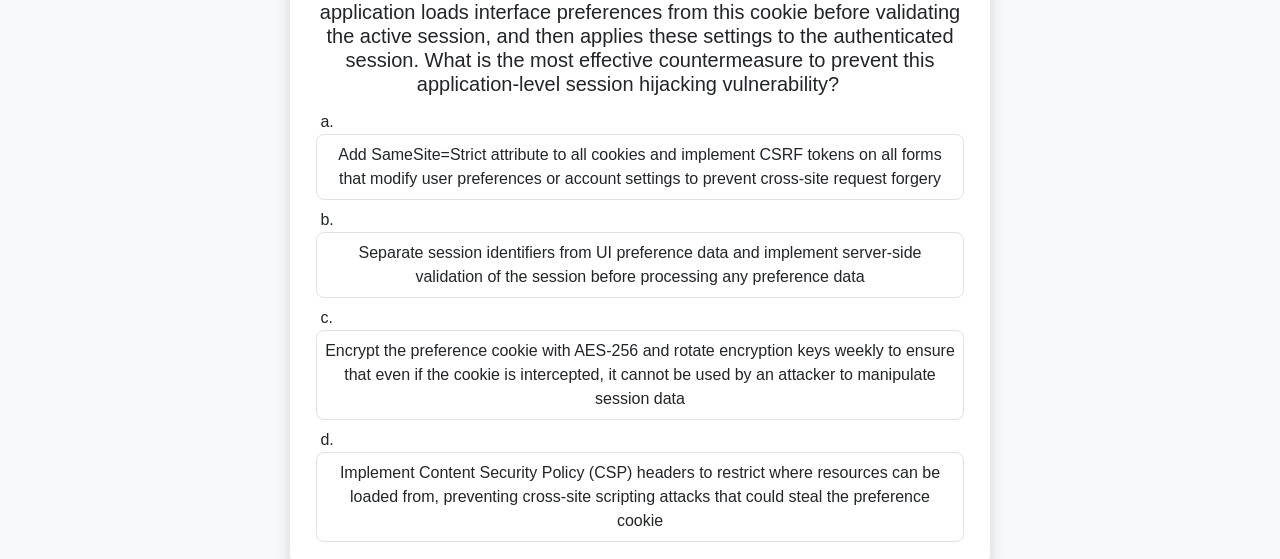 click on "Implement Content Security Policy (CSP) headers to restrict where resources can be loaded from, preventing cross-site scripting attacks that could steal the preference cookie" at bounding box center [640, 497] 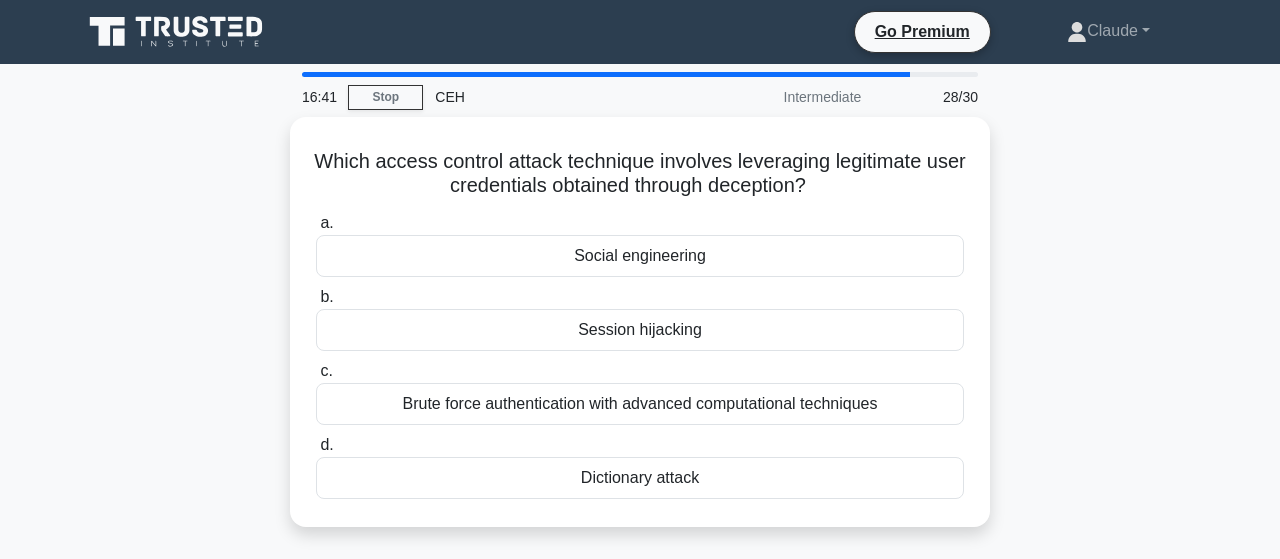 scroll, scrollTop: 104, scrollLeft: 0, axis: vertical 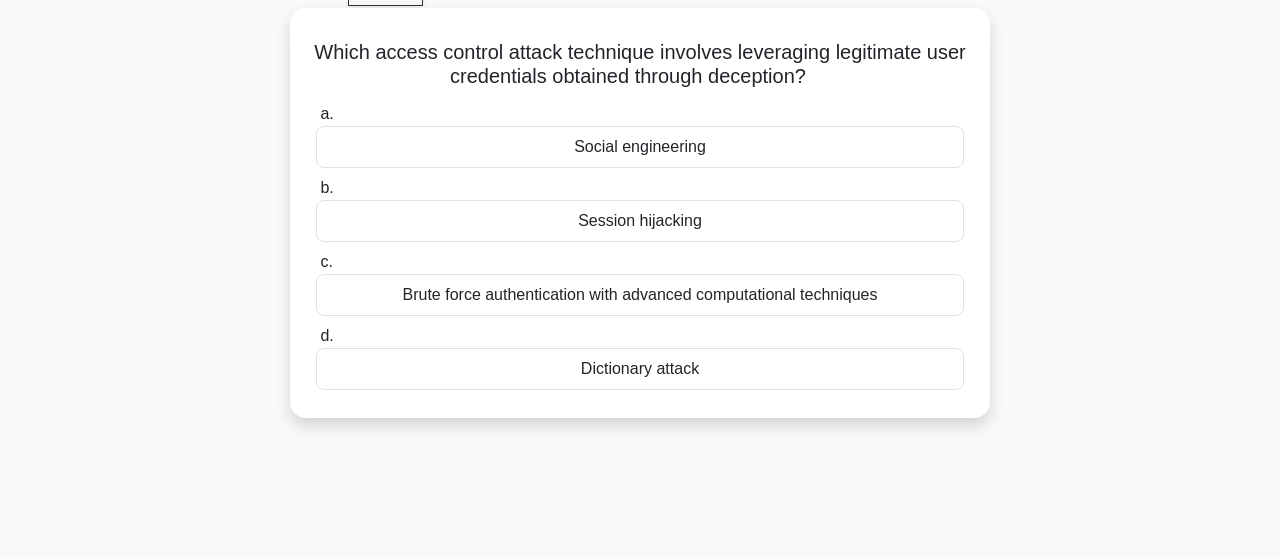 click on "Social engineering" at bounding box center (640, 147) 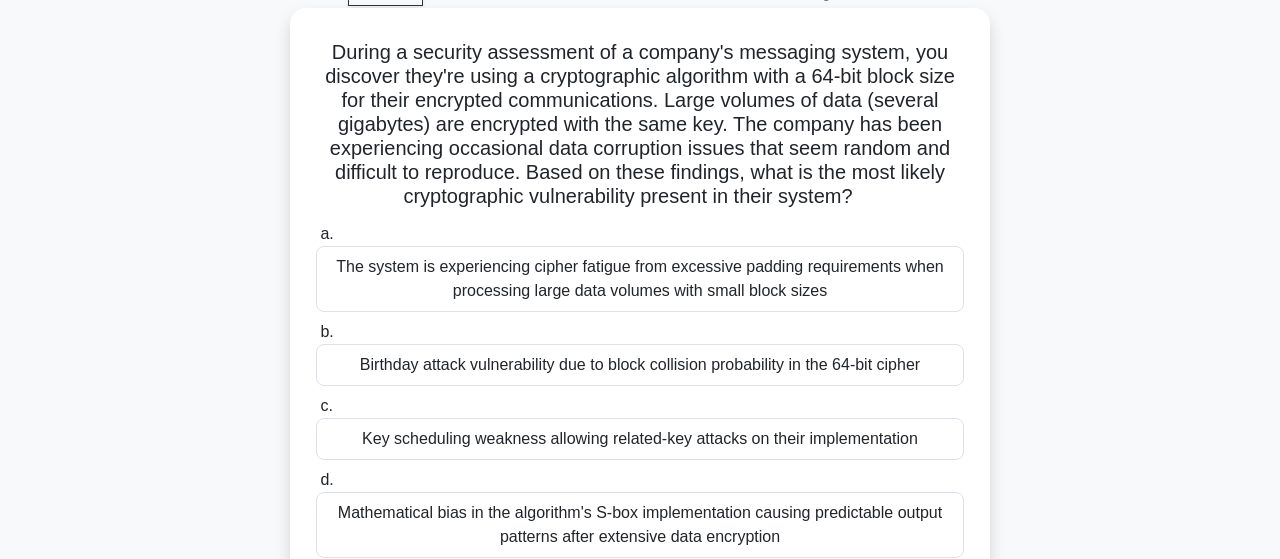 scroll, scrollTop: 208, scrollLeft: 0, axis: vertical 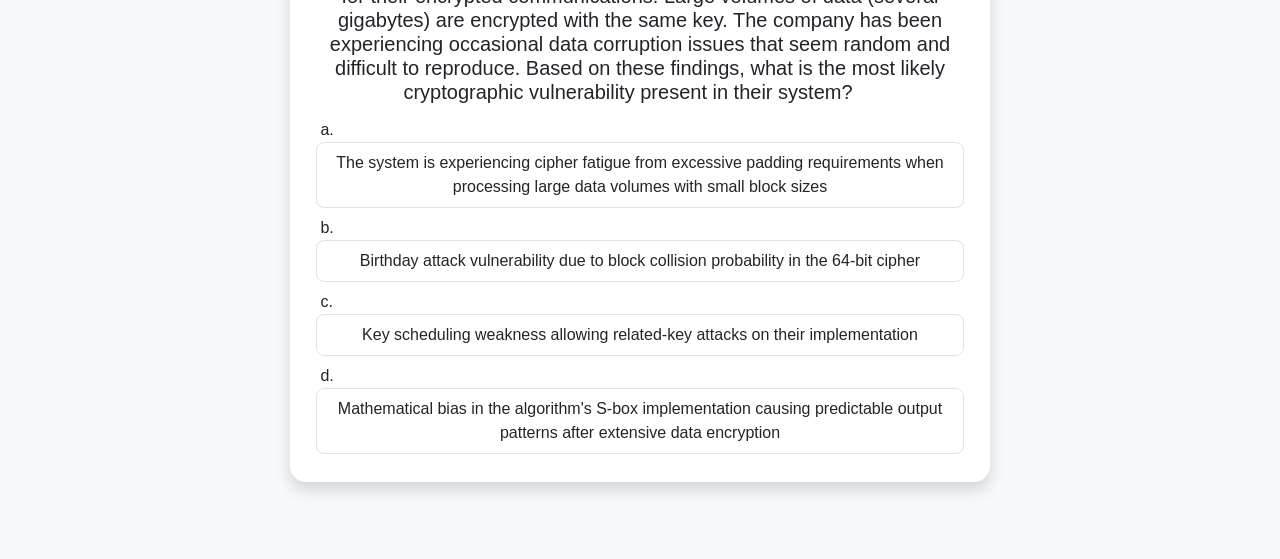 click on "Key scheduling weakness allowing related-key attacks on their implementation" at bounding box center [640, 335] 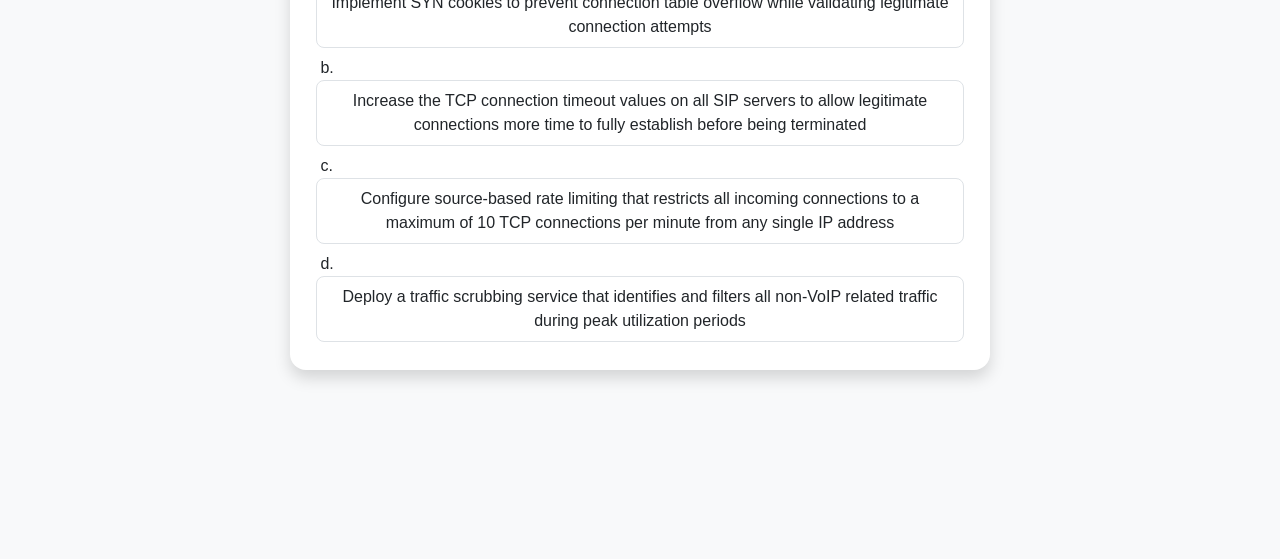 scroll, scrollTop: 312, scrollLeft: 0, axis: vertical 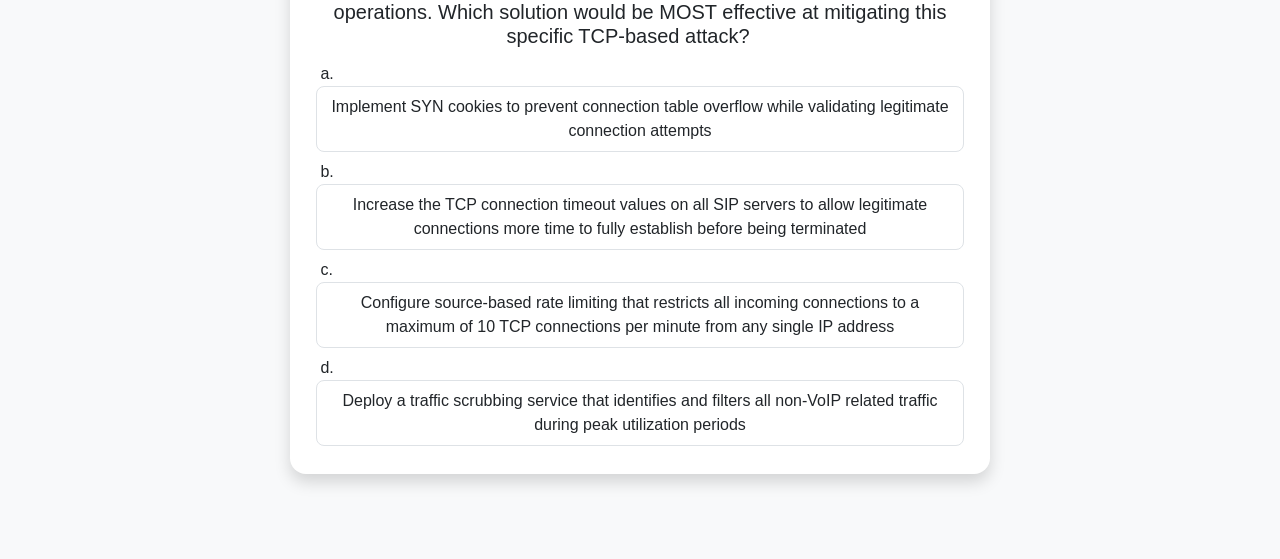 click on "Configure source-based rate limiting that restricts all incoming connections to a maximum of 10 TCP connections per minute from any single IP address" at bounding box center (640, 315) 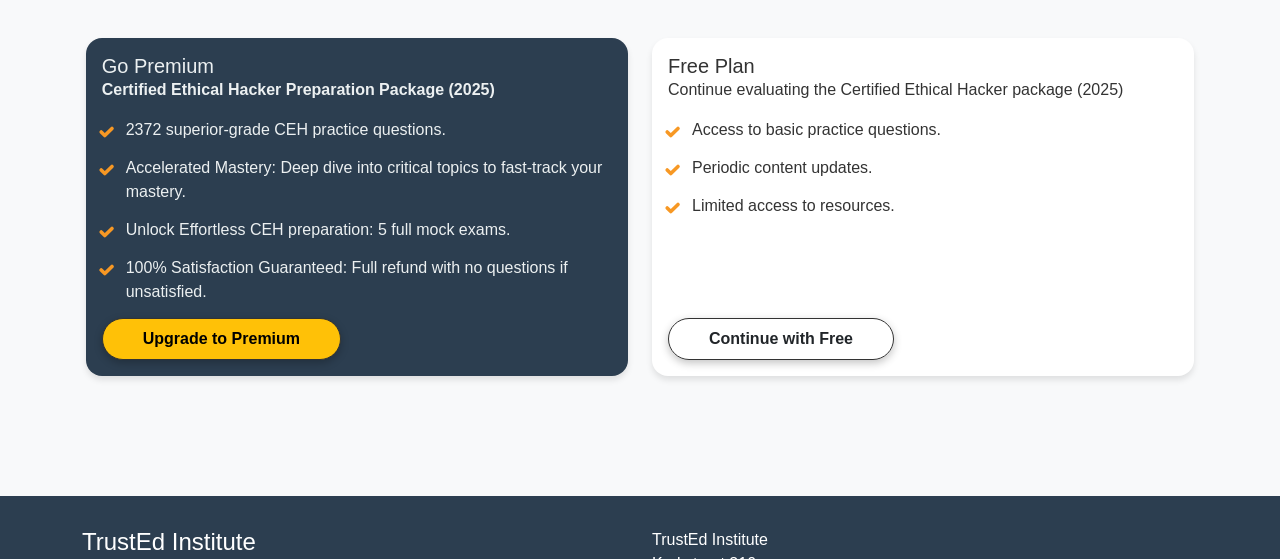 scroll, scrollTop: 392, scrollLeft: 0, axis: vertical 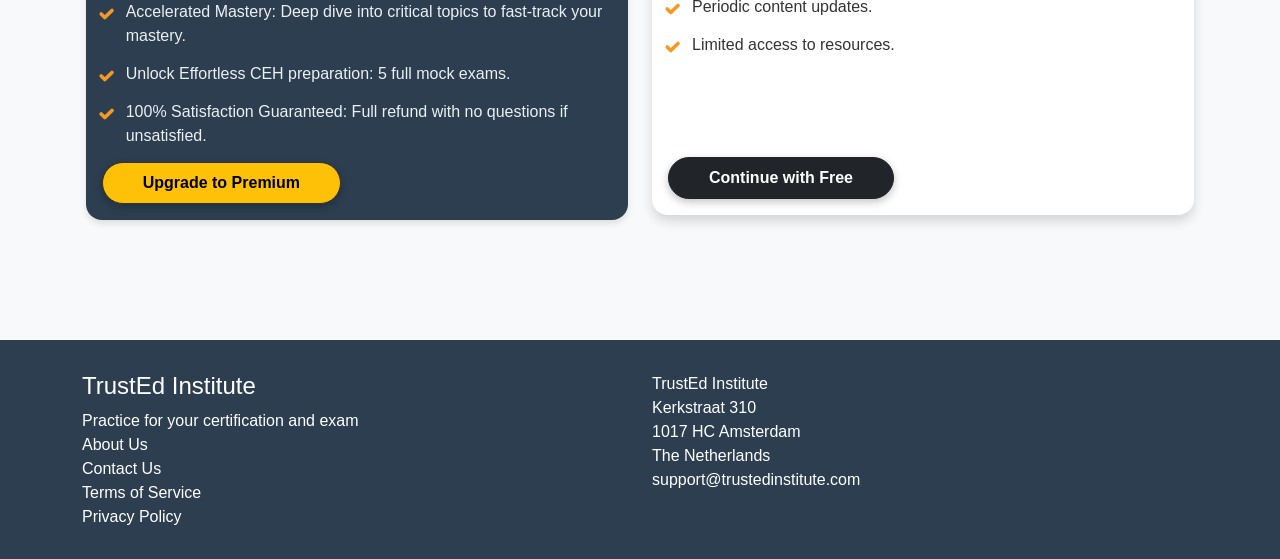 click on "Continue with Free" at bounding box center [781, 178] 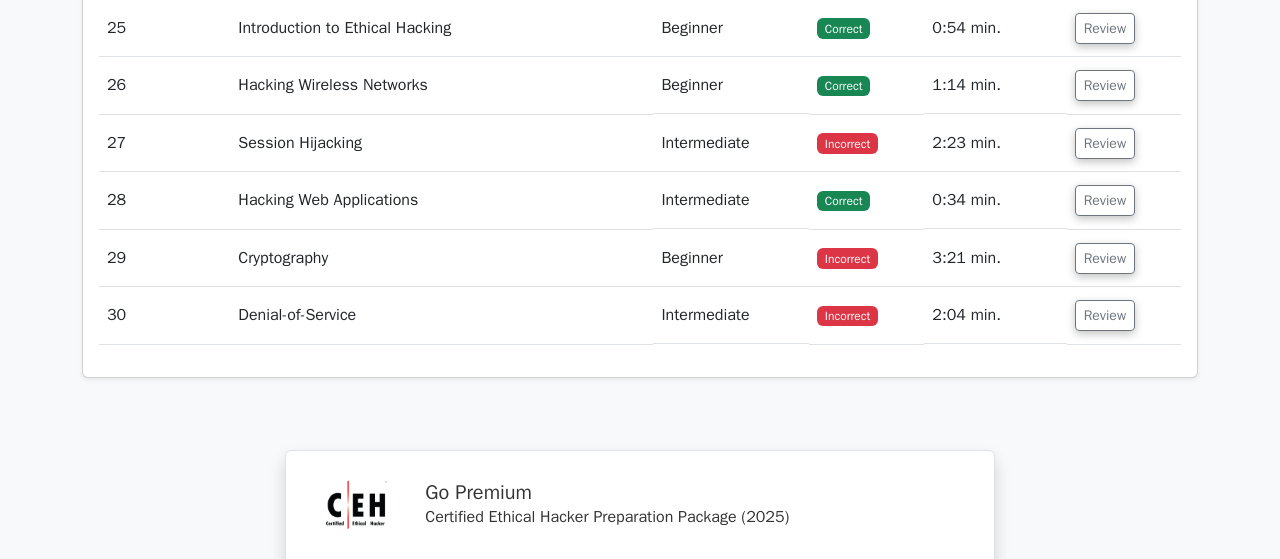 scroll, scrollTop: 4264, scrollLeft: 0, axis: vertical 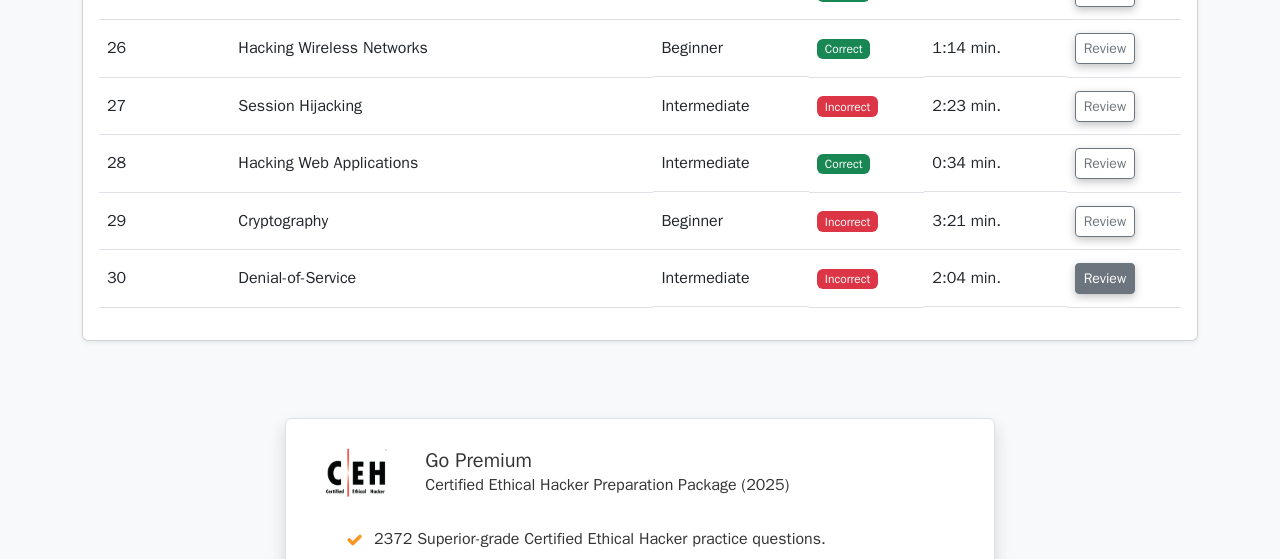 click on "Review" at bounding box center [1105, 278] 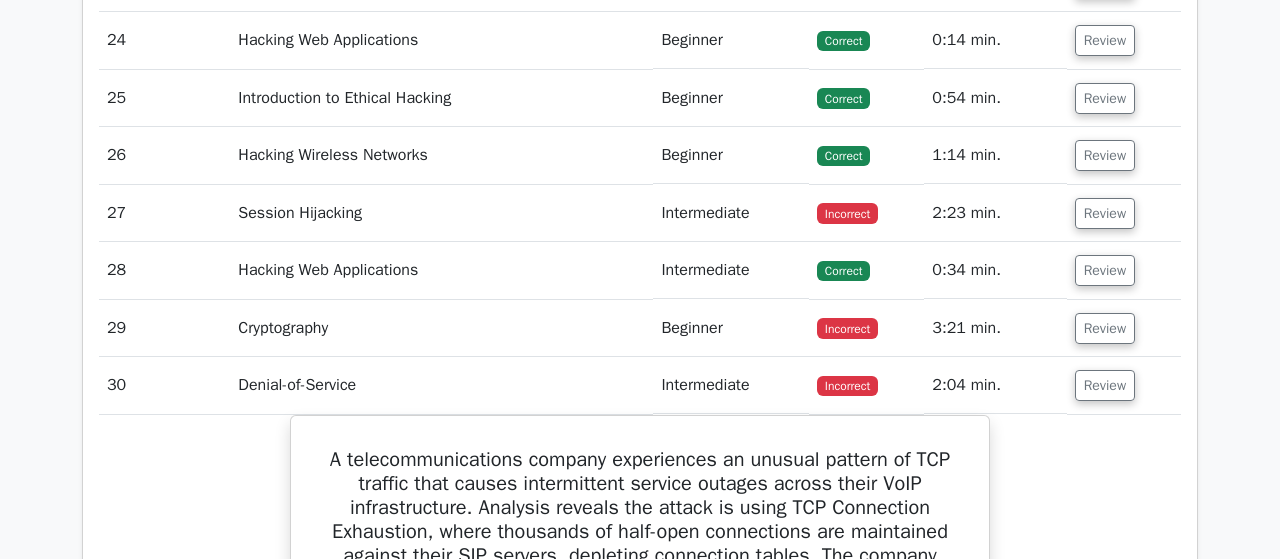scroll, scrollTop: 4160, scrollLeft: 0, axis: vertical 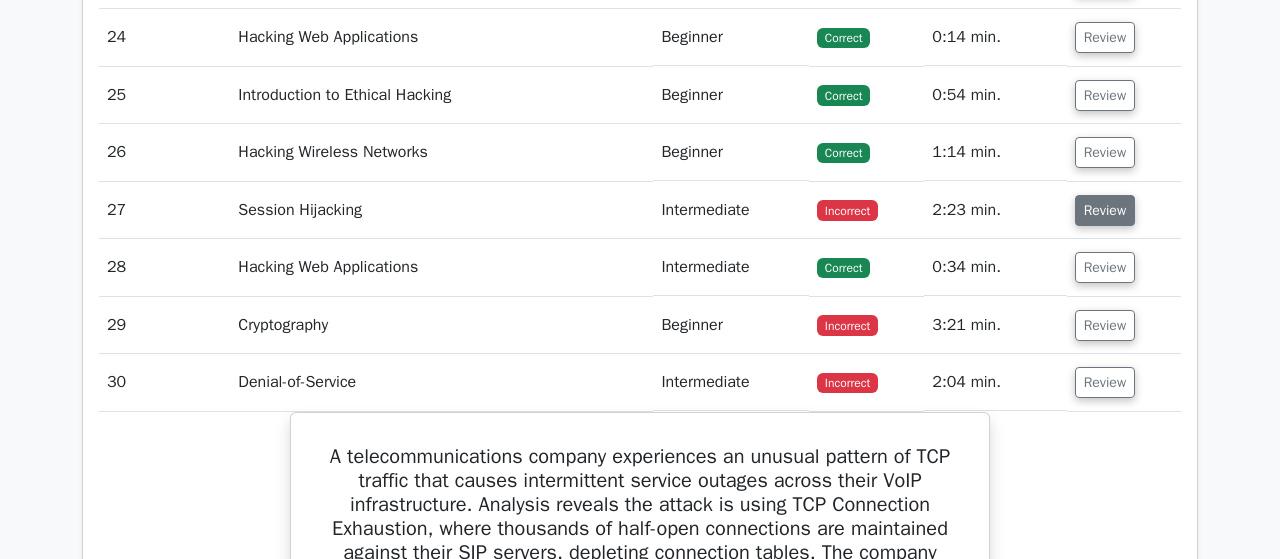 click on "Review" at bounding box center [1105, 210] 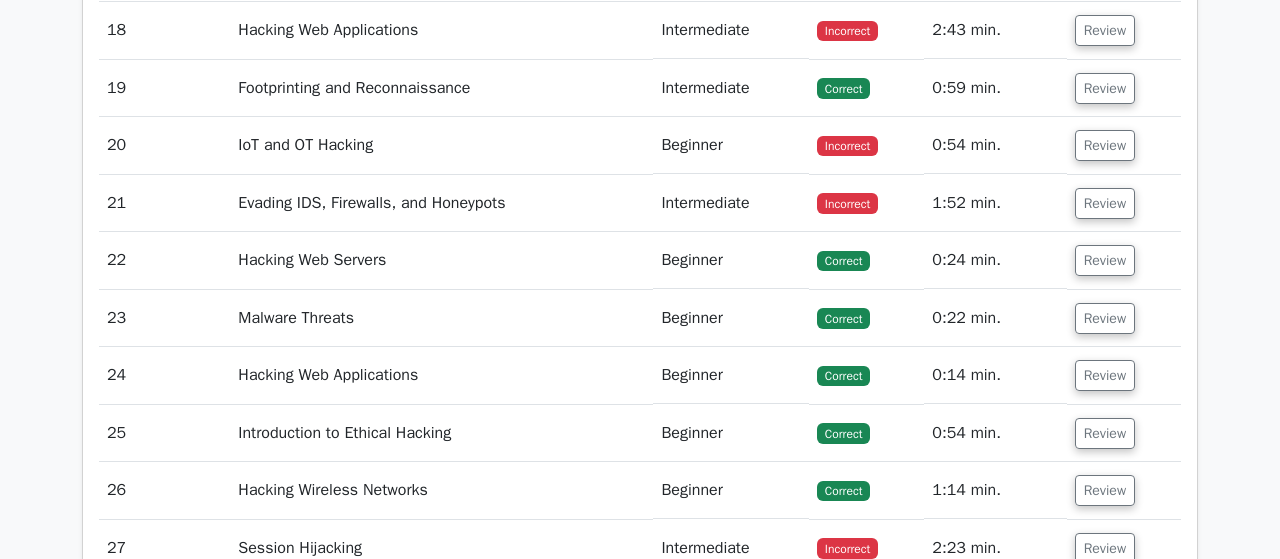 scroll, scrollTop: 3744, scrollLeft: 0, axis: vertical 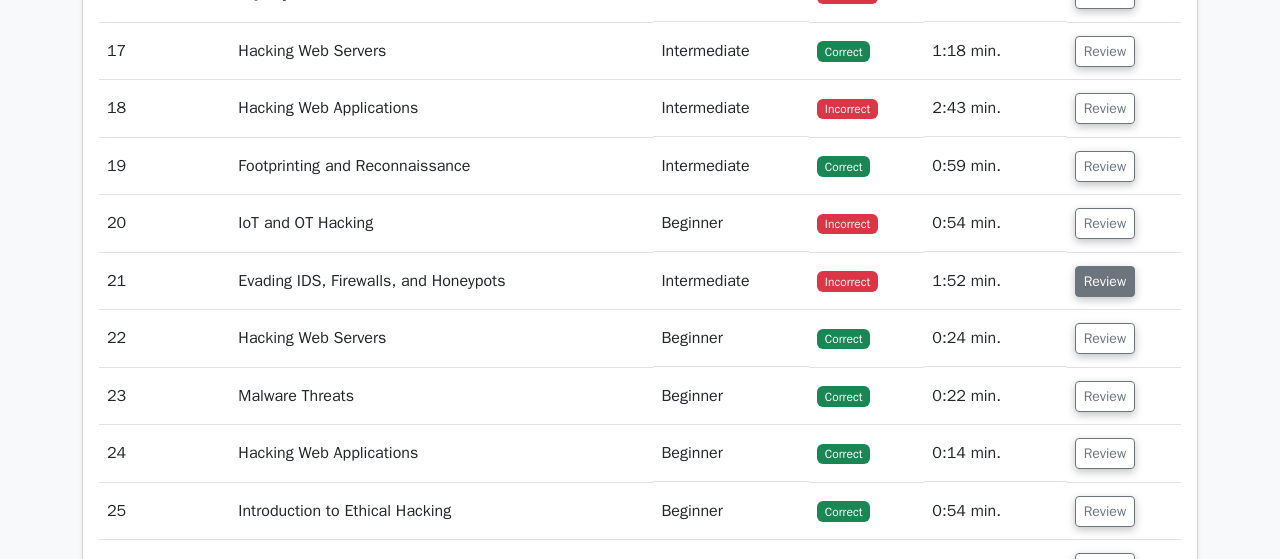 click on "Review" at bounding box center (1105, 281) 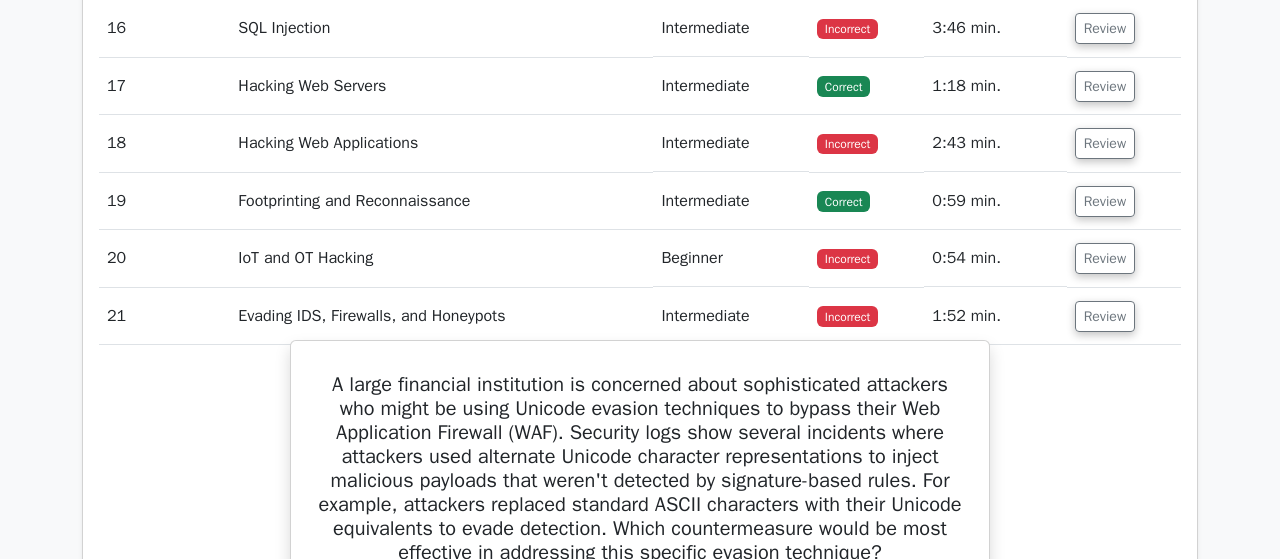 scroll, scrollTop: 3744, scrollLeft: 0, axis: vertical 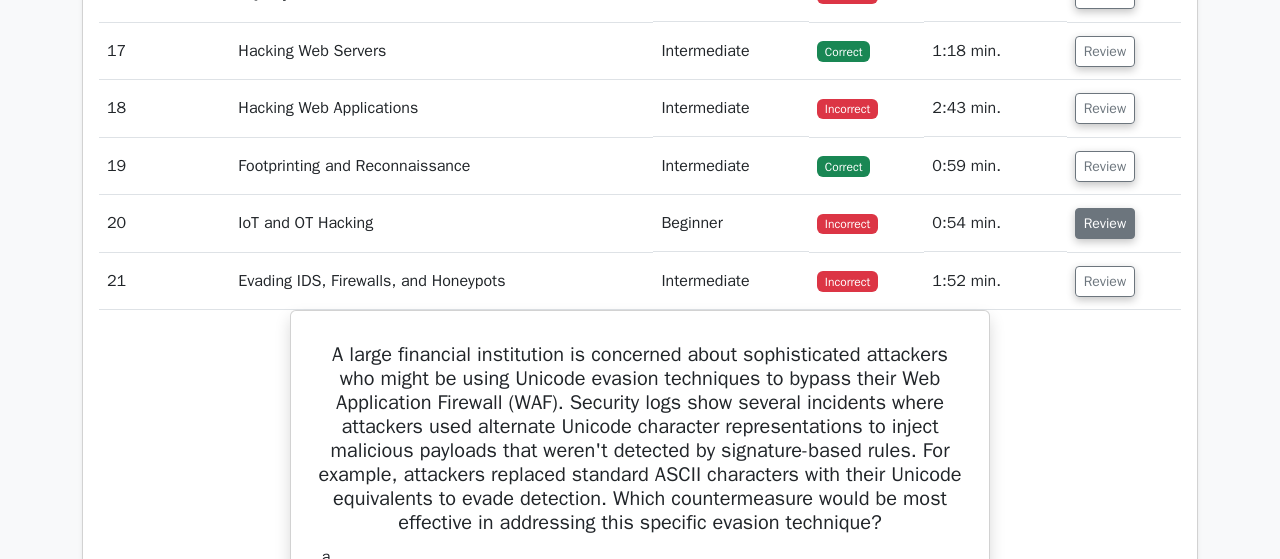 click on "Review" at bounding box center (1105, 223) 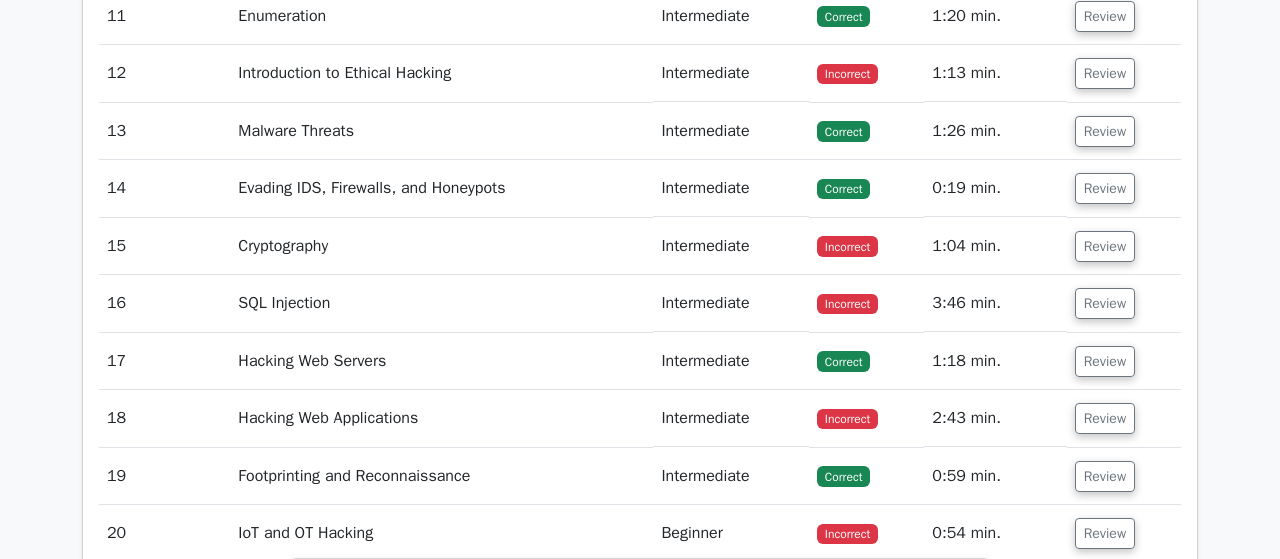 scroll, scrollTop: 3432, scrollLeft: 0, axis: vertical 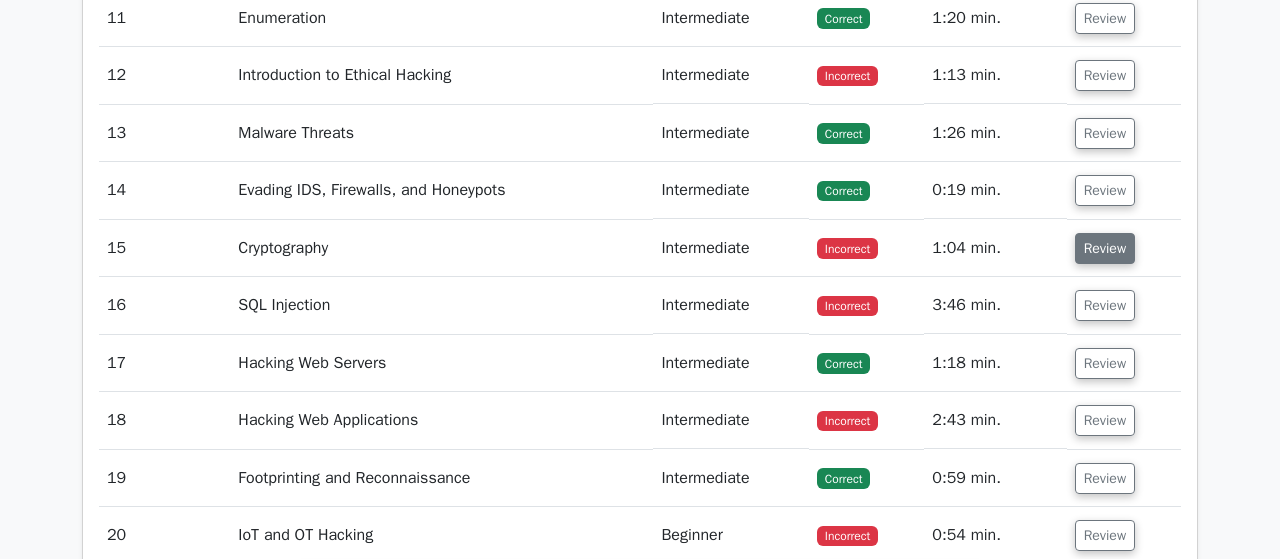 click on "Review" at bounding box center [1105, 248] 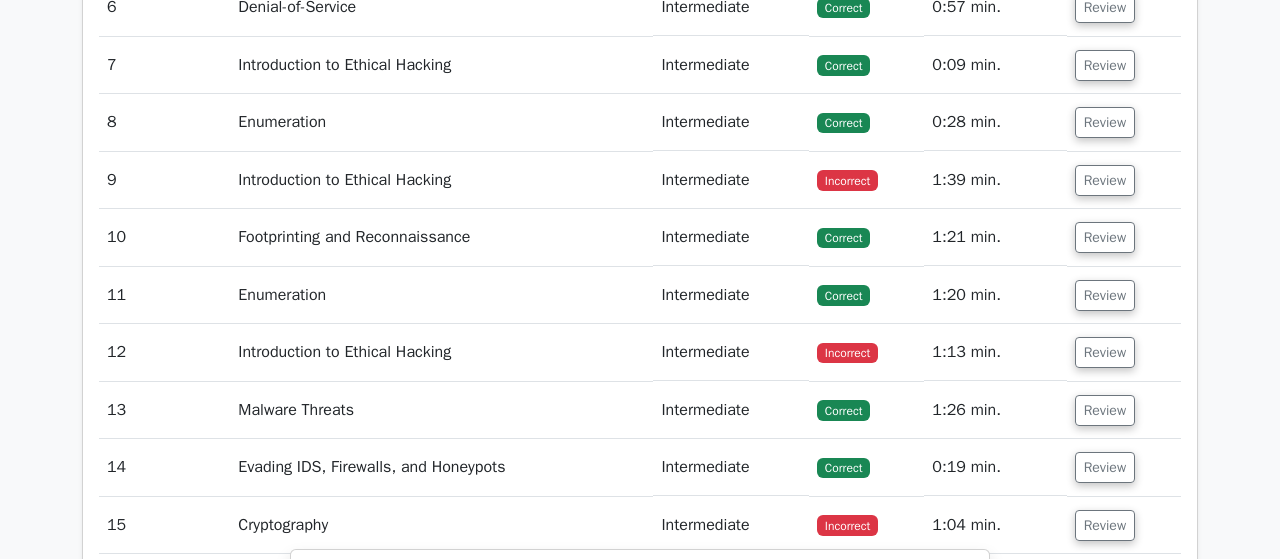 scroll, scrollTop: 3120, scrollLeft: 0, axis: vertical 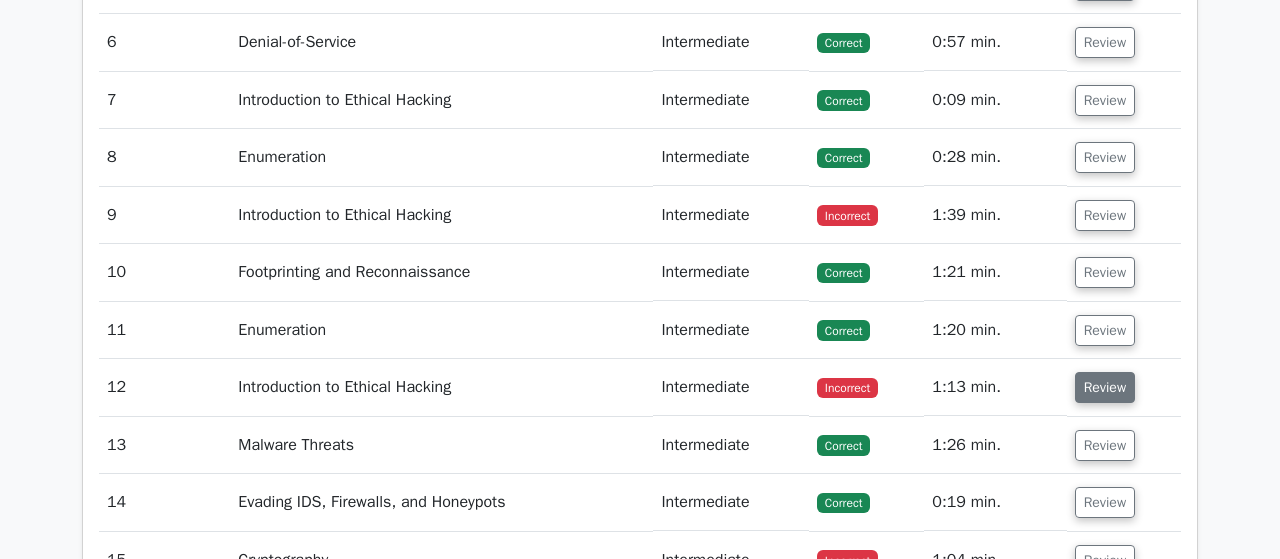 click on "Review" at bounding box center [1105, 387] 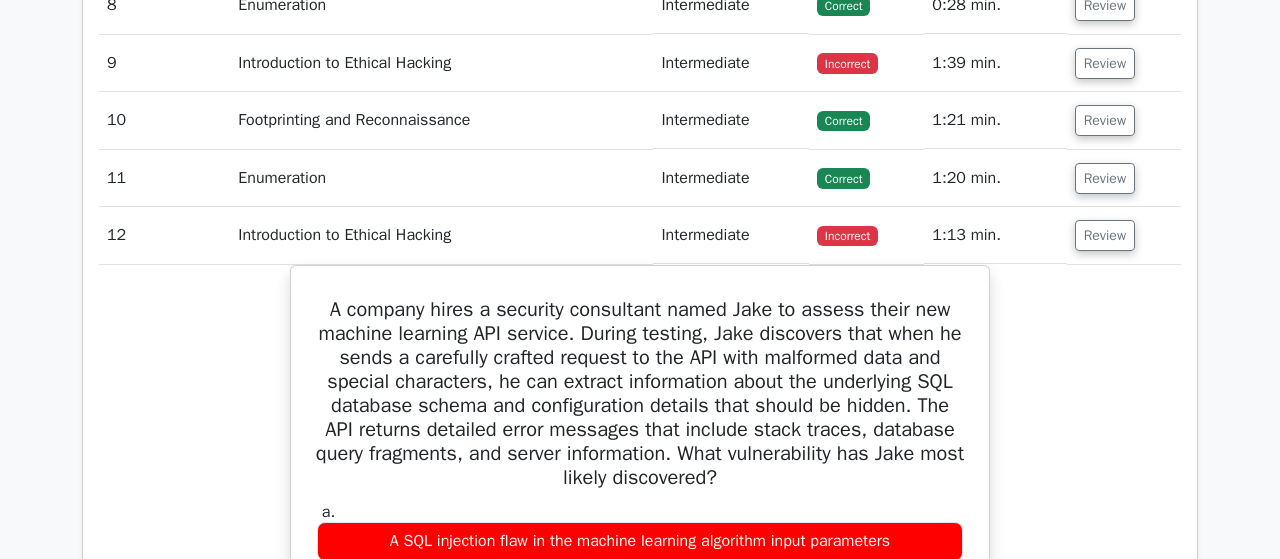 scroll, scrollTop: 3120, scrollLeft: 0, axis: vertical 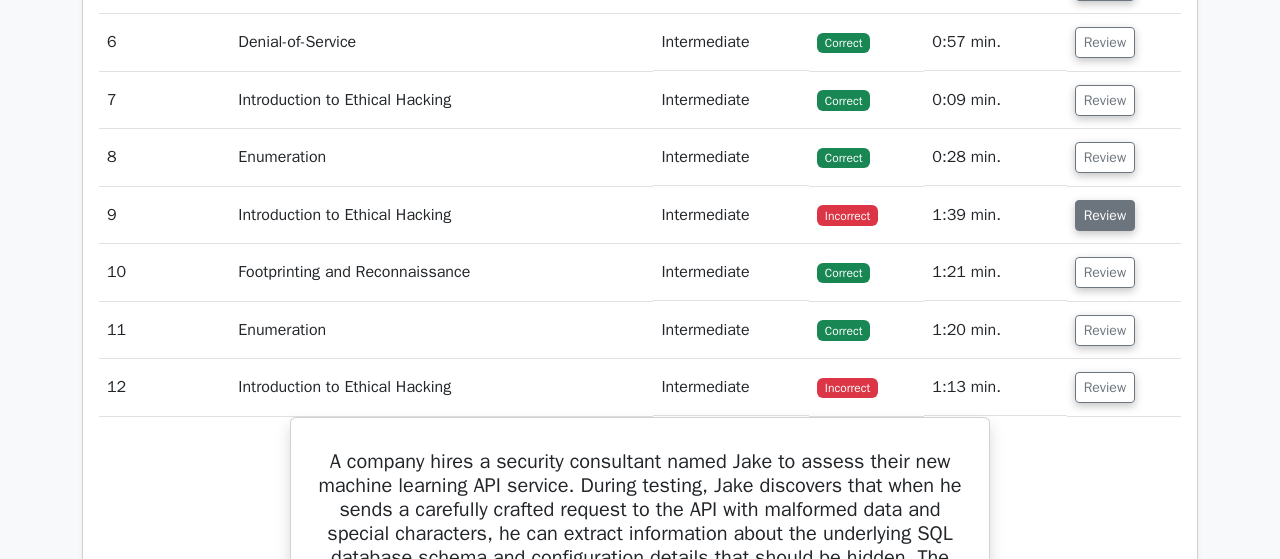 click on "Review" at bounding box center [1105, 215] 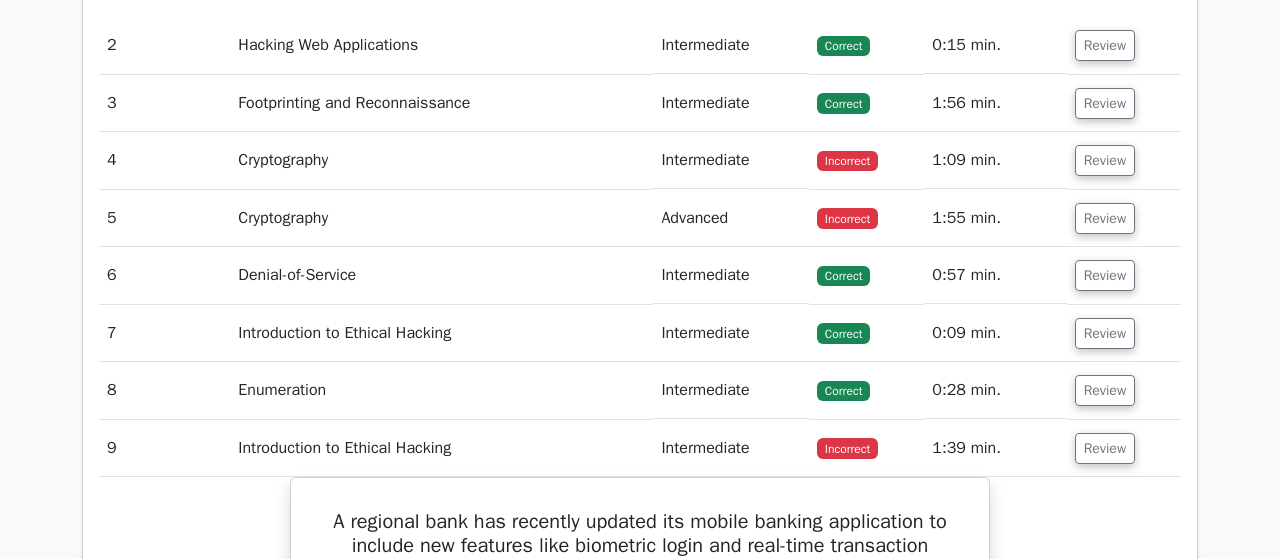 scroll, scrollTop: 2704, scrollLeft: 0, axis: vertical 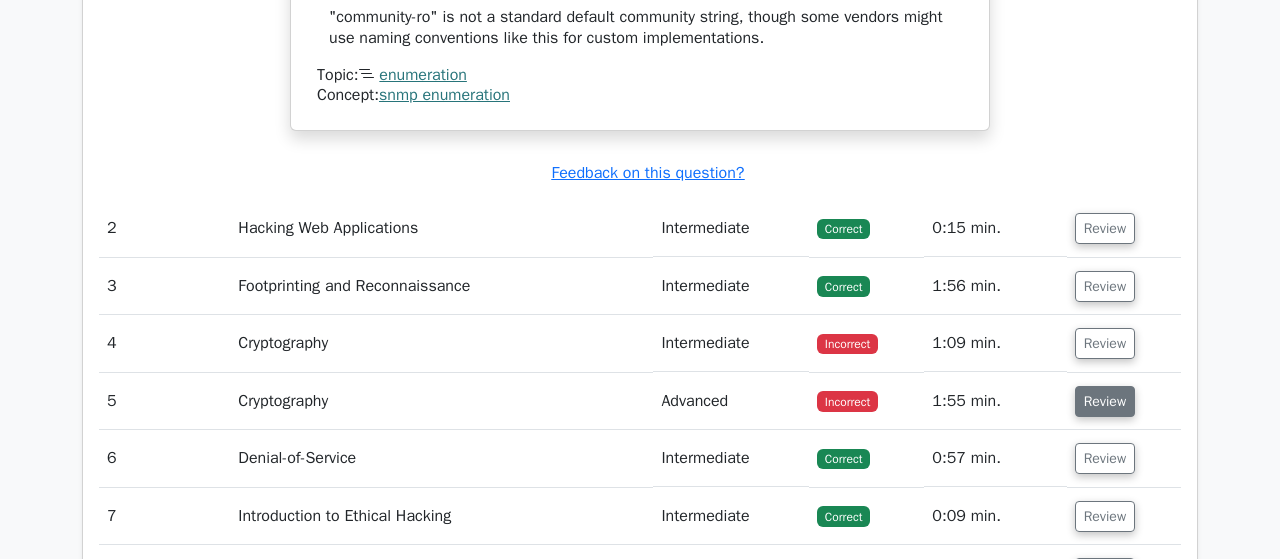 click on "Review" at bounding box center (1105, 401) 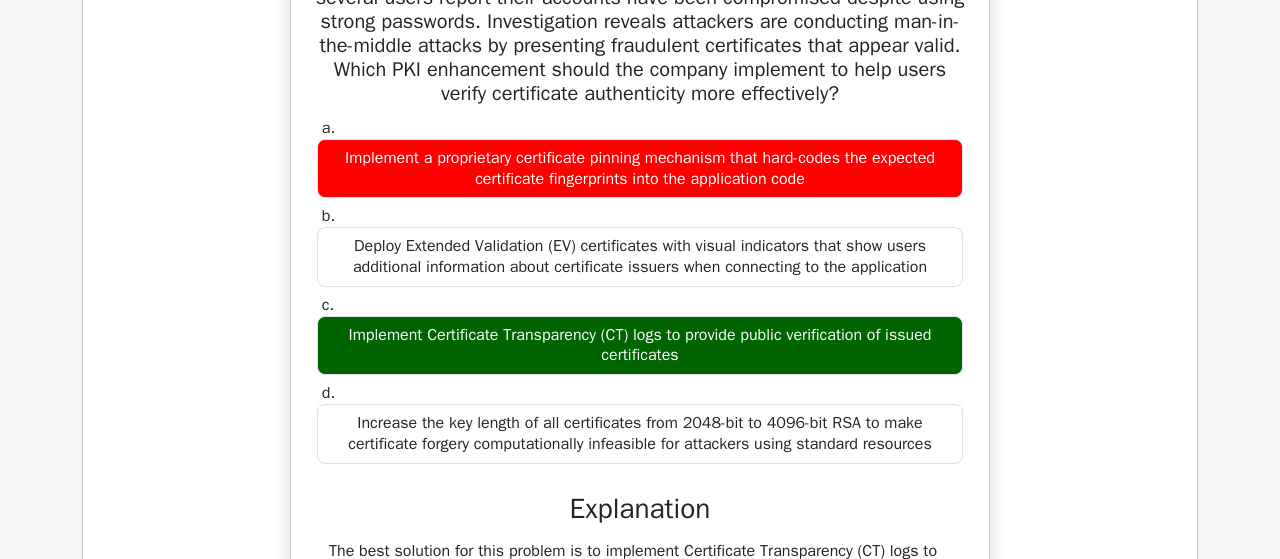 scroll, scrollTop: 2808, scrollLeft: 0, axis: vertical 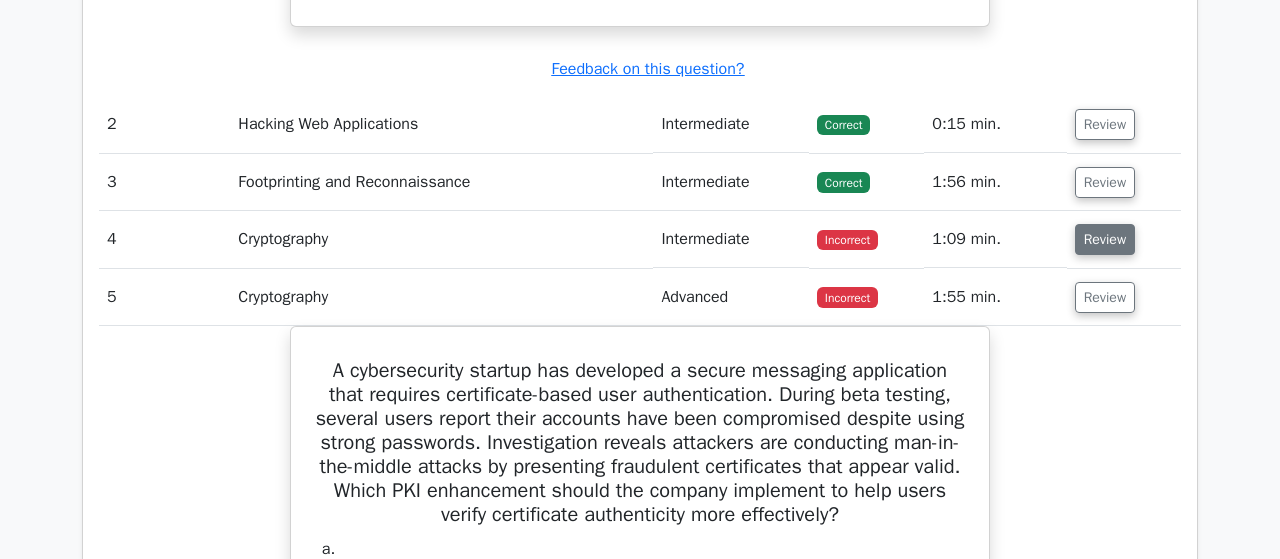 click on "Review" at bounding box center [1105, 239] 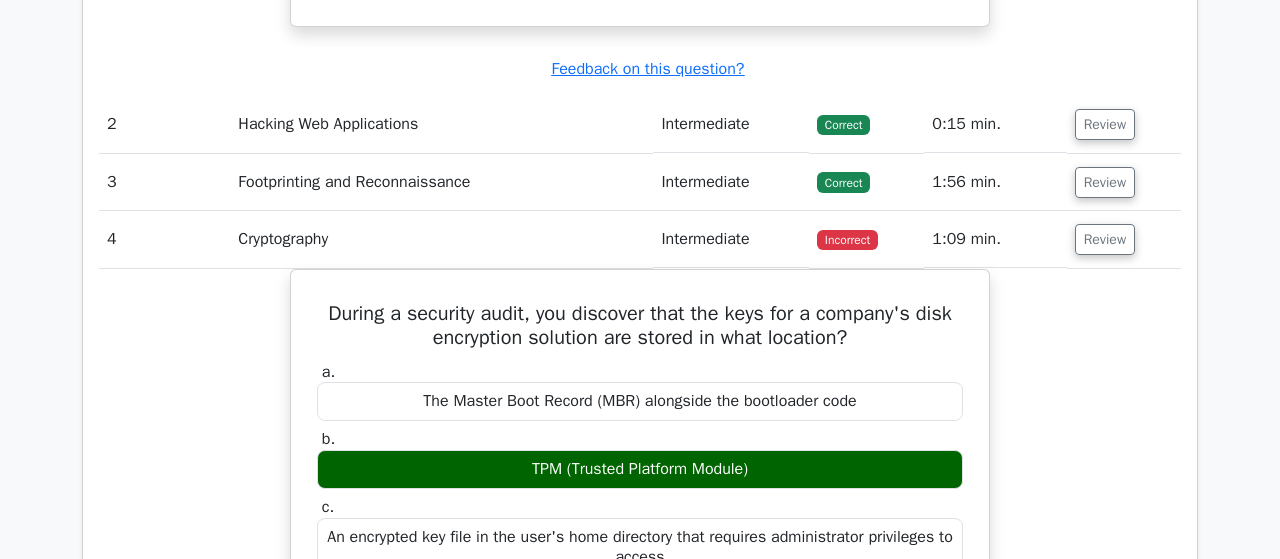 scroll, scrollTop: 2912, scrollLeft: 0, axis: vertical 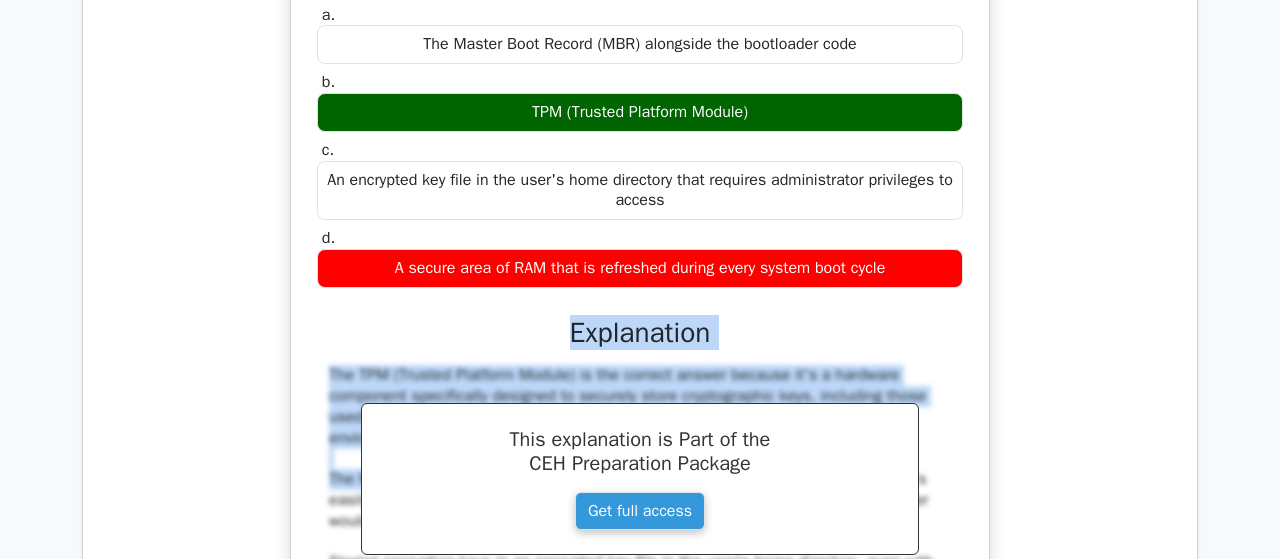 drag, startPoint x: 323, startPoint y: 189, endPoint x: 993, endPoint y: 267, distance: 674.525 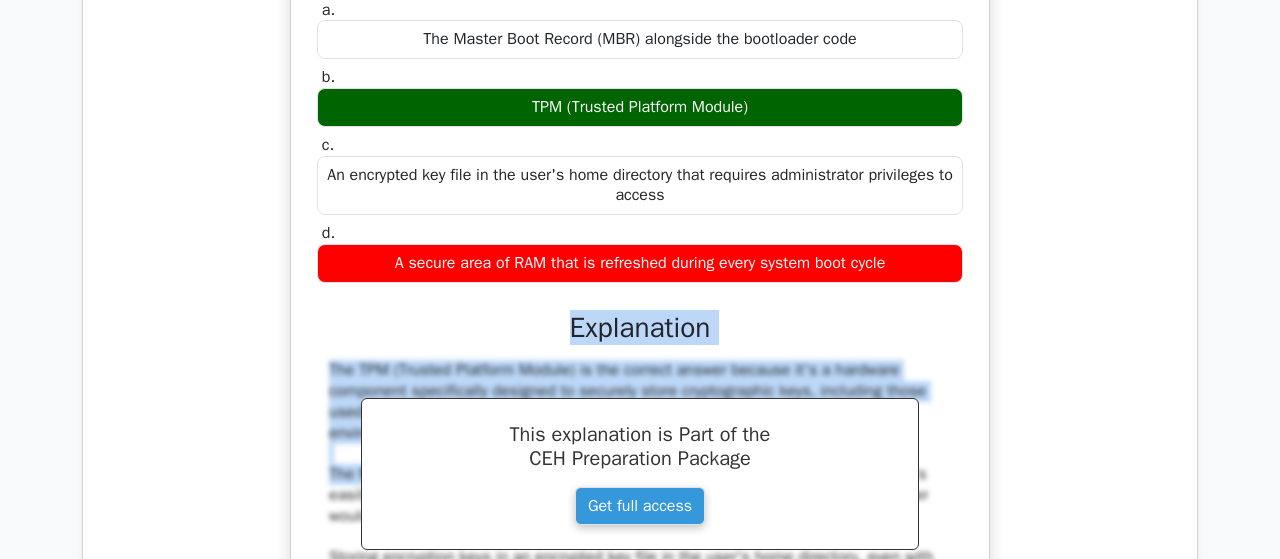 copy on "During a security audit, you discover that the keys for a company's disk encryption solution are stored in what location?
a.
The Master Boot Record (MBR) alongside the bootloader code
b.
TPM (Trusted Platform Module)
c.
An encrypted key file in the user's home directory that requires administrator privileges to access
d.
A secure area of RAM that is refreshed during every system boot cycle" 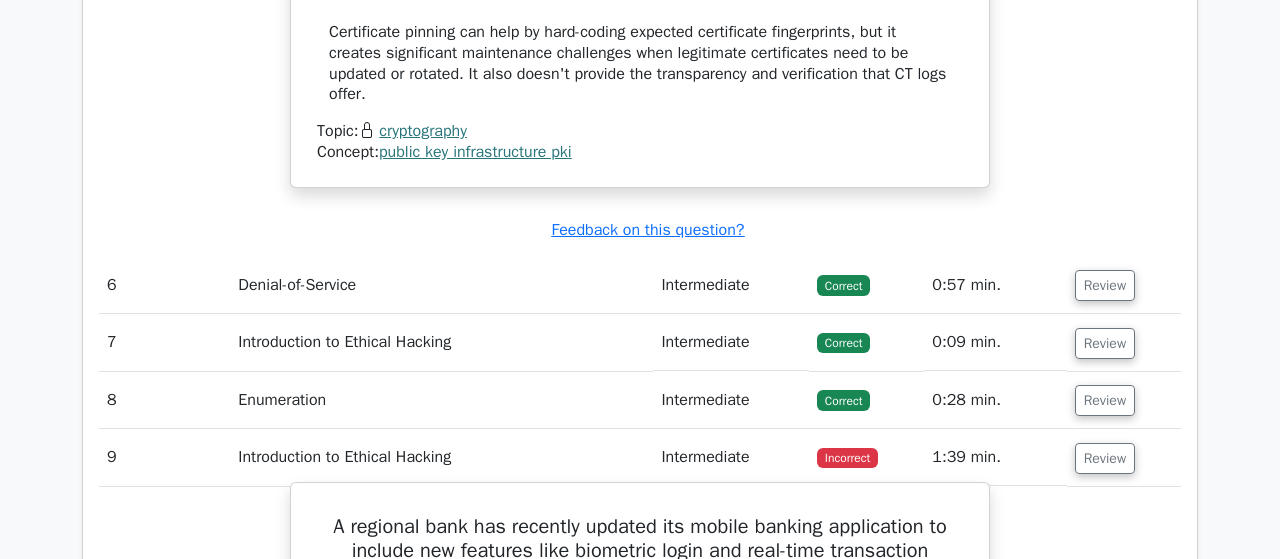 scroll, scrollTop: 5141, scrollLeft: 0, axis: vertical 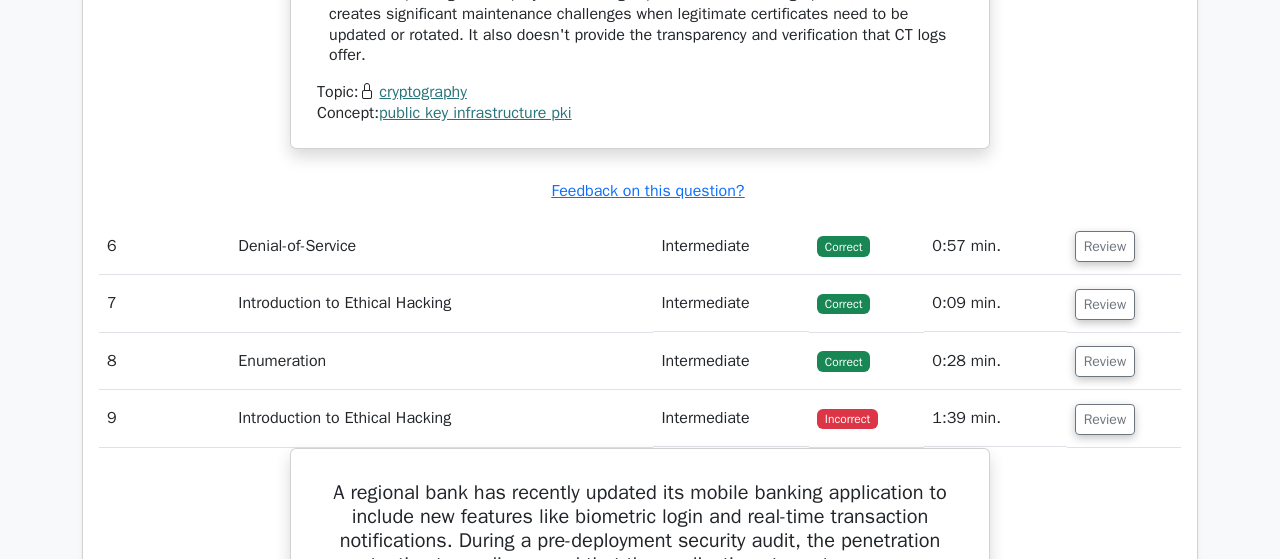 click on "Review" at bounding box center [1124, 246] 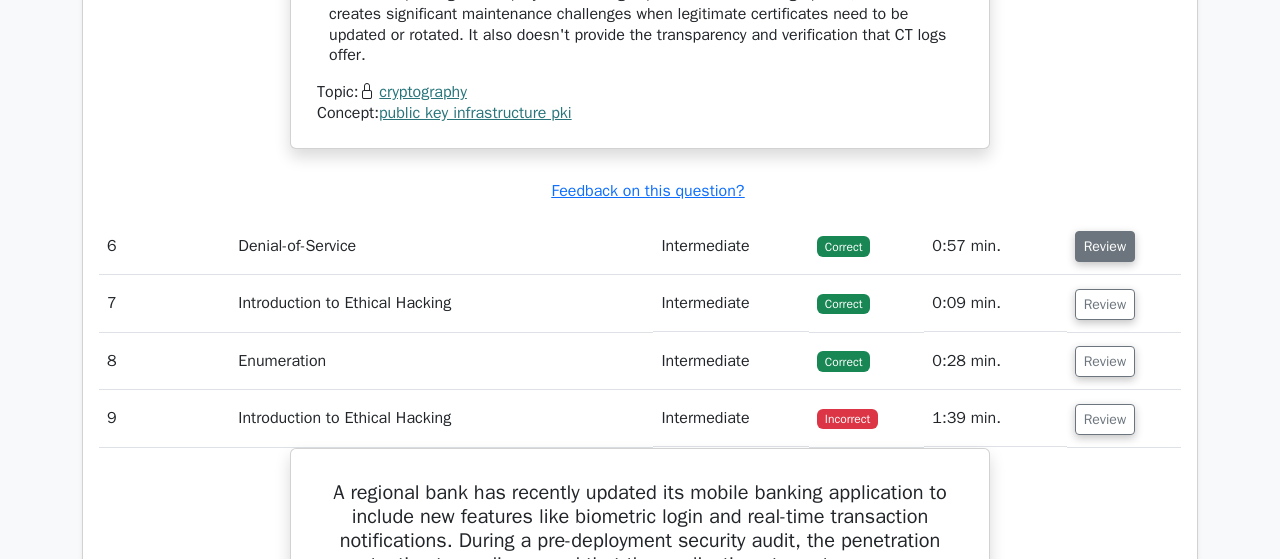 click on "Review" at bounding box center [1105, 246] 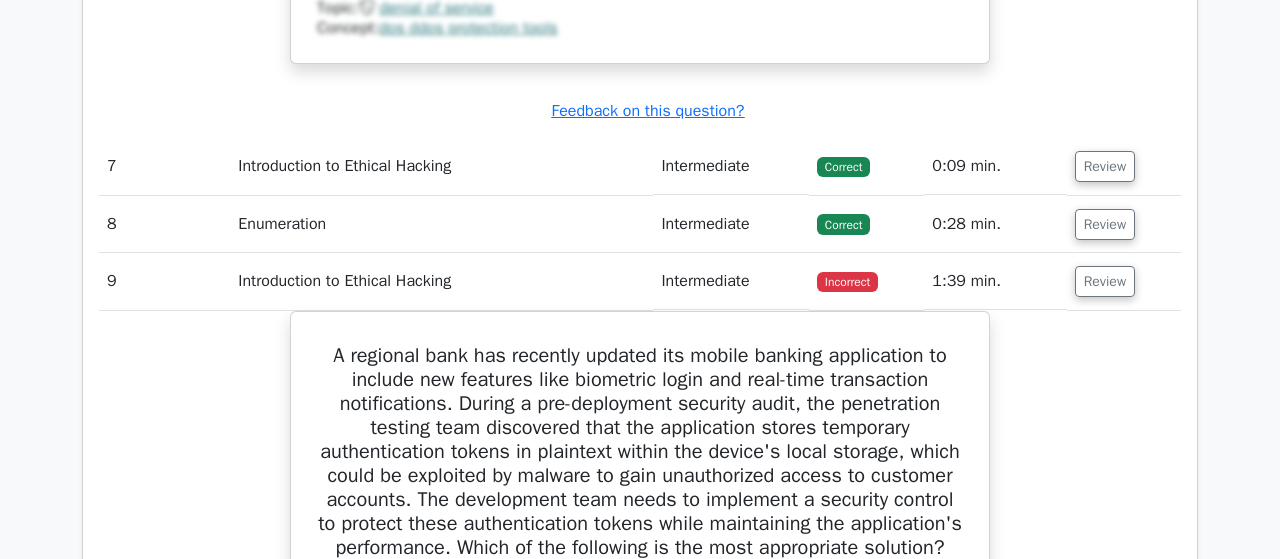 scroll, scrollTop: 6285, scrollLeft: 0, axis: vertical 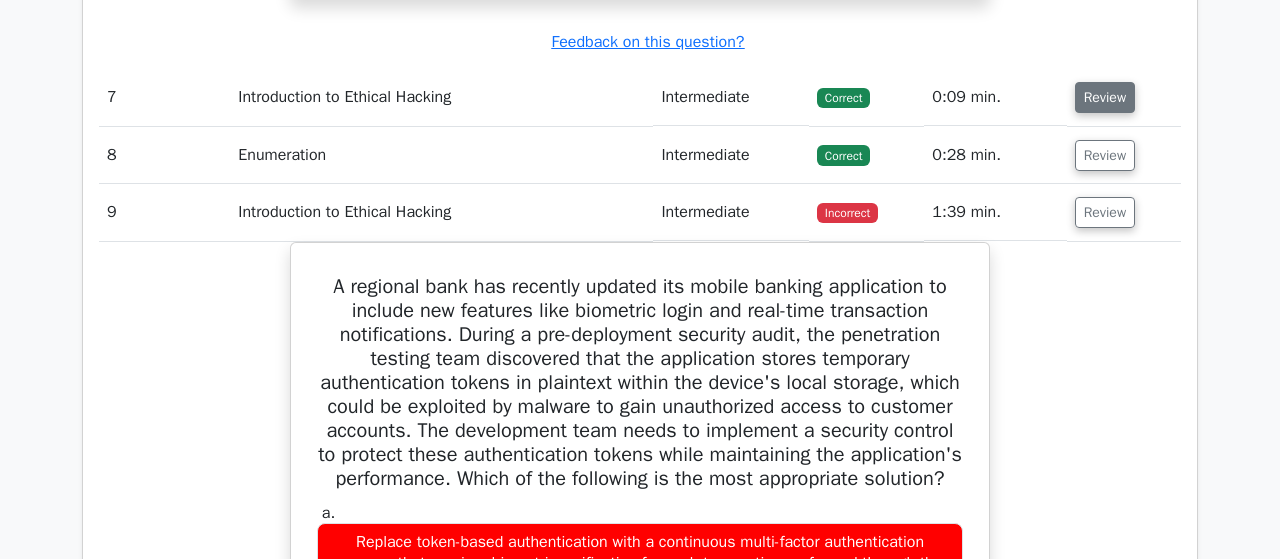 click on "Review" at bounding box center [1105, 97] 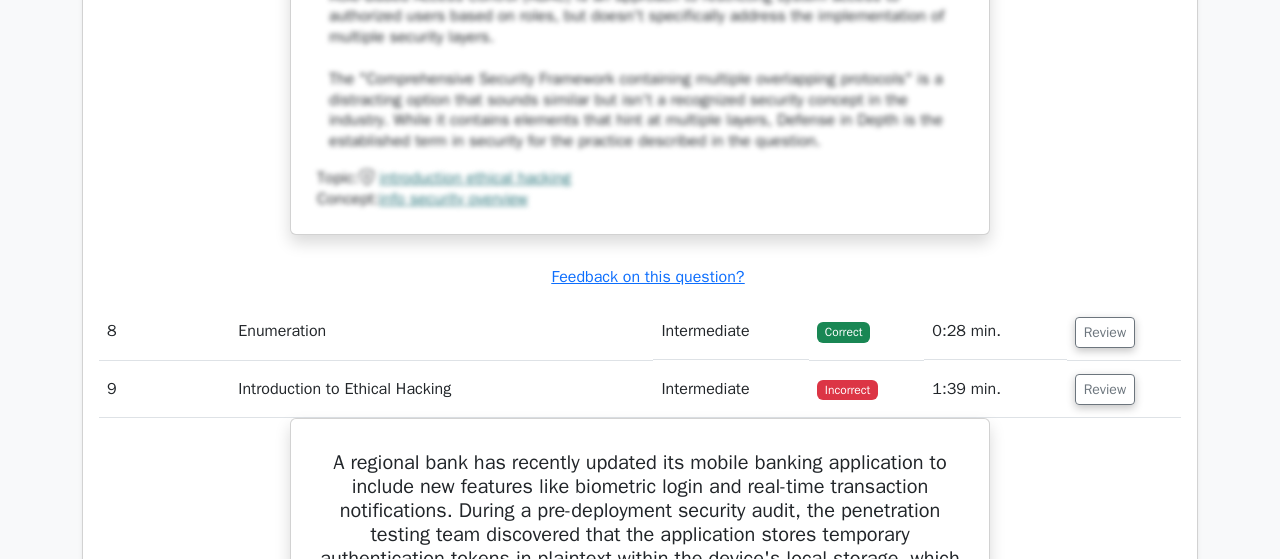 scroll, scrollTop: 7117, scrollLeft: 0, axis: vertical 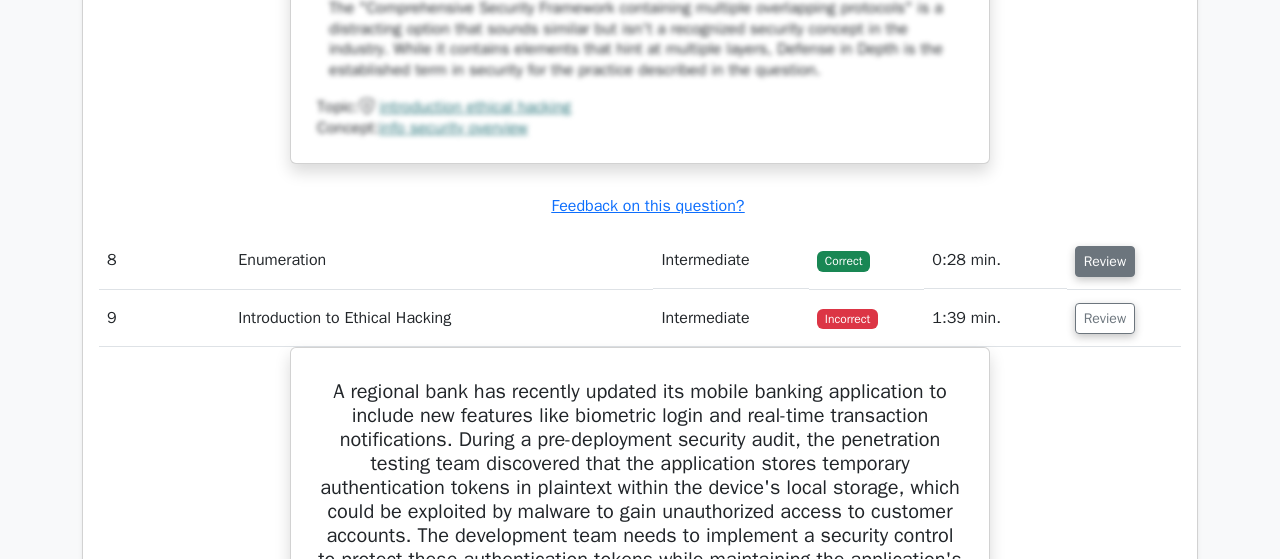 click on "Review" at bounding box center [1105, 261] 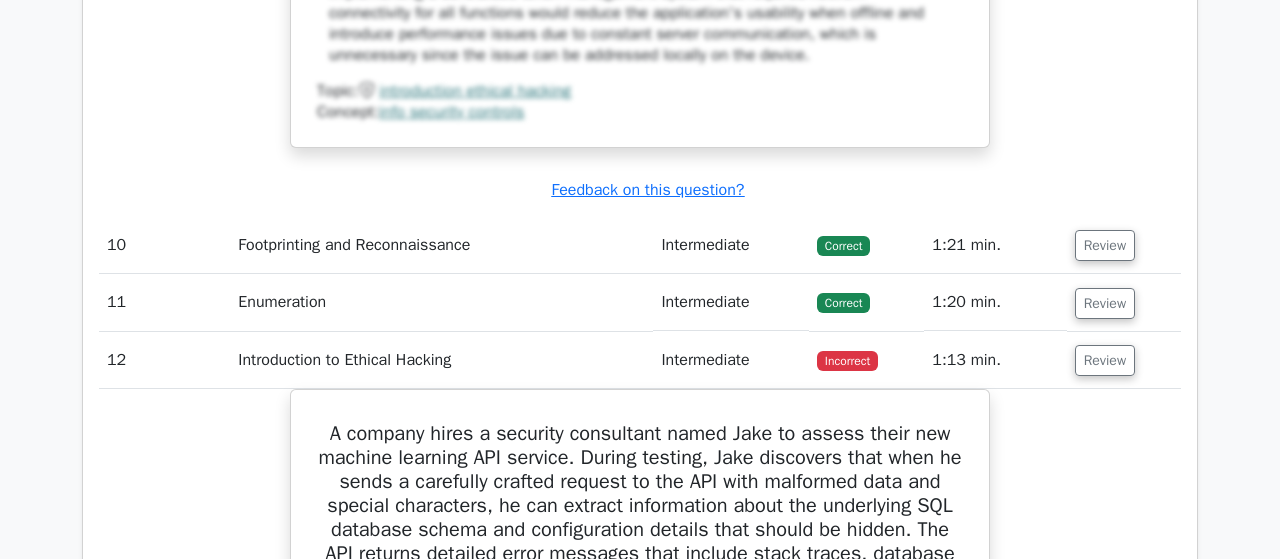 scroll, scrollTop: 9925, scrollLeft: 0, axis: vertical 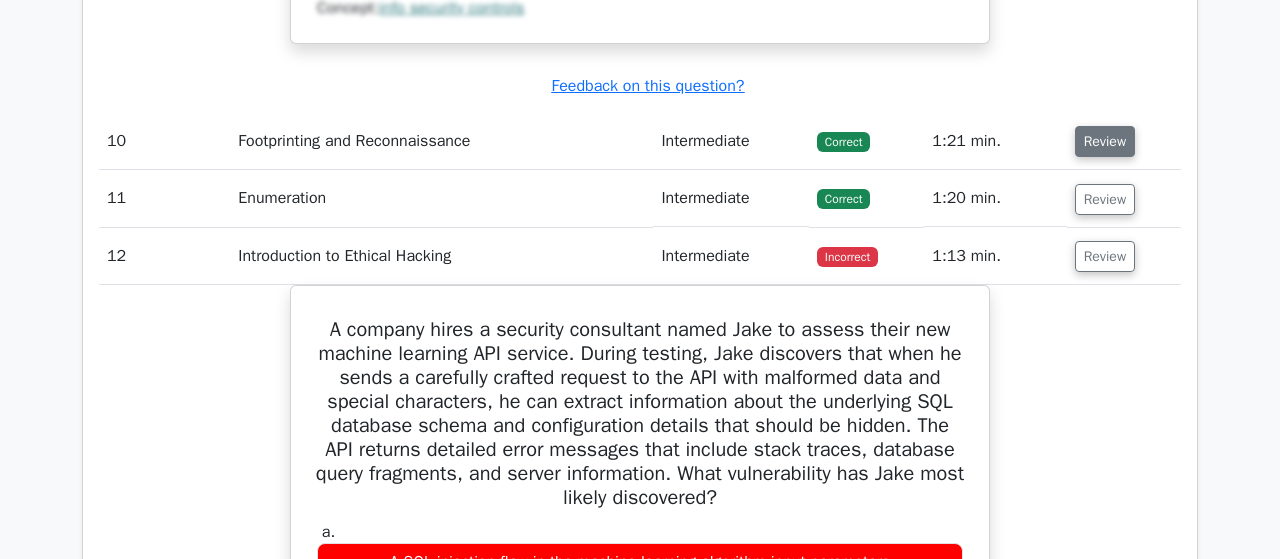 click on "Review" at bounding box center (1105, 141) 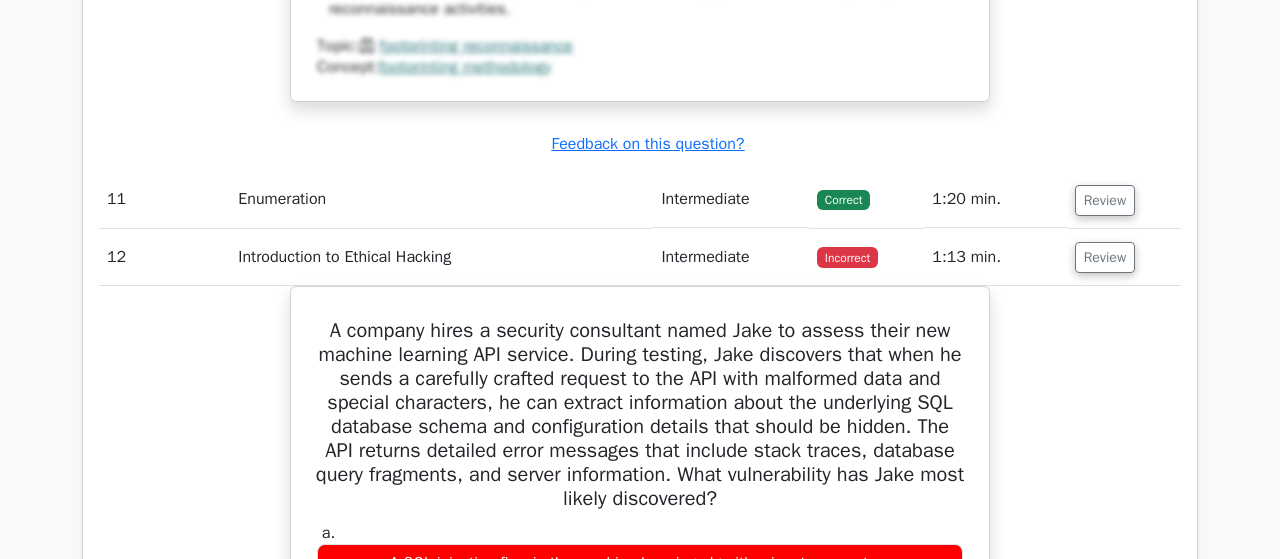 scroll, scrollTop: 11069, scrollLeft: 0, axis: vertical 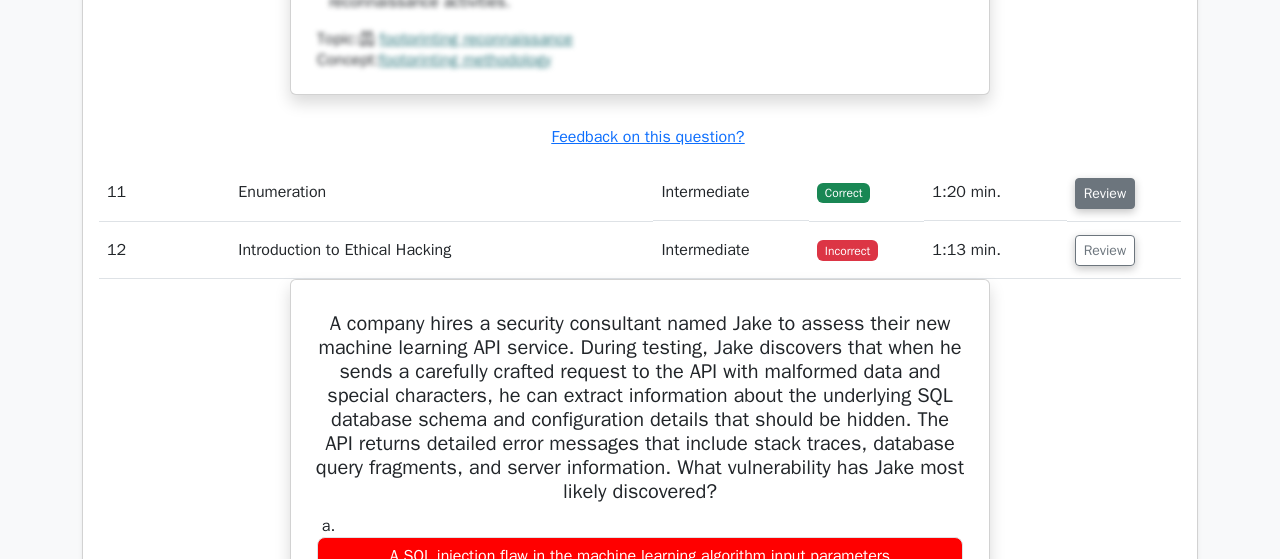 click on "Review" at bounding box center [1105, 193] 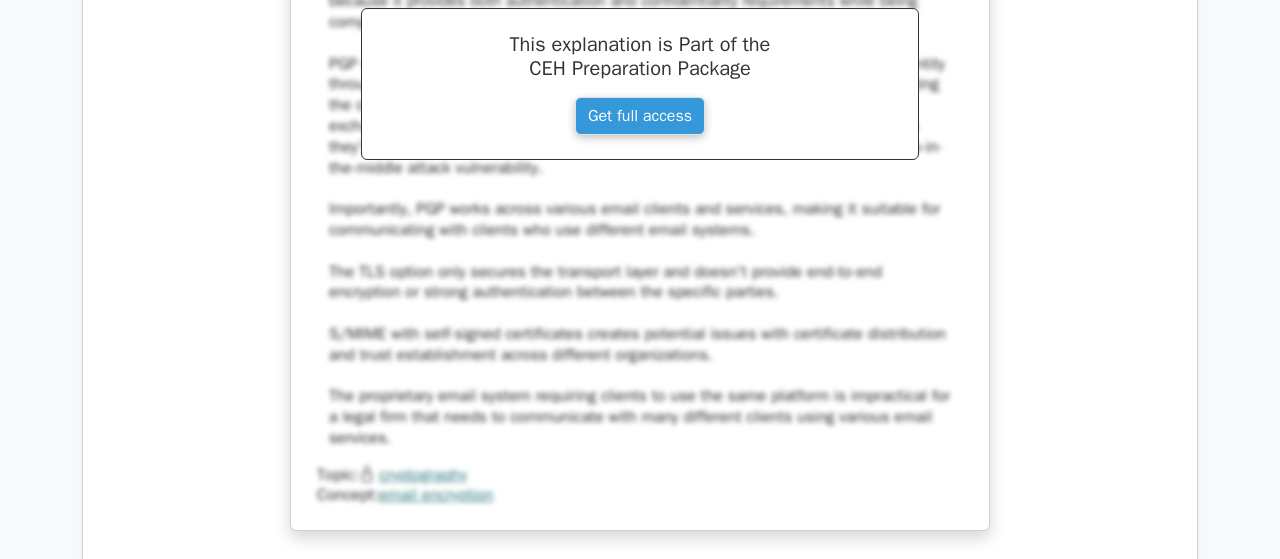 scroll, scrollTop: 14501, scrollLeft: 0, axis: vertical 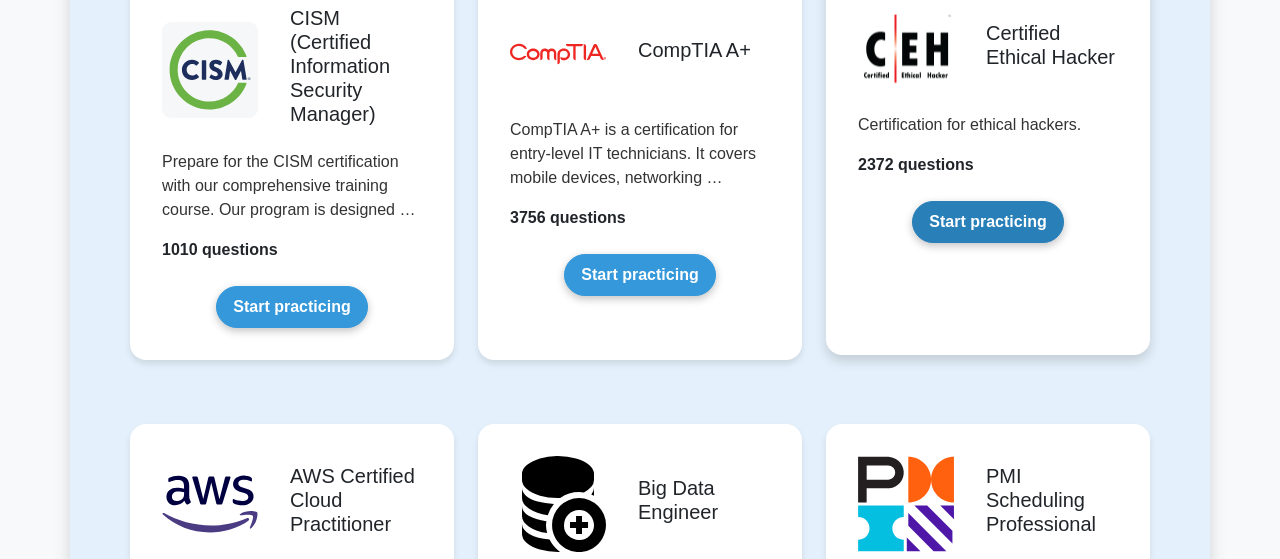 click on "Start practicing" at bounding box center (987, 222) 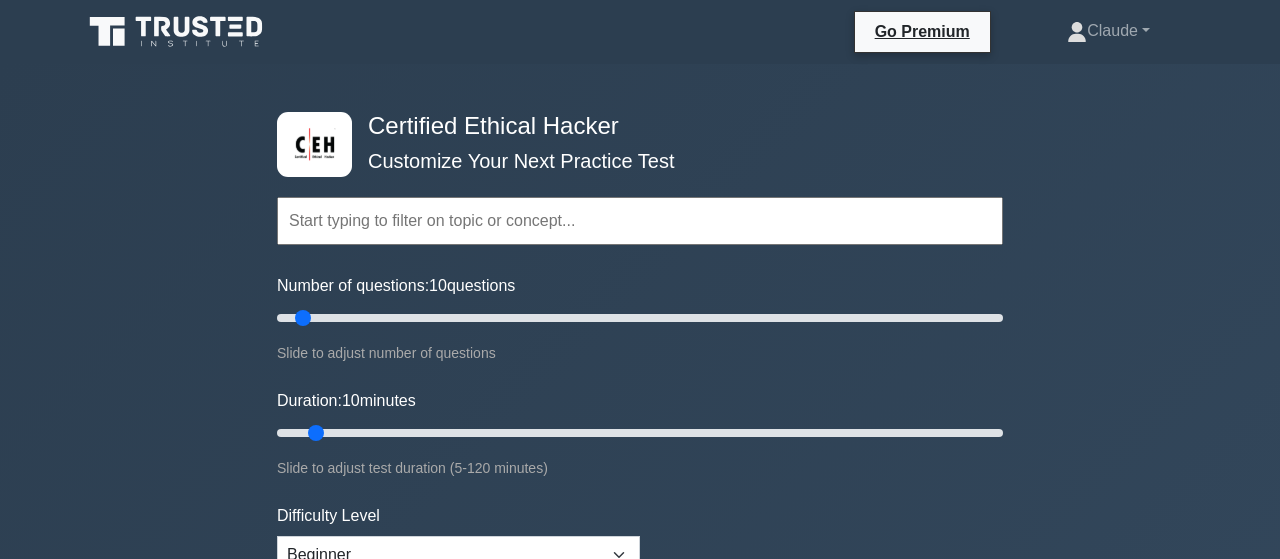scroll, scrollTop: 0, scrollLeft: 0, axis: both 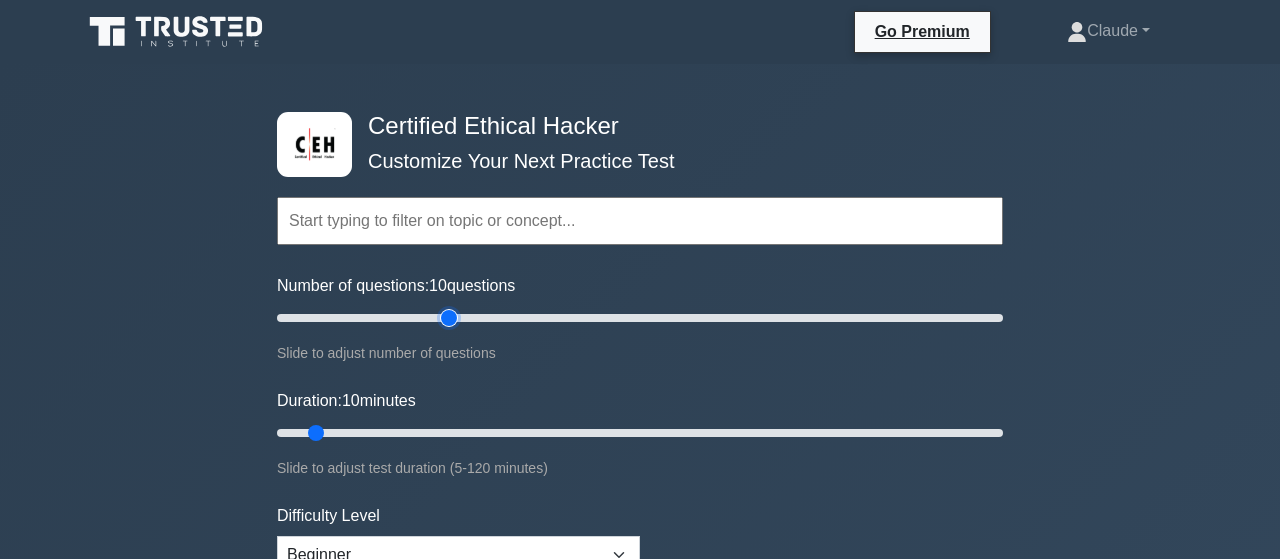 click on "Number of questions:  10  questions" at bounding box center (640, 318) 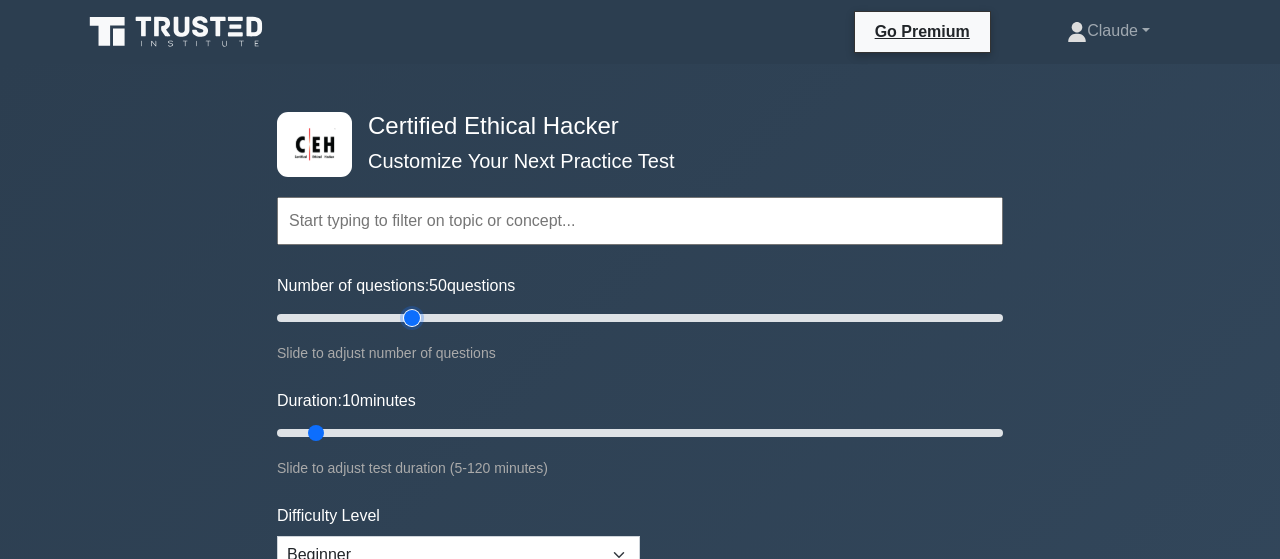 click on "Number of questions:  50  questions" at bounding box center [640, 318] 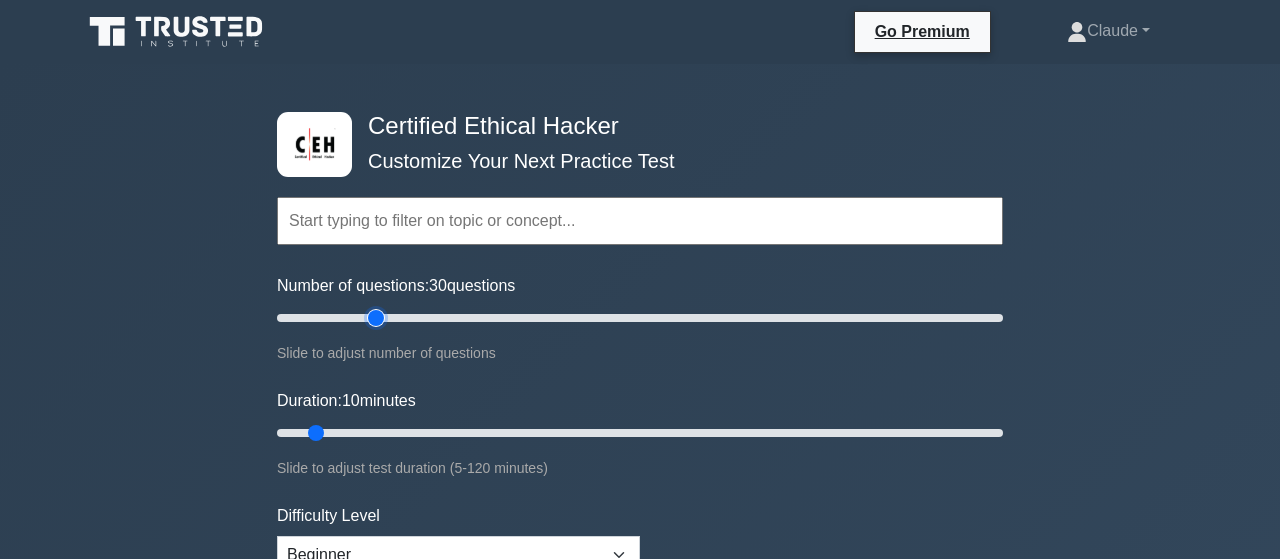 drag, startPoint x: 407, startPoint y: 319, endPoint x: 379, endPoint y: 321, distance: 28.071337 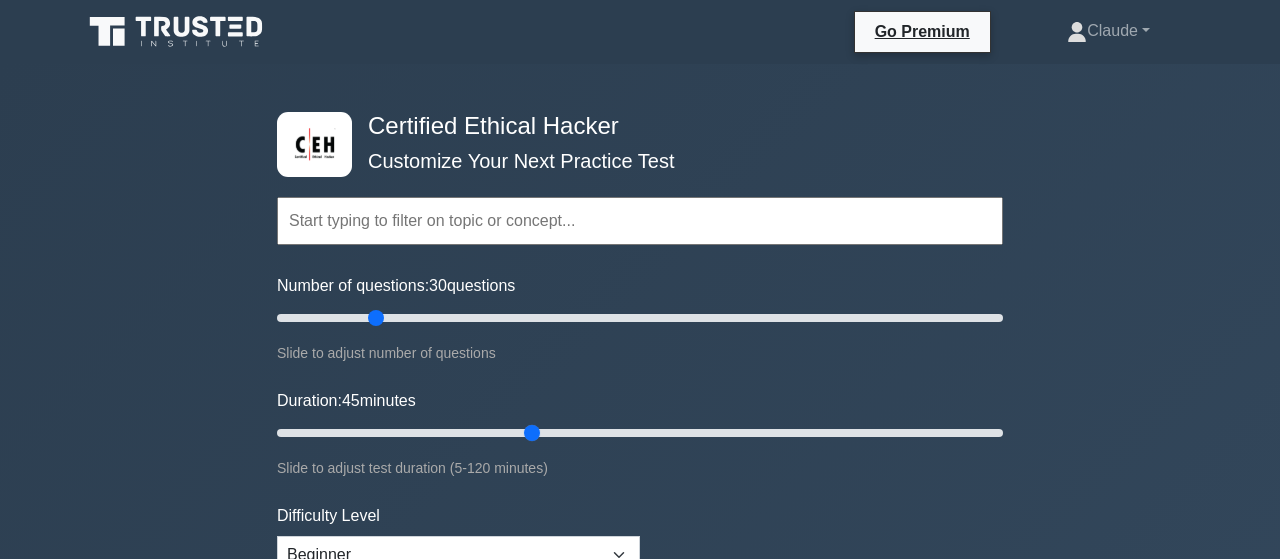 drag, startPoint x: 317, startPoint y: 424, endPoint x: 538, endPoint y: 451, distance: 222.64322 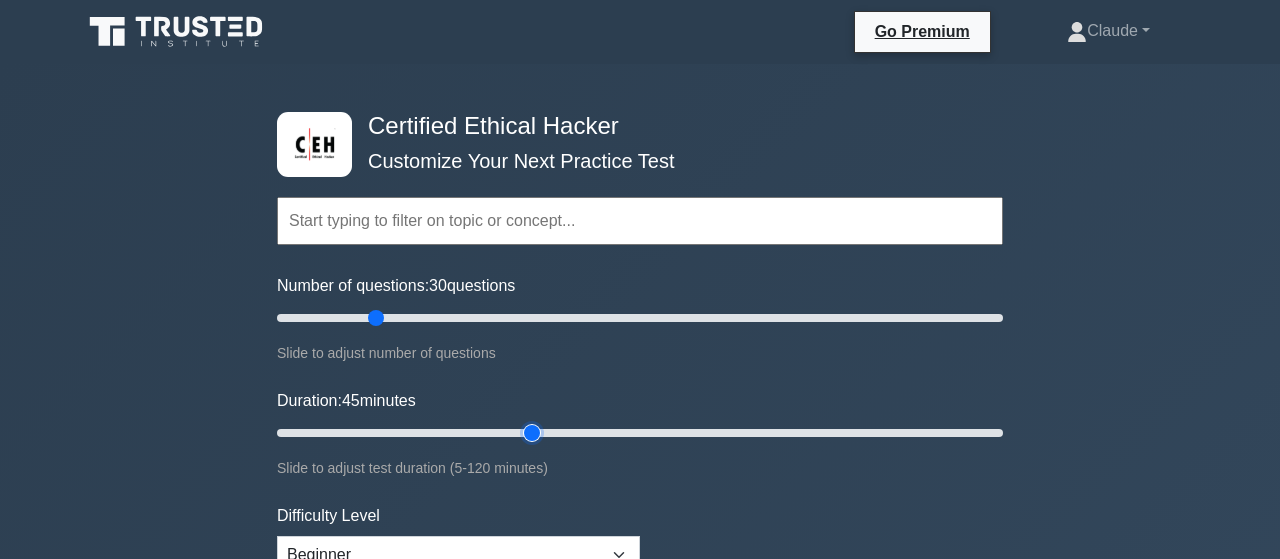 type on "45" 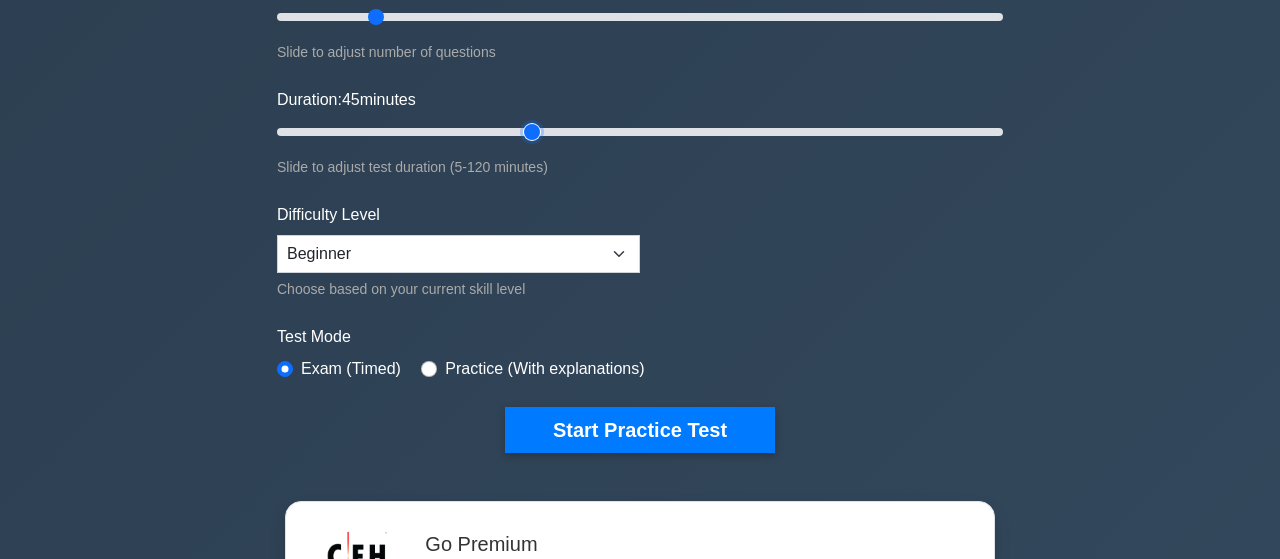 scroll, scrollTop: 312, scrollLeft: 0, axis: vertical 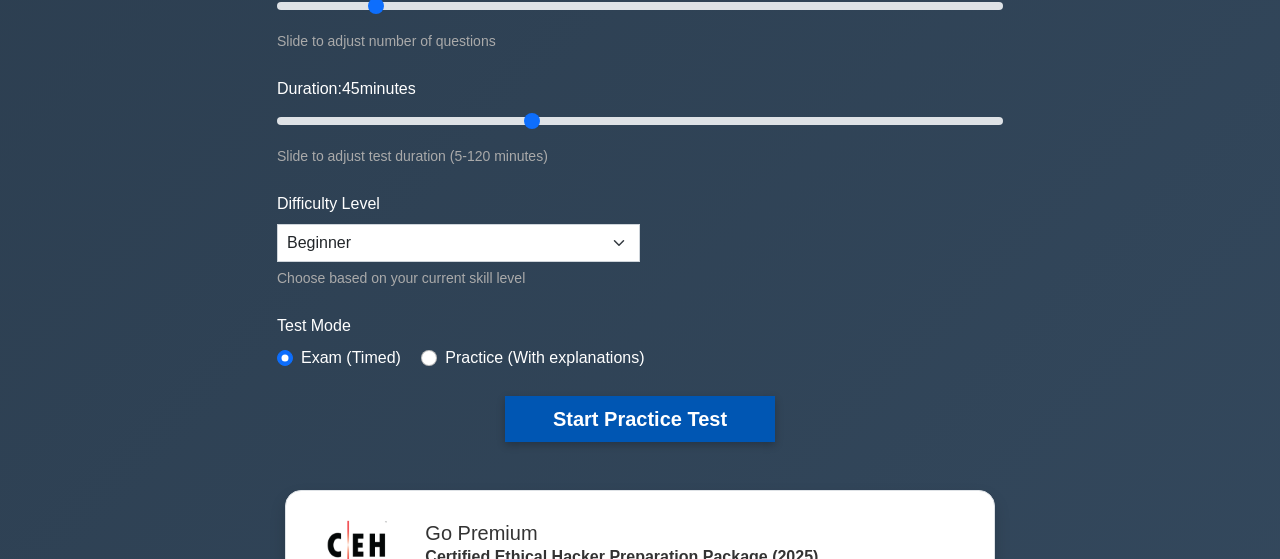 click on "Start Practice Test" at bounding box center [640, 419] 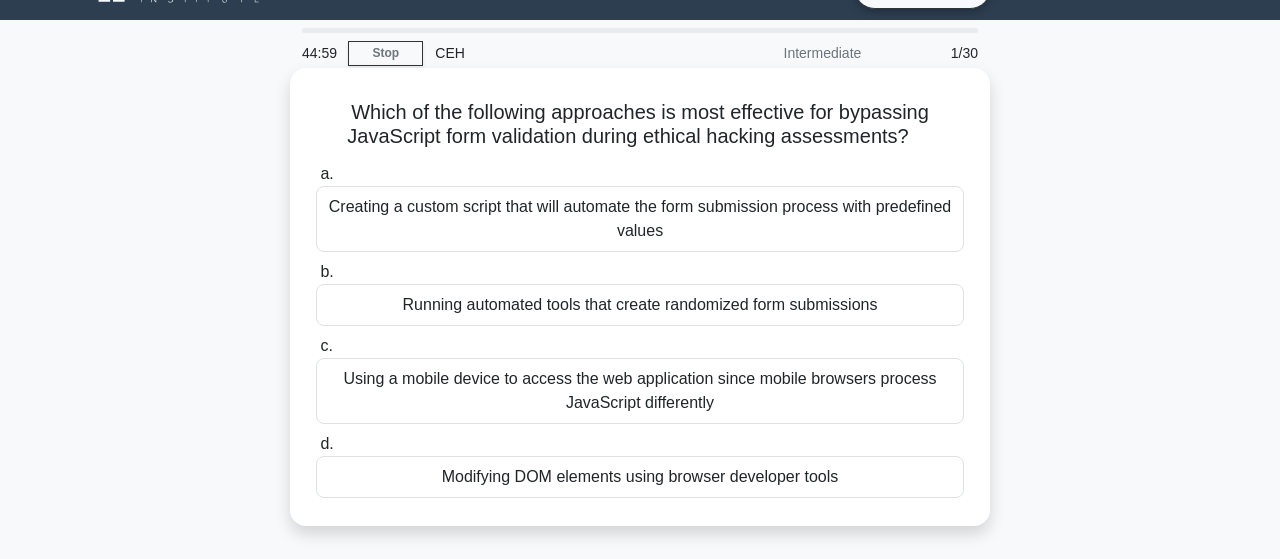 scroll, scrollTop: 104, scrollLeft: 0, axis: vertical 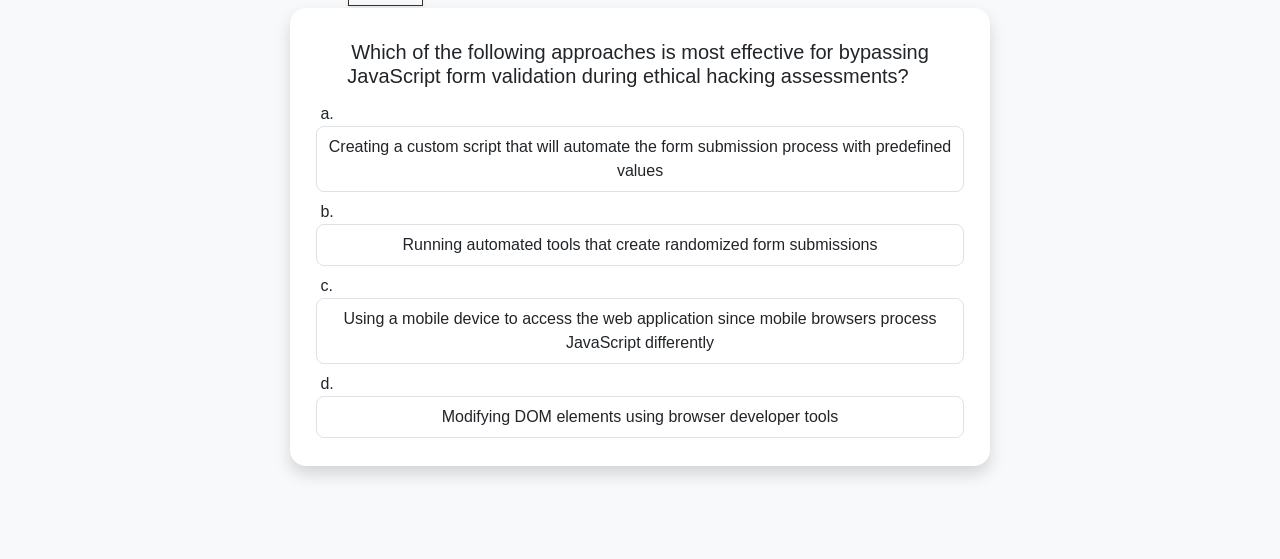 click on "Creating a custom script that will automate the form submission process with predefined values" at bounding box center (640, 159) 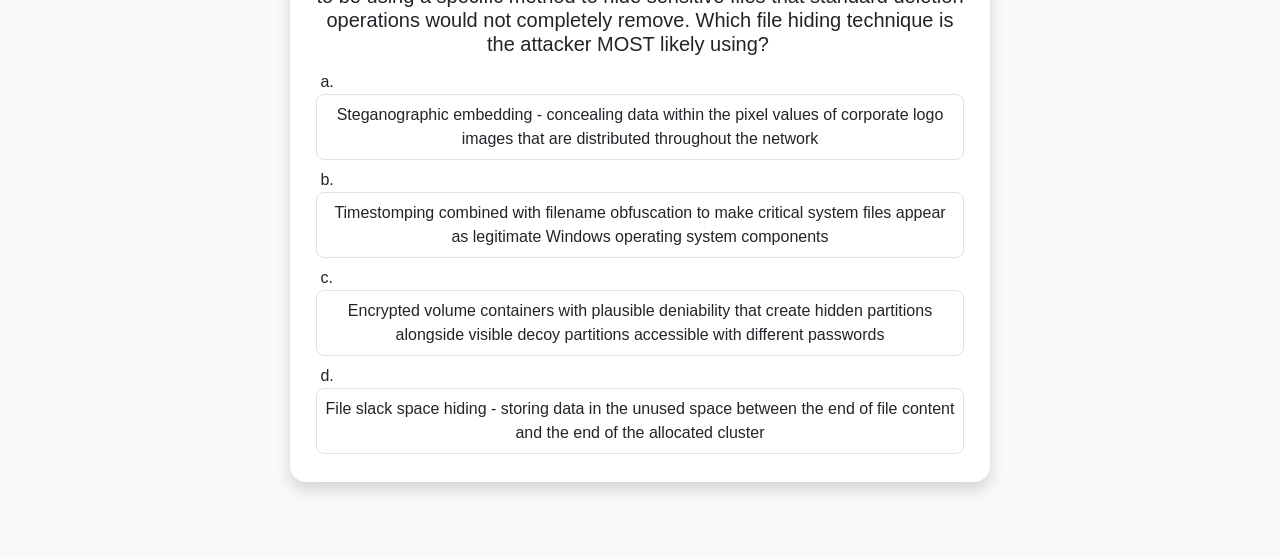 scroll, scrollTop: 312, scrollLeft: 0, axis: vertical 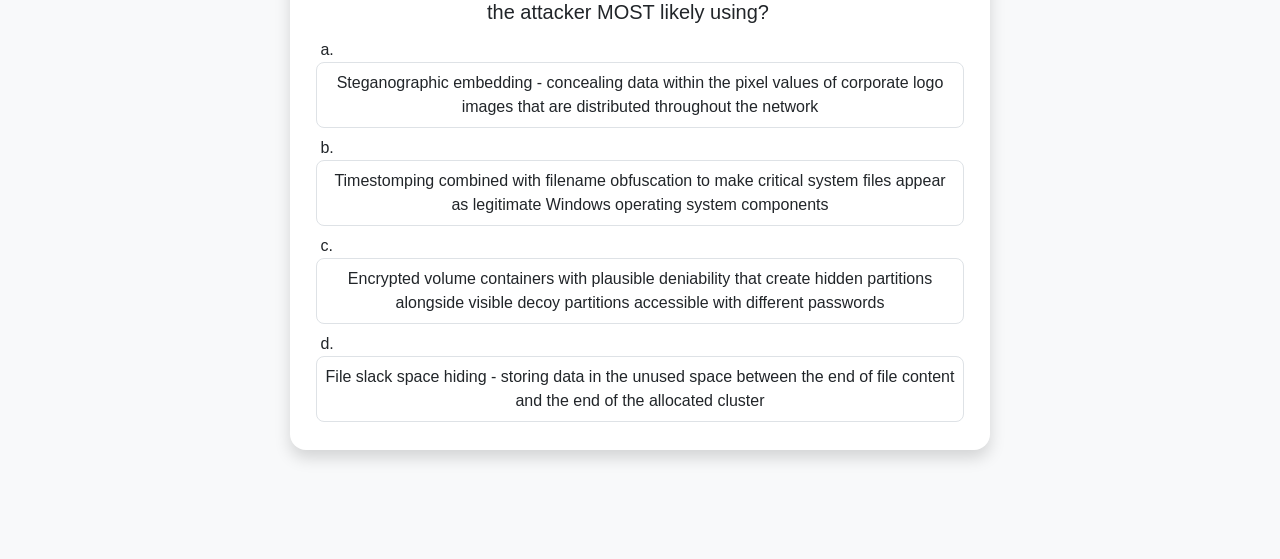 click on "File slack space hiding - storing data in the unused space between the end of file content and the end of the allocated cluster" at bounding box center [640, 389] 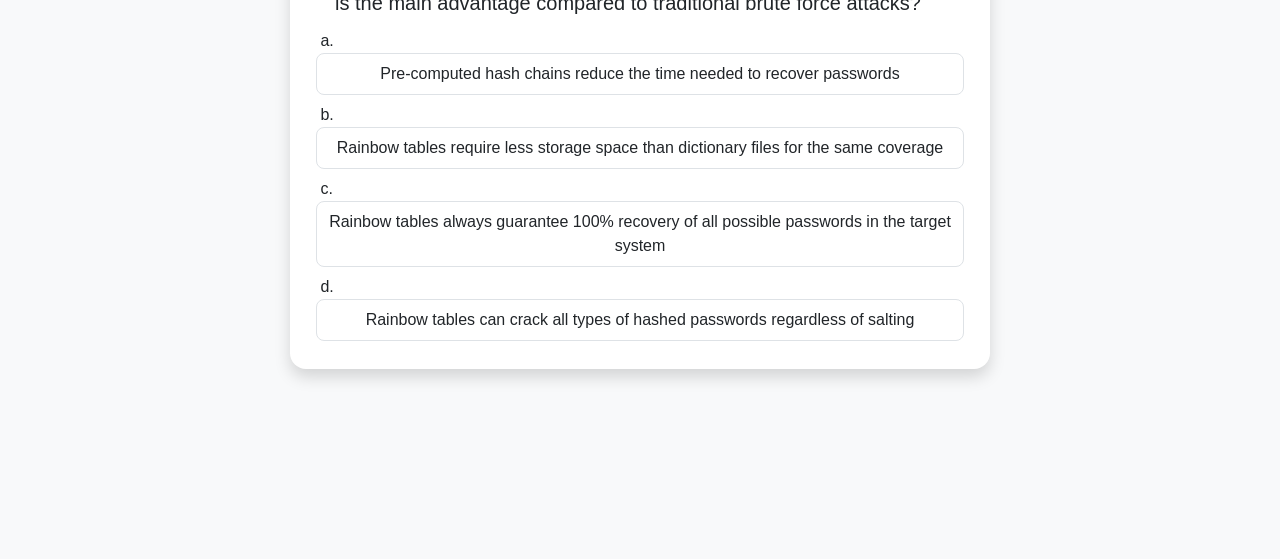 scroll, scrollTop: 0, scrollLeft: 0, axis: both 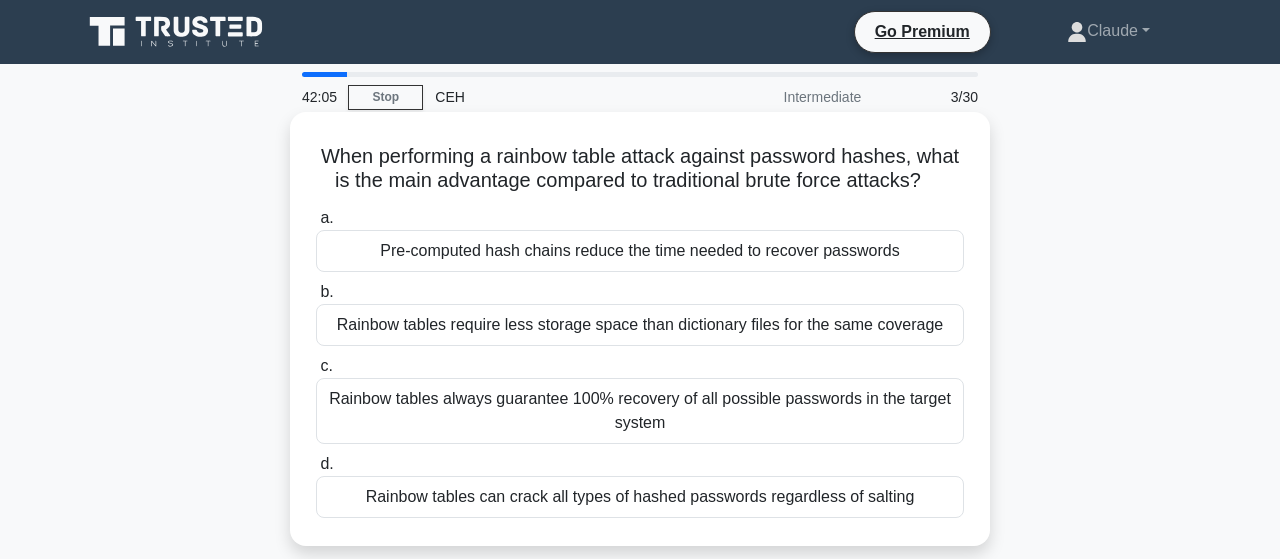 click on "Pre-computed hash chains reduce the time needed to recover passwords" at bounding box center [640, 251] 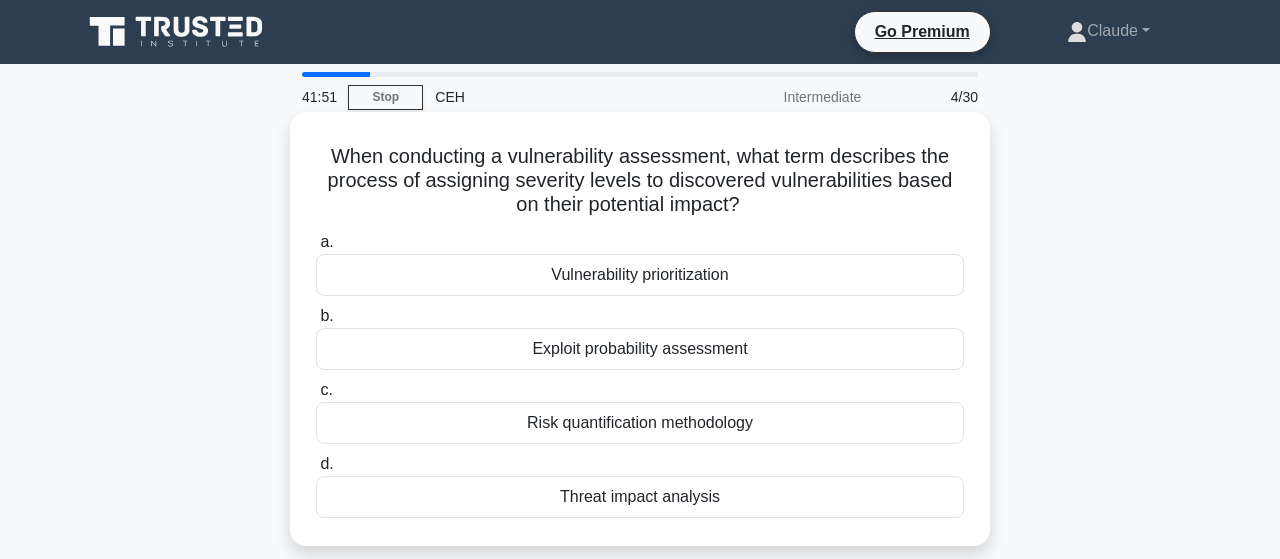 click on "Vulnerability prioritization" at bounding box center [640, 275] 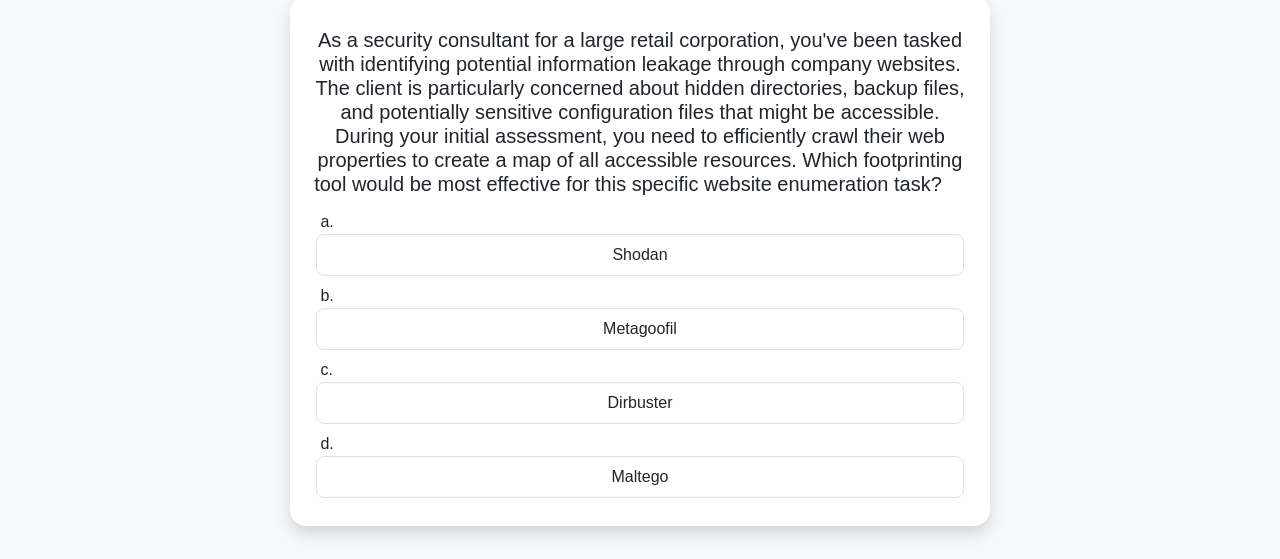 scroll, scrollTop: 208, scrollLeft: 0, axis: vertical 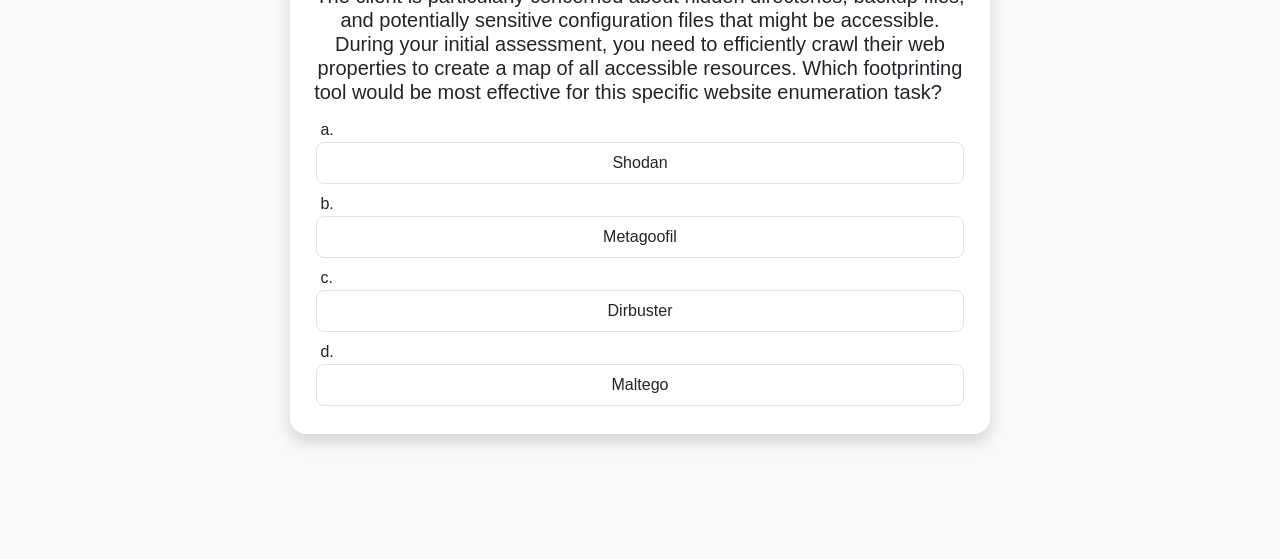click on "Dirbuster" at bounding box center [640, 311] 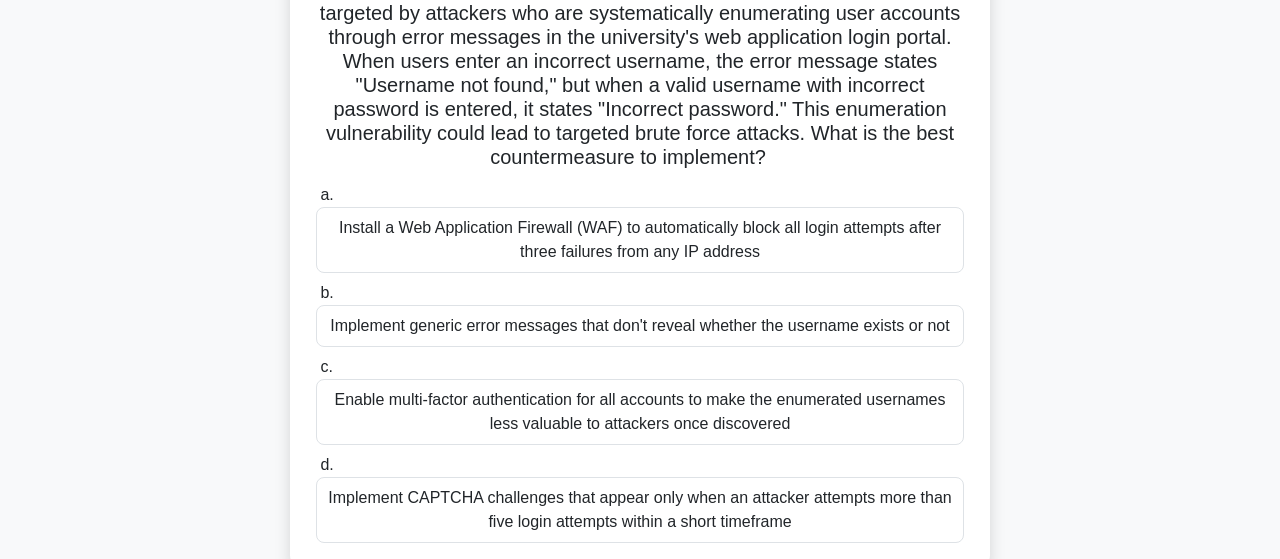scroll, scrollTop: 208, scrollLeft: 0, axis: vertical 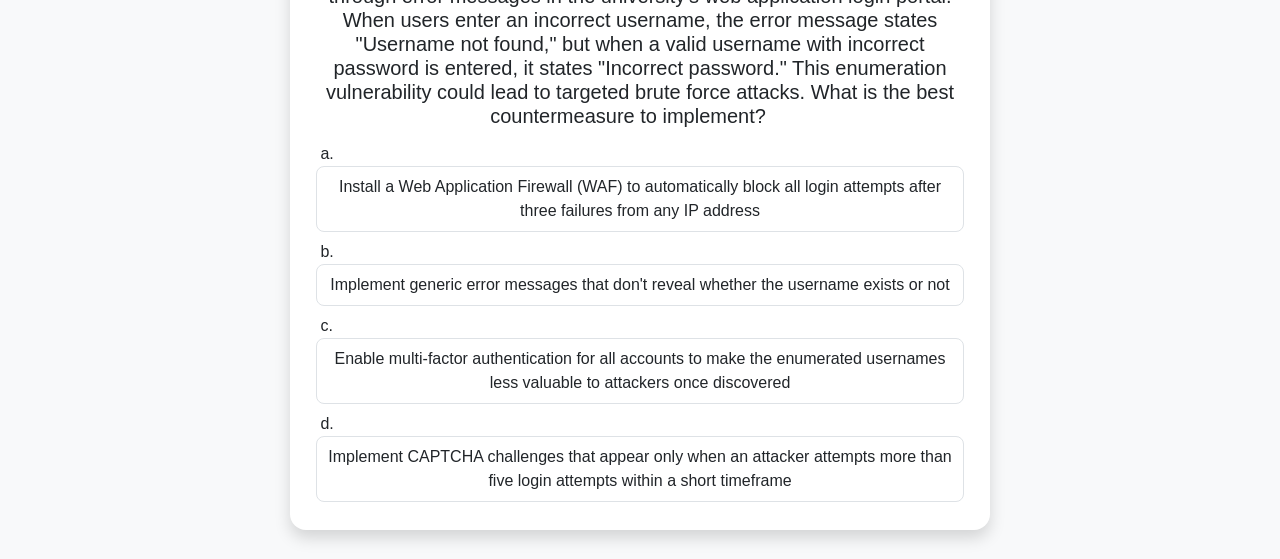 click on "Implement generic error messages that don't reveal whether the username exists or not" at bounding box center [640, 285] 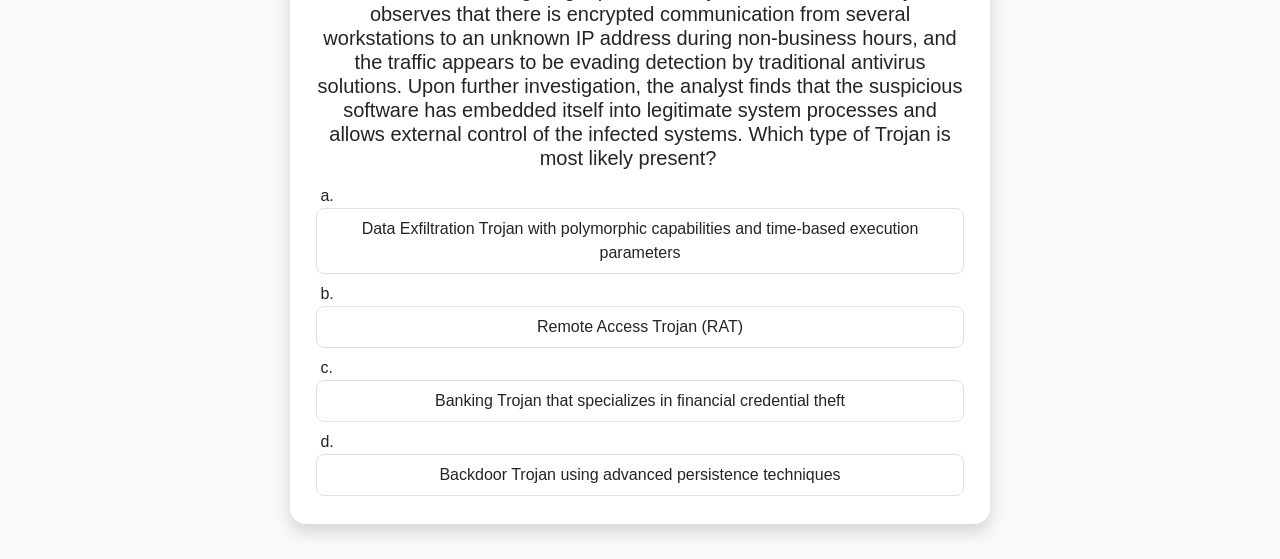 scroll, scrollTop: 208, scrollLeft: 0, axis: vertical 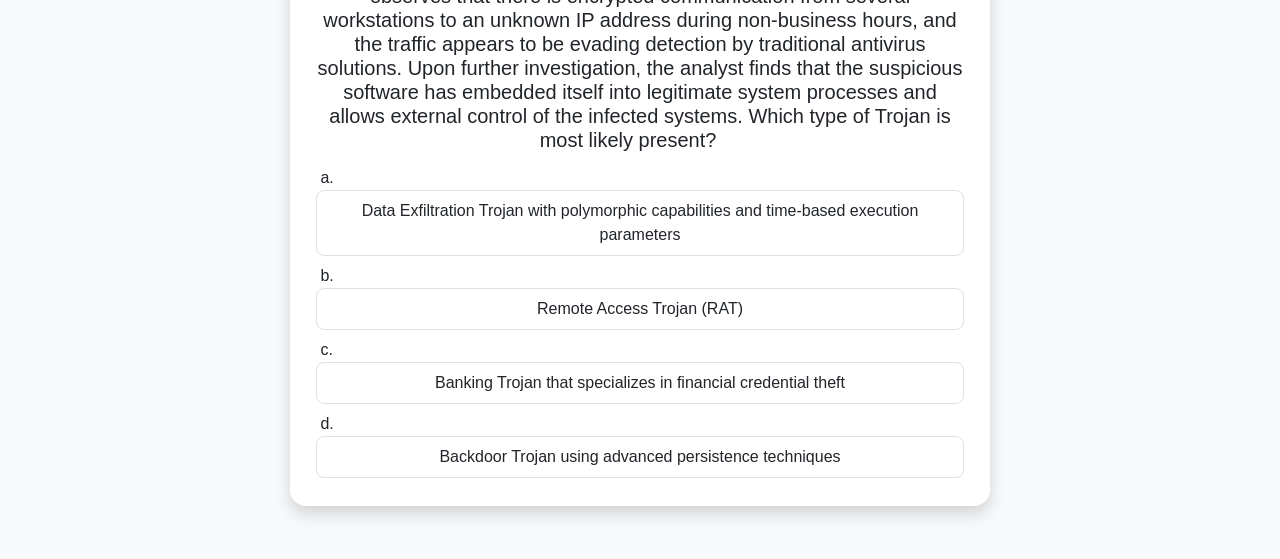 click on "Remote Access Trojan (RAT)" at bounding box center (640, 309) 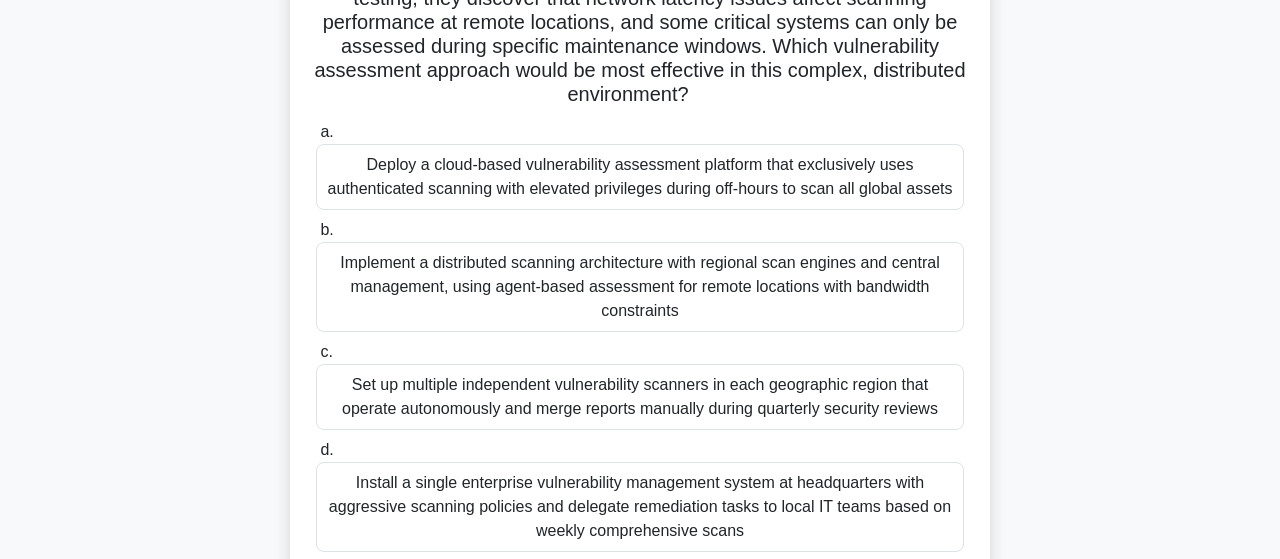 scroll, scrollTop: 312, scrollLeft: 0, axis: vertical 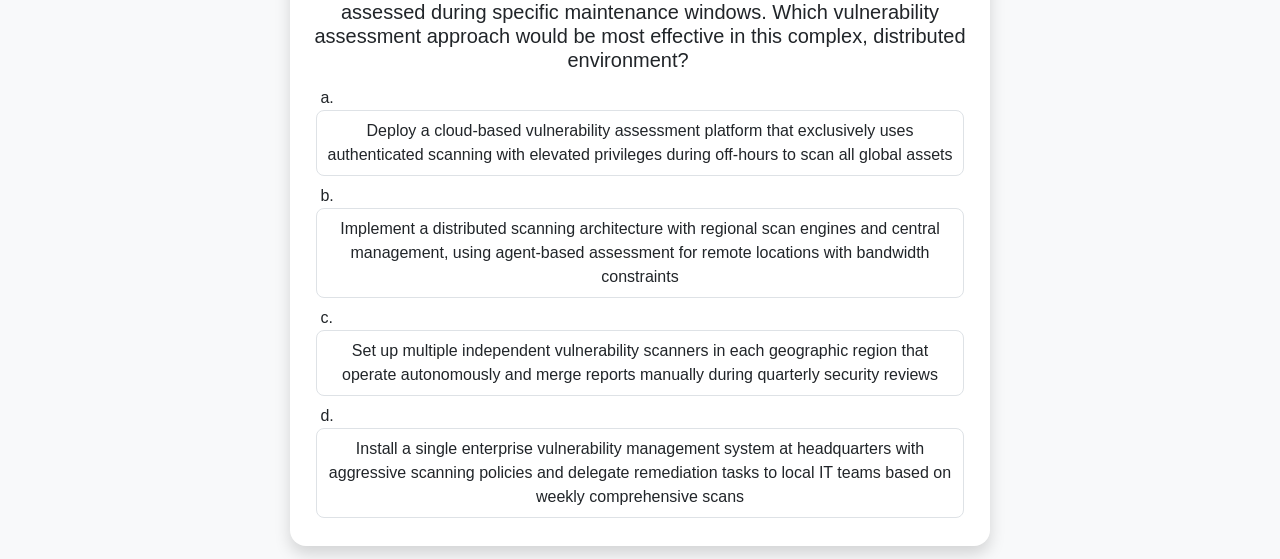 click on "Implement a distributed scanning architecture with regional scan engines and central management, using agent-based assessment for remote locations with bandwidth constraints" at bounding box center [640, 253] 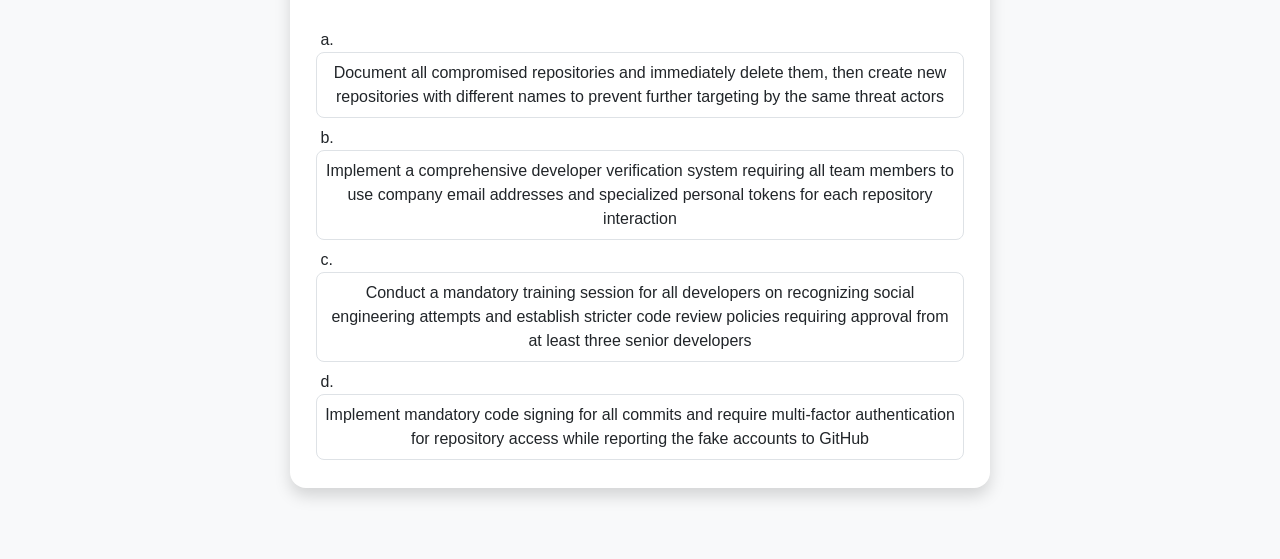 scroll, scrollTop: 416, scrollLeft: 0, axis: vertical 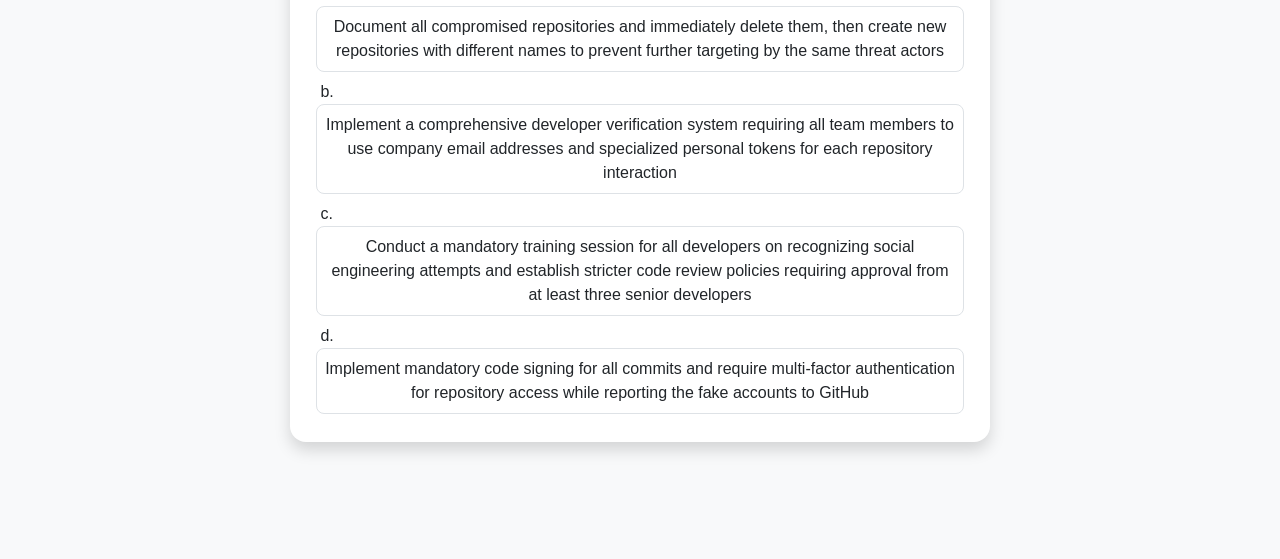 click on "Implement mandatory code signing for all commits and require multi-factor authentication for repository access while reporting the fake accounts to GitHub" at bounding box center (640, 381) 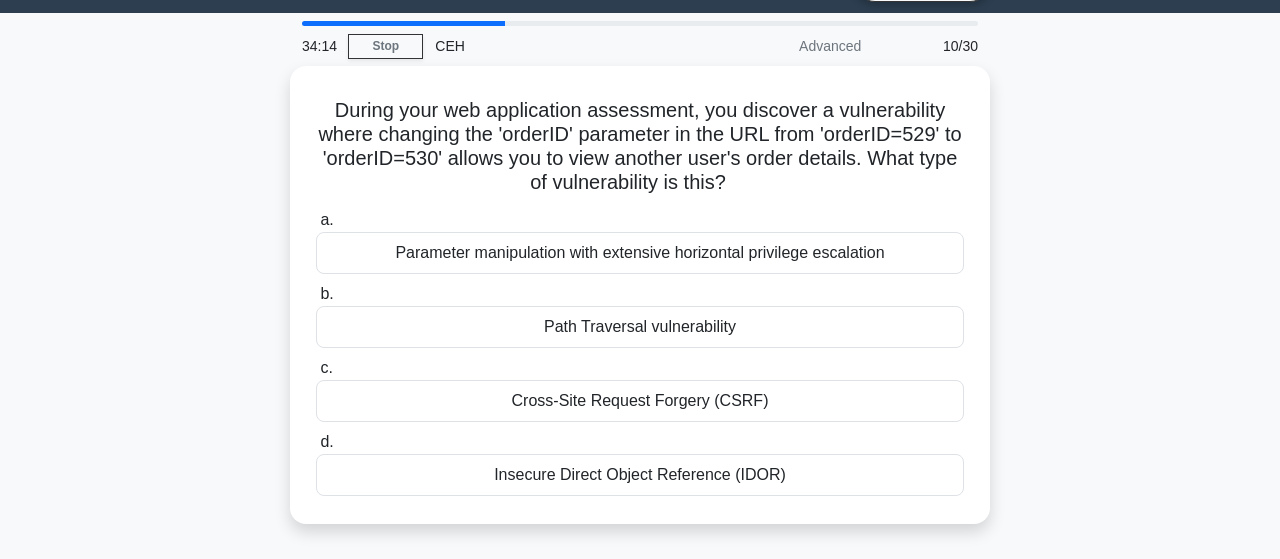 scroll, scrollTop: 104, scrollLeft: 0, axis: vertical 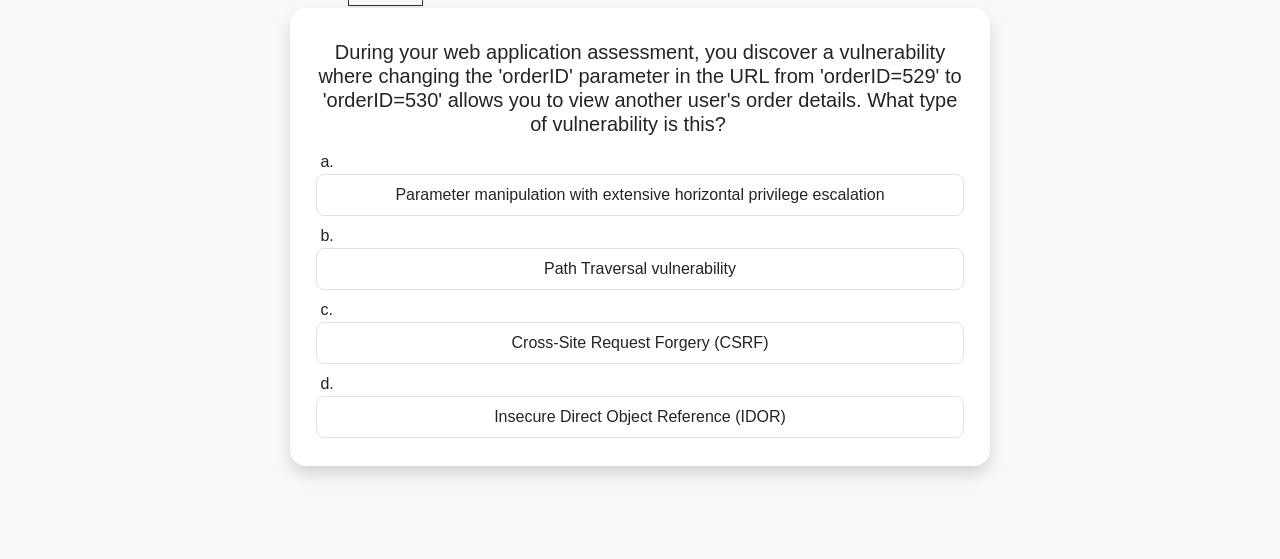 click on "Parameter manipulation with extensive horizontal privilege escalation" at bounding box center (640, 195) 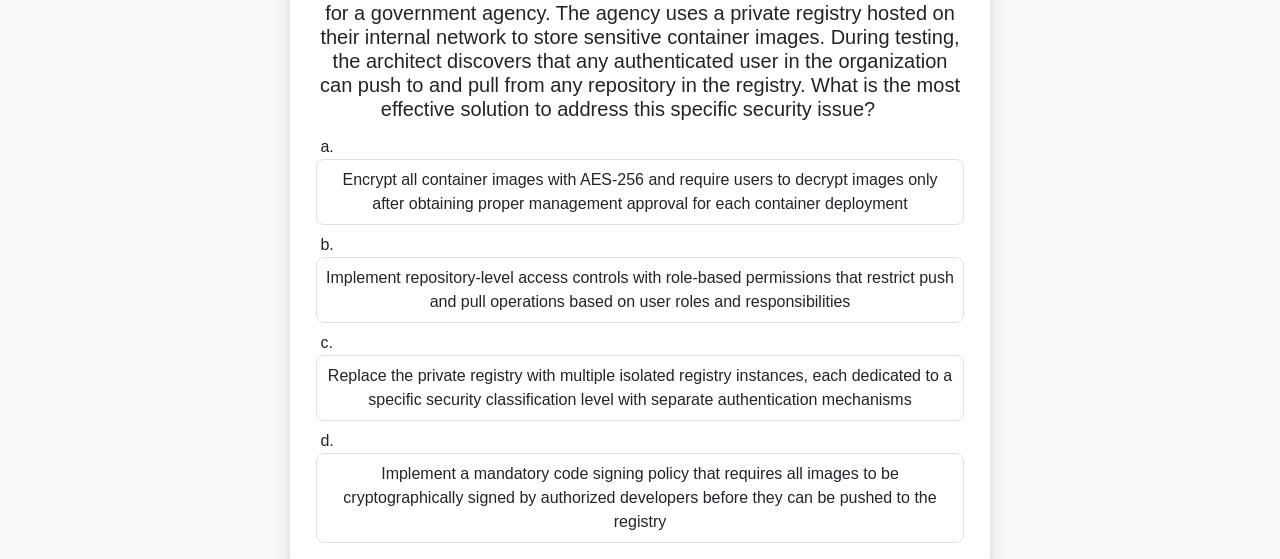 scroll, scrollTop: 208, scrollLeft: 0, axis: vertical 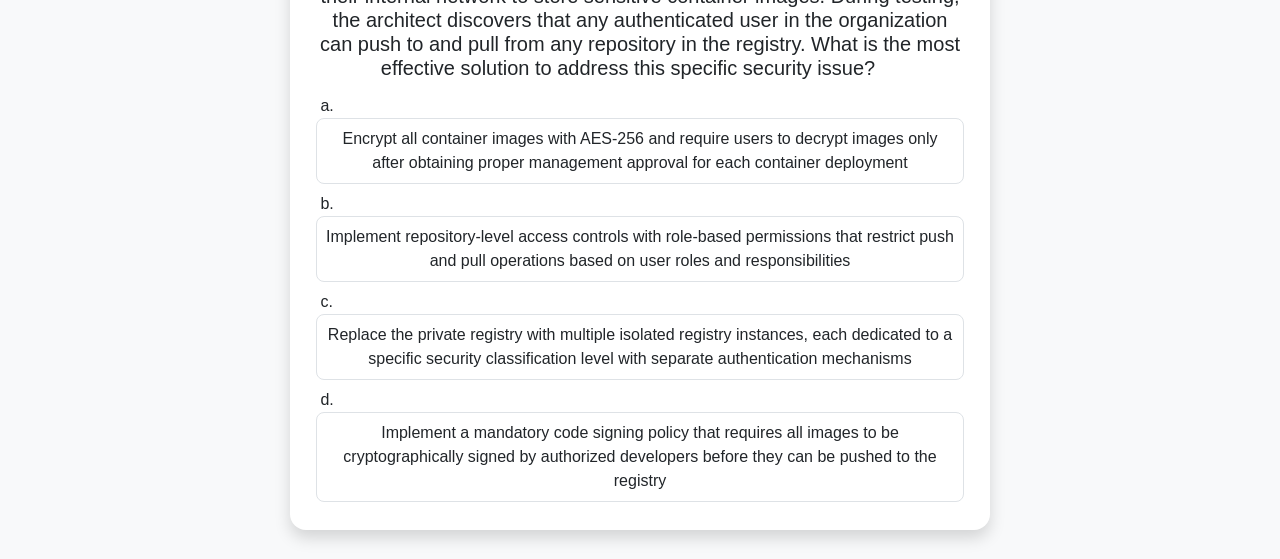 click on "Implement repository-level access controls with role-based permissions that restrict push and pull operations based on user roles and responsibilities" at bounding box center [640, 249] 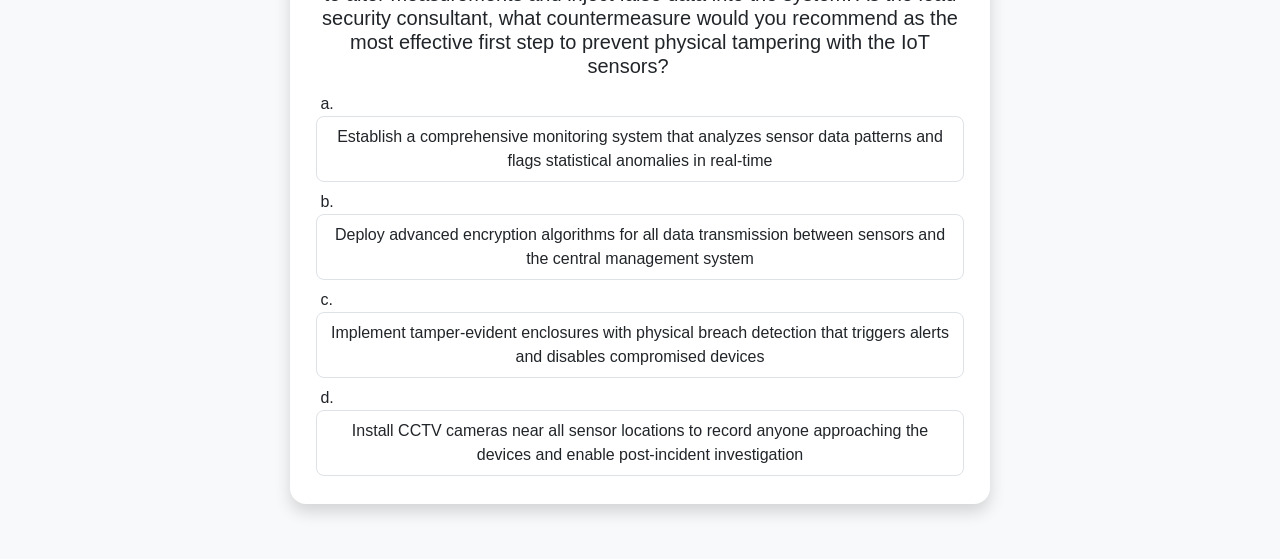 scroll, scrollTop: 312, scrollLeft: 0, axis: vertical 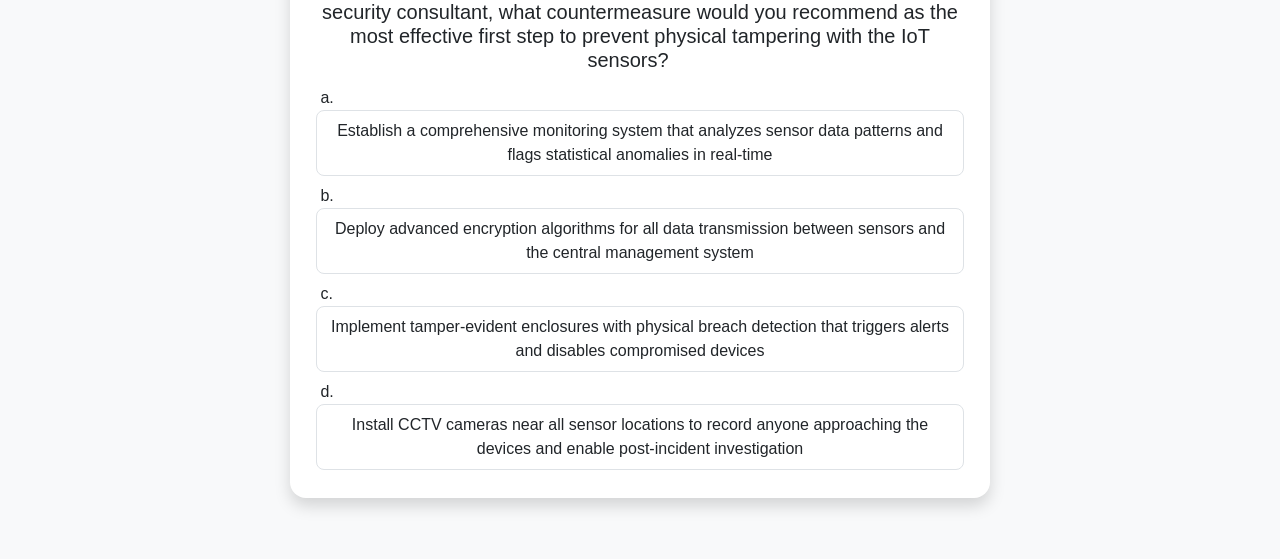 click on "Implement tamper-evident enclosures with physical breach detection that triggers alerts and disables compromised devices" at bounding box center (640, 339) 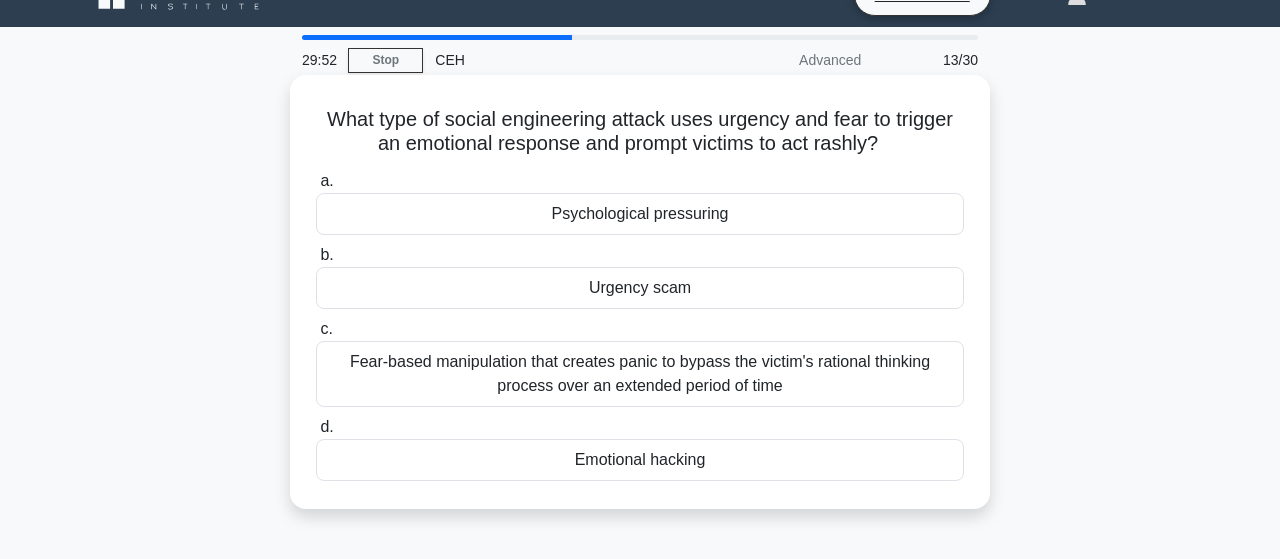 scroll, scrollTop: 0, scrollLeft: 0, axis: both 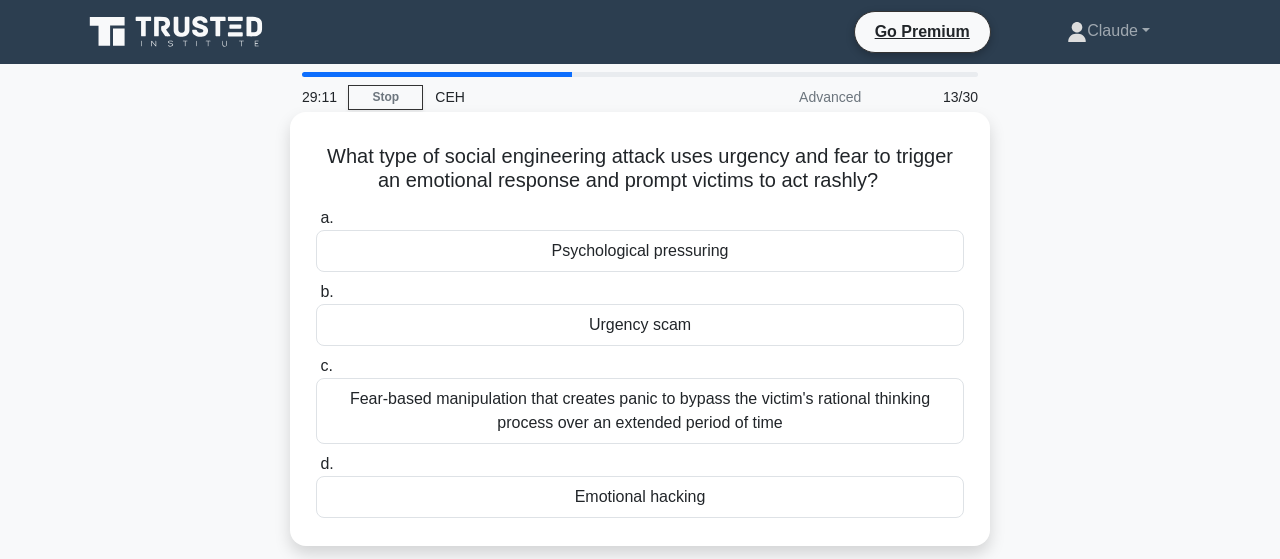 click on "Urgency scam" at bounding box center [640, 325] 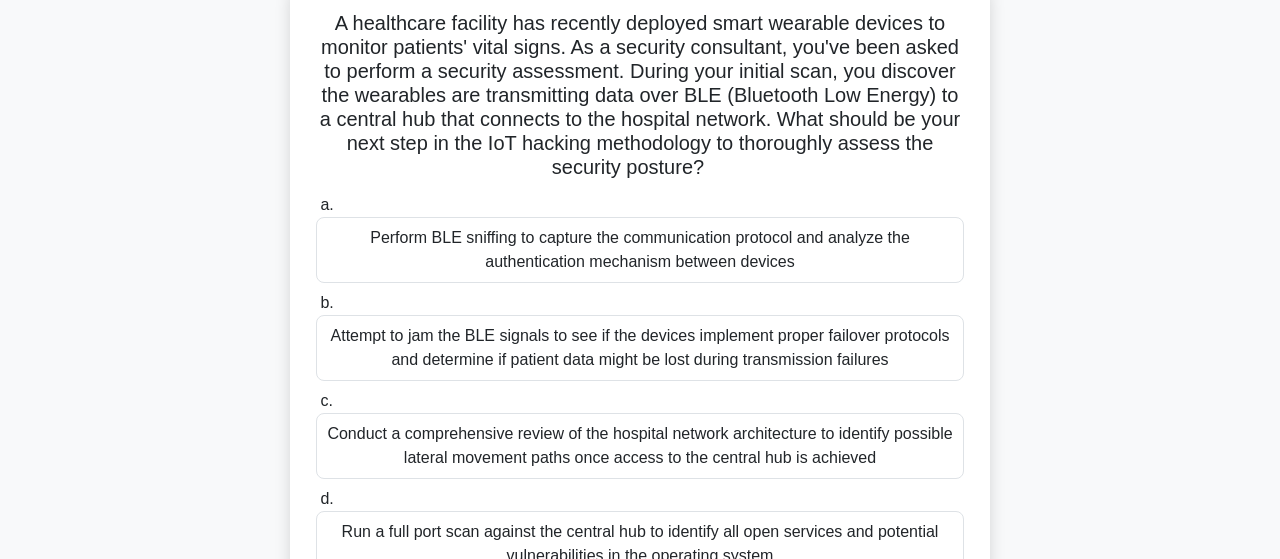 scroll, scrollTop: 104, scrollLeft: 0, axis: vertical 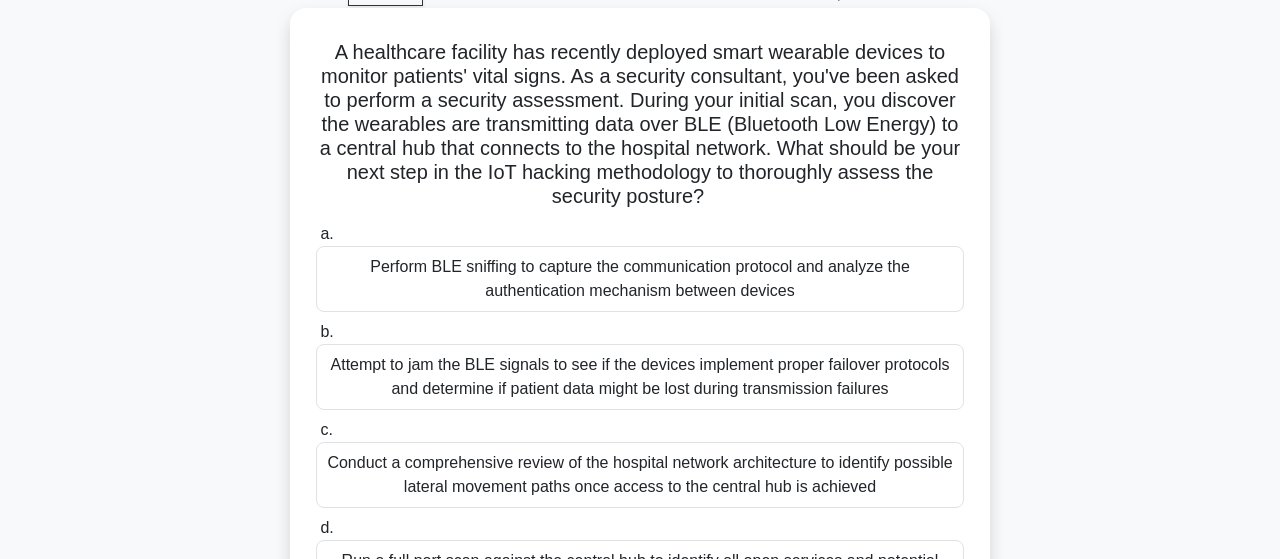 click on "Perform BLE sniffing to capture the communication protocol and analyze the authentication mechanism between devices" at bounding box center (640, 279) 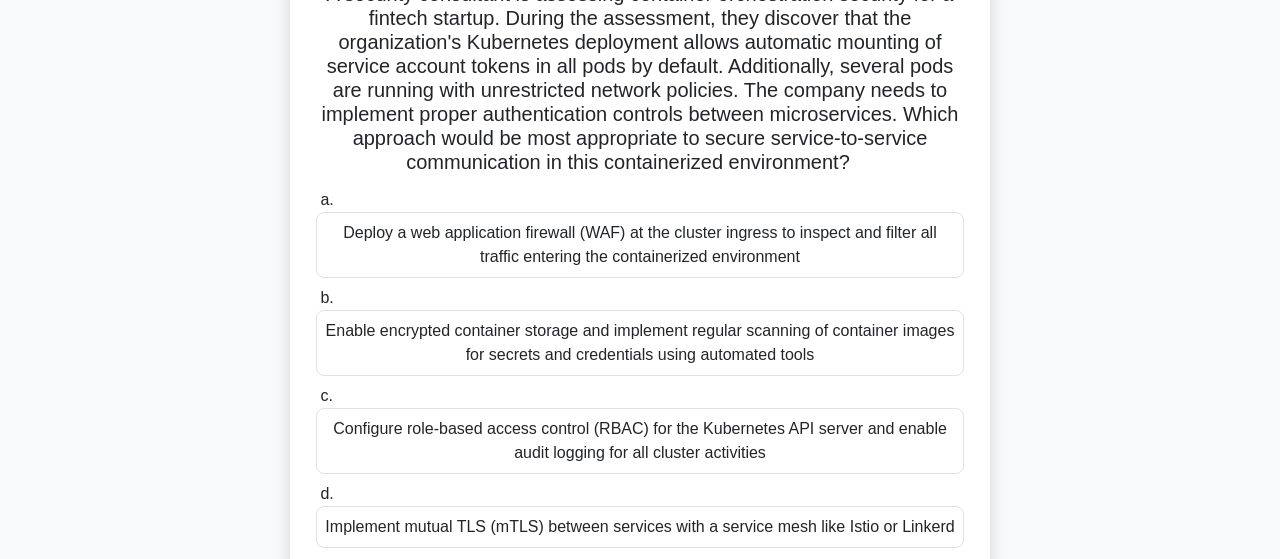 scroll, scrollTop: 104, scrollLeft: 0, axis: vertical 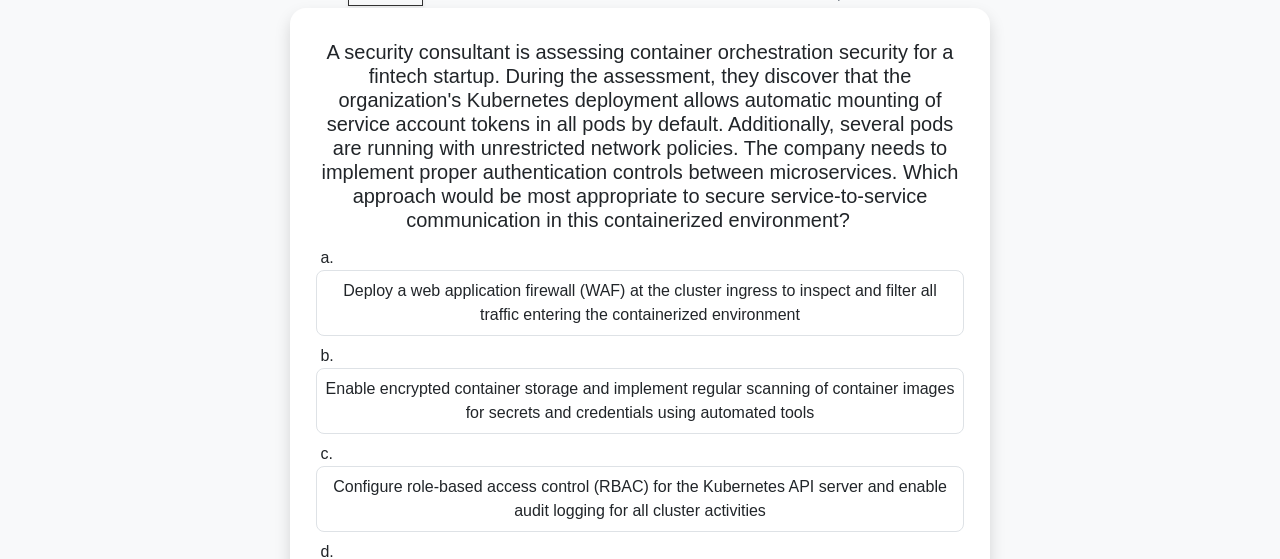 click on "Configure role-based access control (RBAC) for the Kubernetes API server and enable audit logging for all cluster activities" at bounding box center [640, 499] 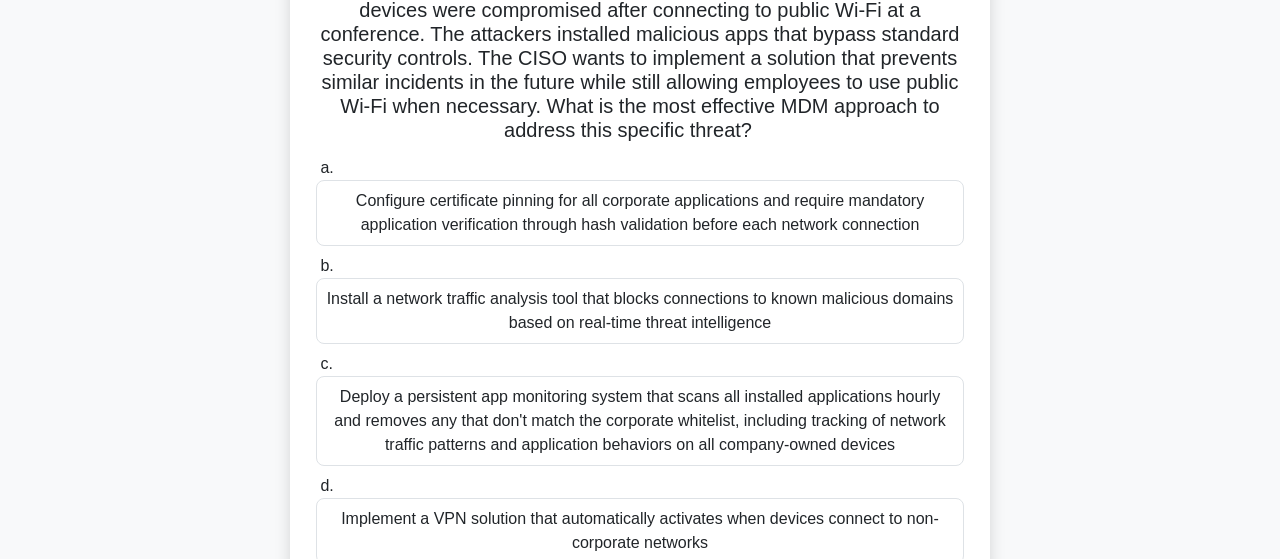 scroll, scrollTop: 208, scrollLeft: 0, axis: vertical 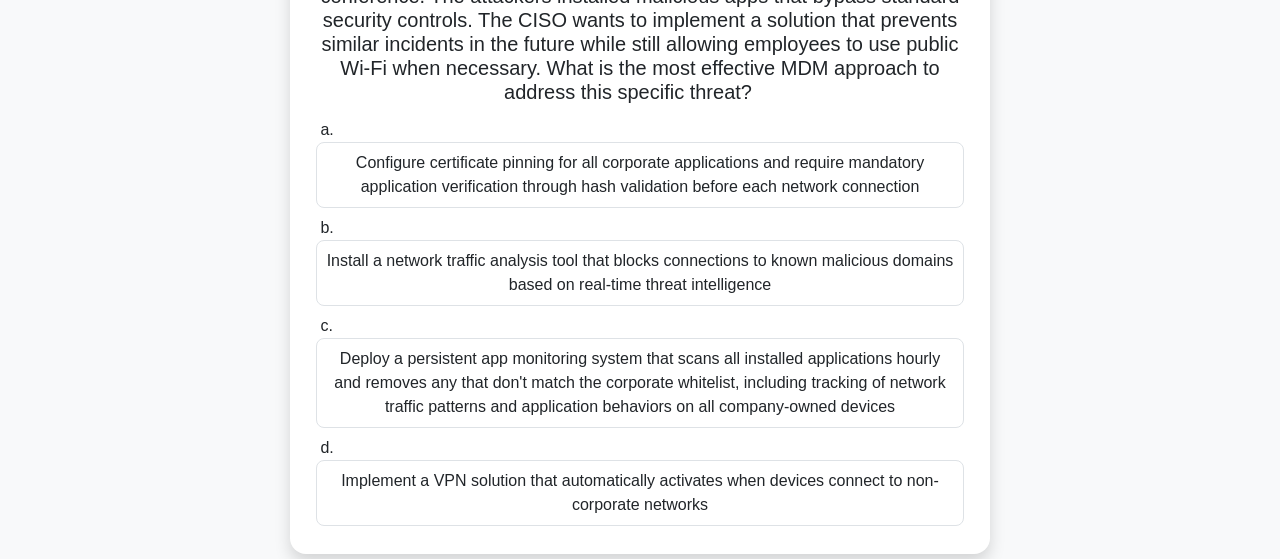 click on "Implement a VPN solution that automatically activates when devices connect to non-corporate networks" at bounding box center (640, 493) 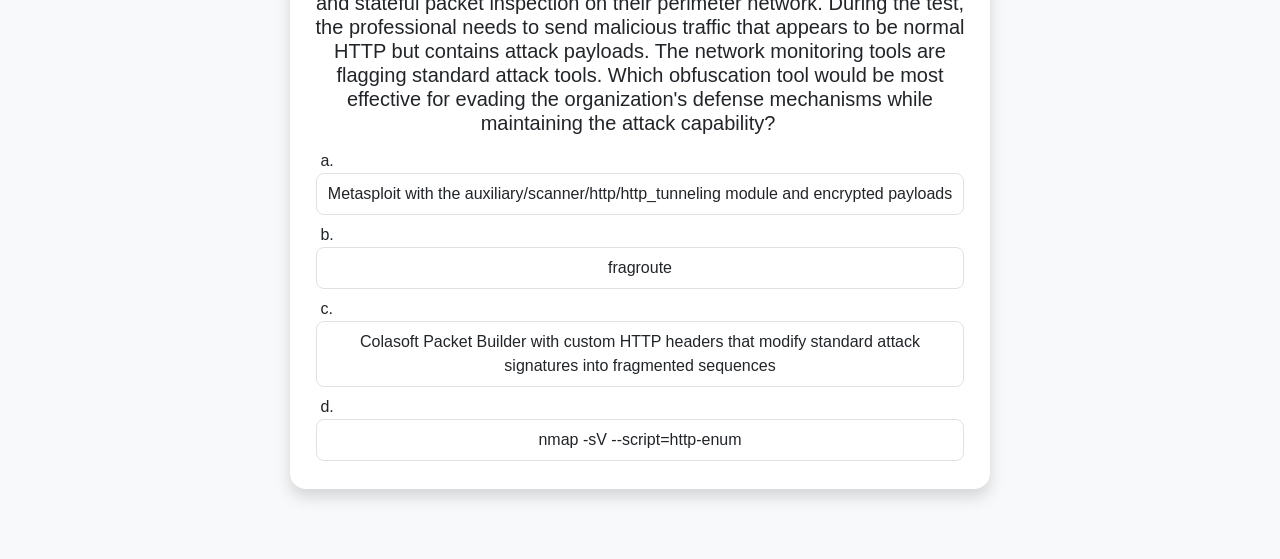 scroll, scrollTop: 208, scrollLeft: 0, axis: vertical 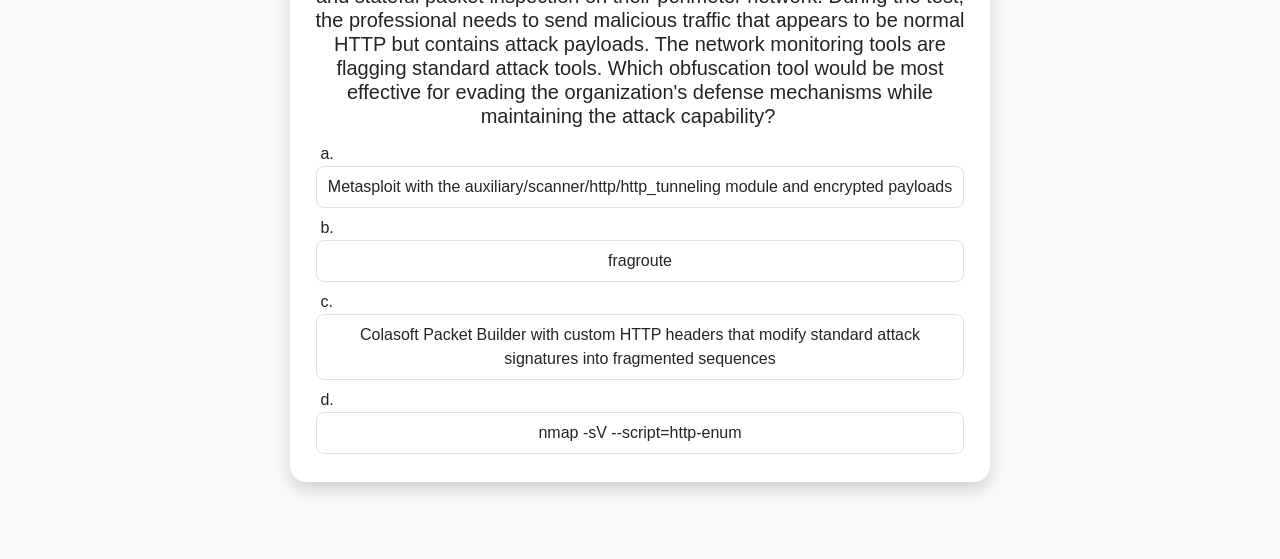 click on "Colasoft Packet Builder with custom HTTP headers that modify standard attack signatures into fragmented sequences" at bounding box center (640, 347) 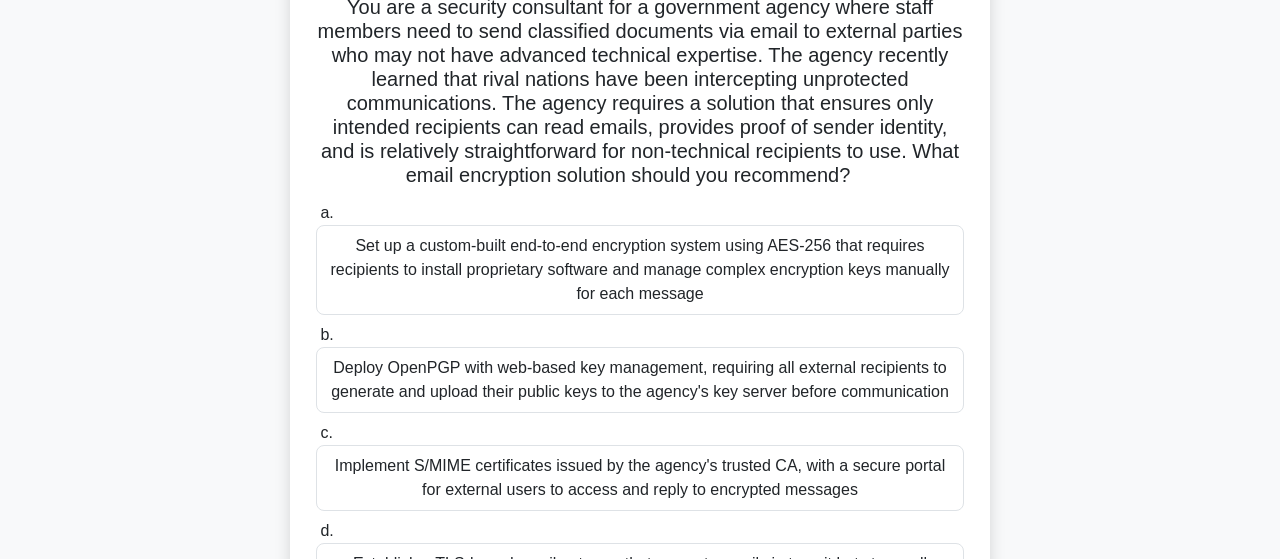 scroll, scrollTop: 208, scrollLeft: 0, axis: vertical 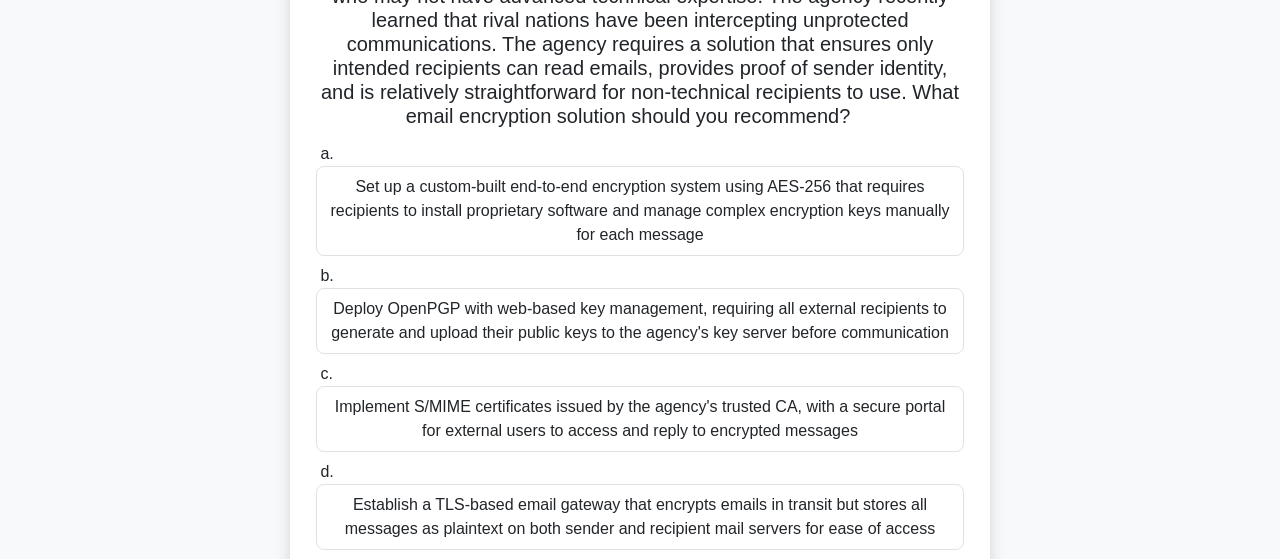 click on "Deploy OpenPGP with web-based key management, requiring all external recipients to generate and upload their public keys to the agency's key server before communication" at bounding box center [640, 321] 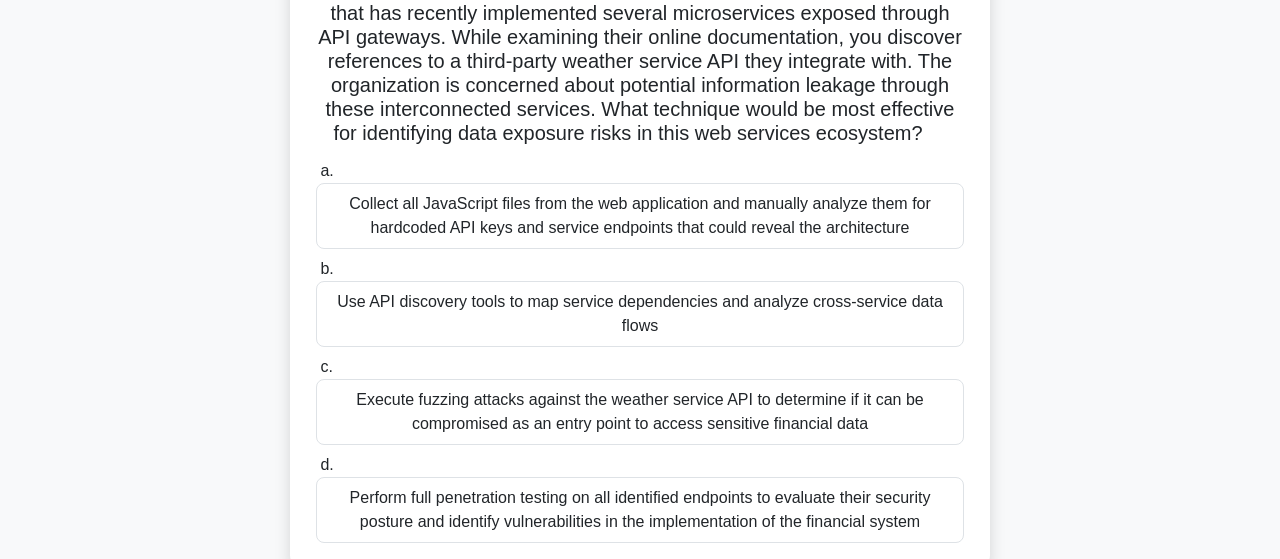 scroll, scrollTop: 117, scrollLeft: 0, axis: vertical 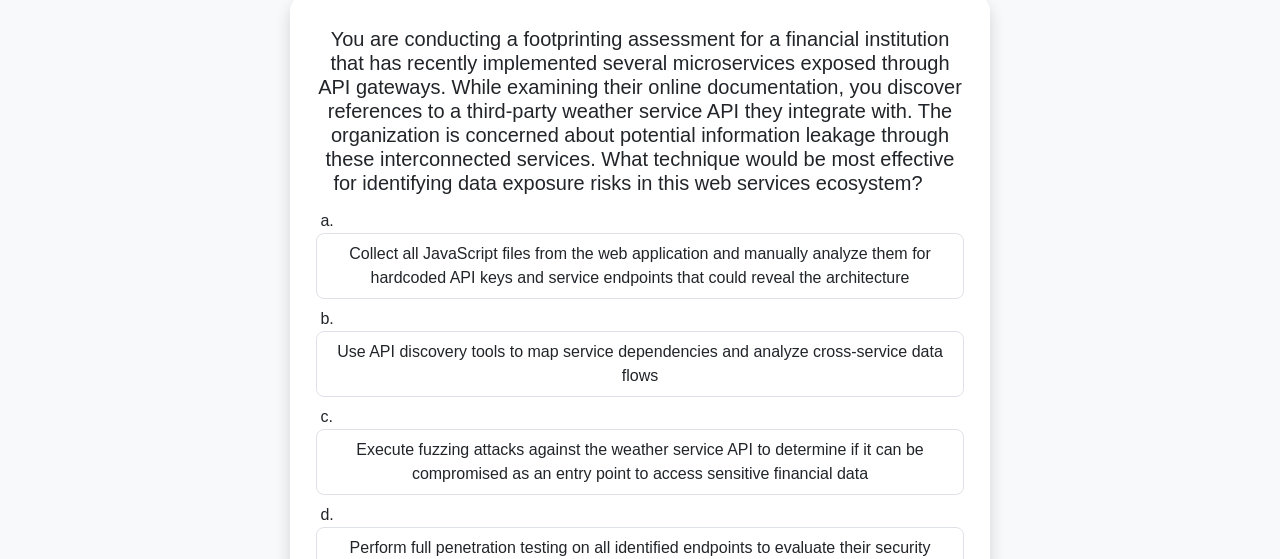 click on "Use API discovery tools to map service dependencies and analyze cross-service data flows" at bounding box center (640, 364) 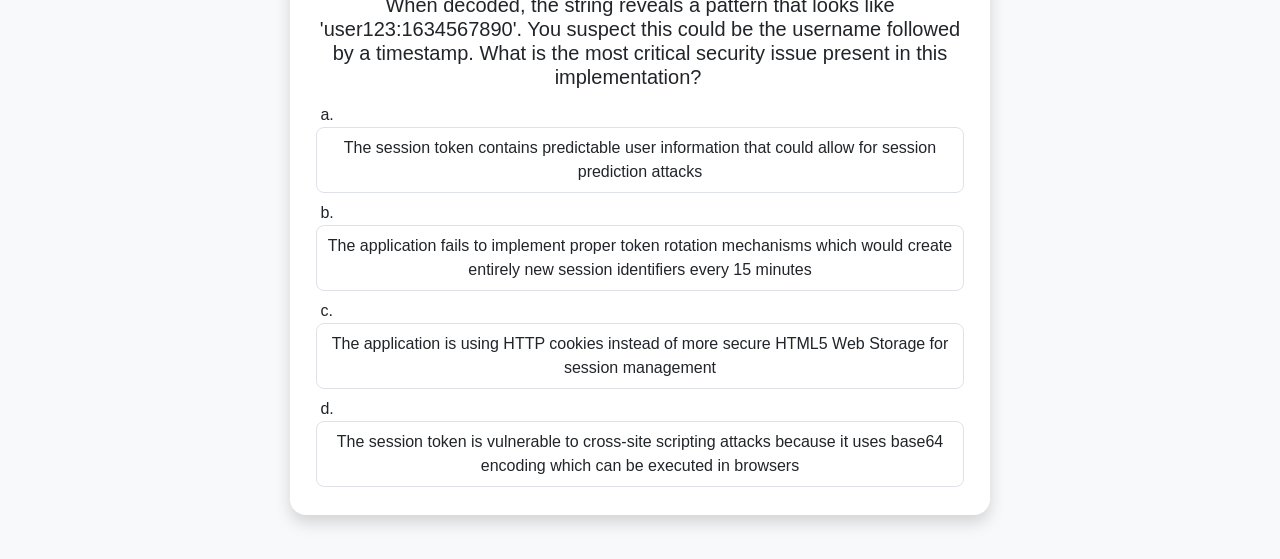 scroll, scrollTop: 208, scrollLeft: 0, axis: vertical 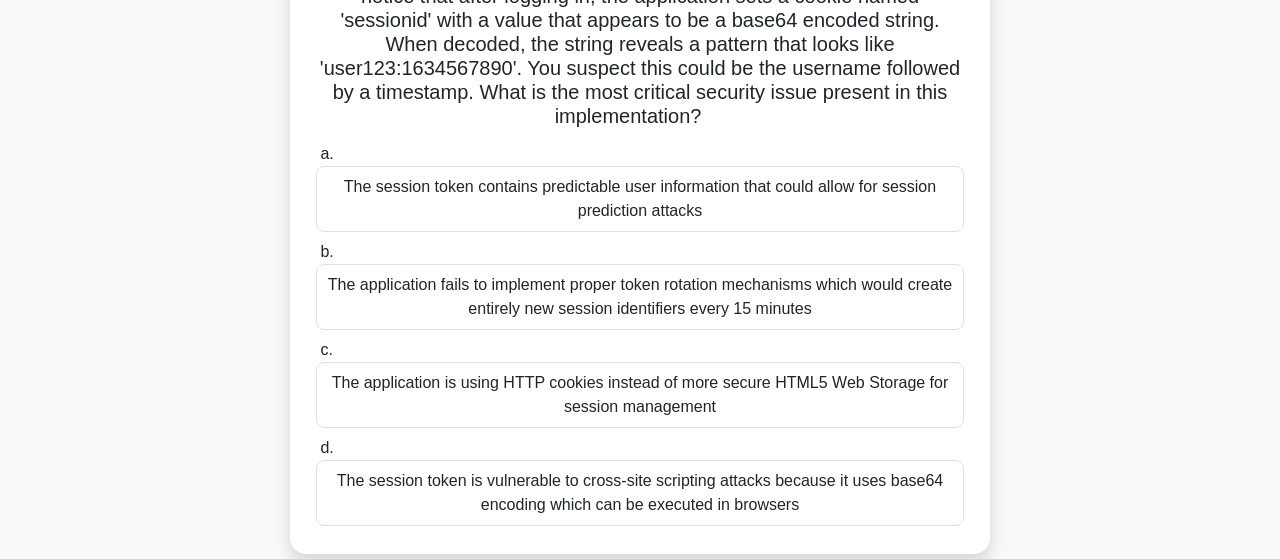 click on "The session token contains predictable user information that could allow for session prediction attacks" at bounding box center (640, 199) 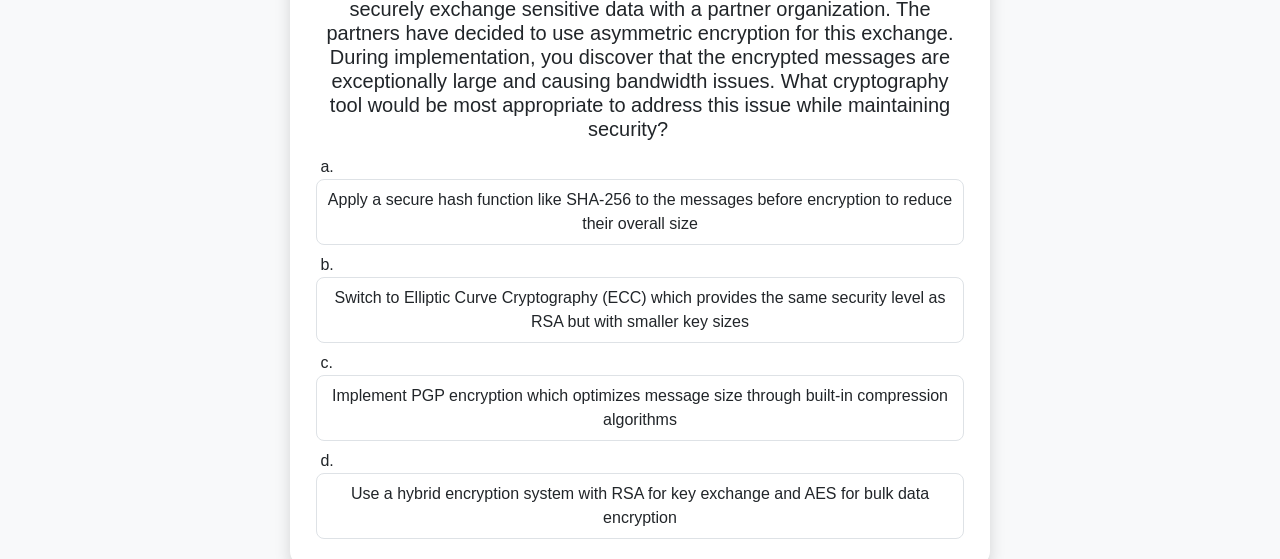 scroll, scrollTop: 208, scrollLeft: 0, axis: vertical 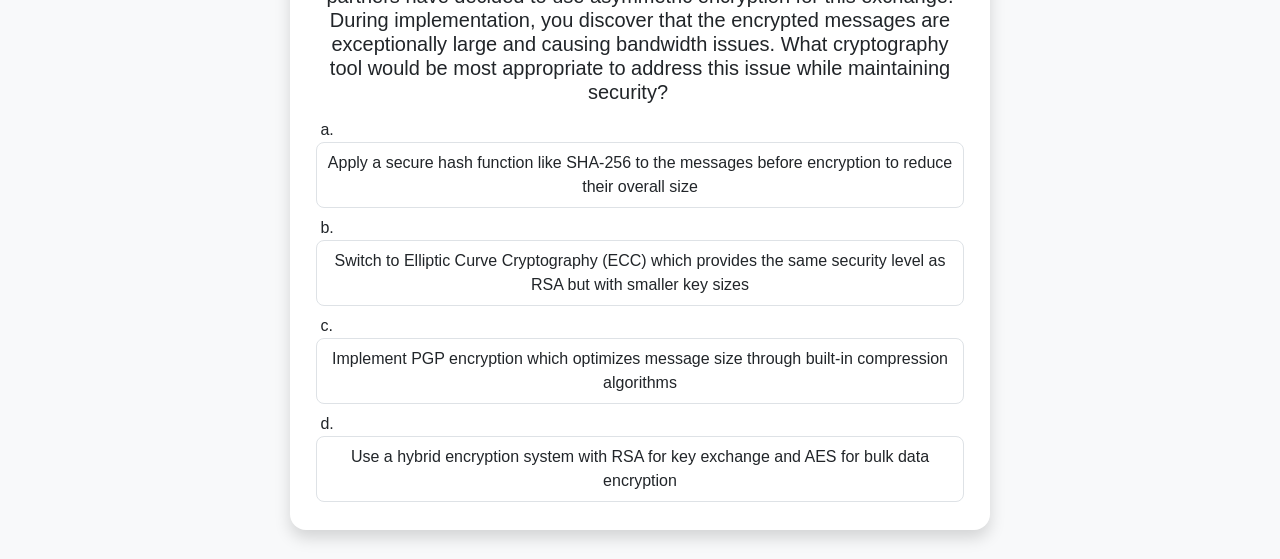 click on "Use a hybrid encryption system with RSA for key exchange and AES for bulk data encryption" at bounding box center [640, 469] 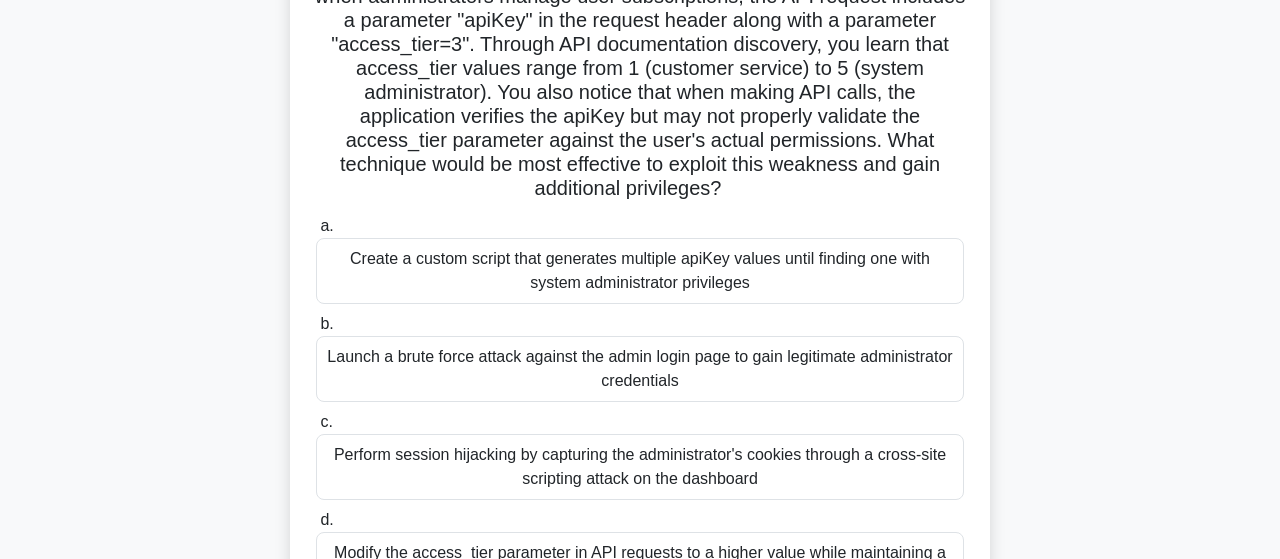 scroll, scrollTop: 312, scrollLeft: 0, axis: vertical 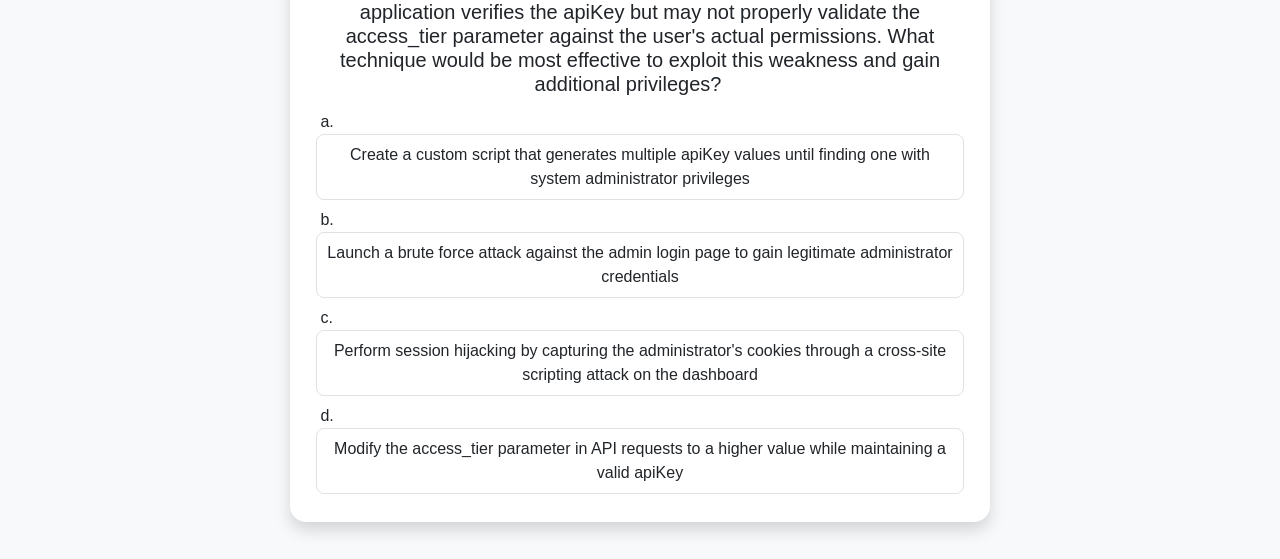 click on "Modify the access_tier parameter in API requests to a higher value while maintaining a valid apiKey" at bounding box center (640, 461) 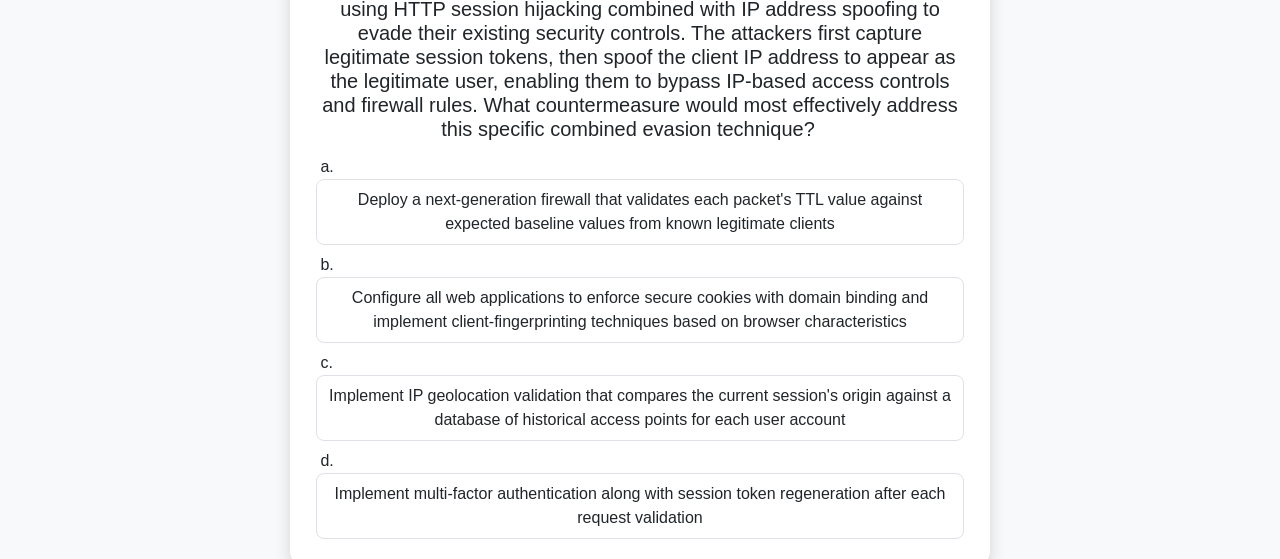 scroll, scrollTop: 208, scrollLeft: 0, axis: vertical 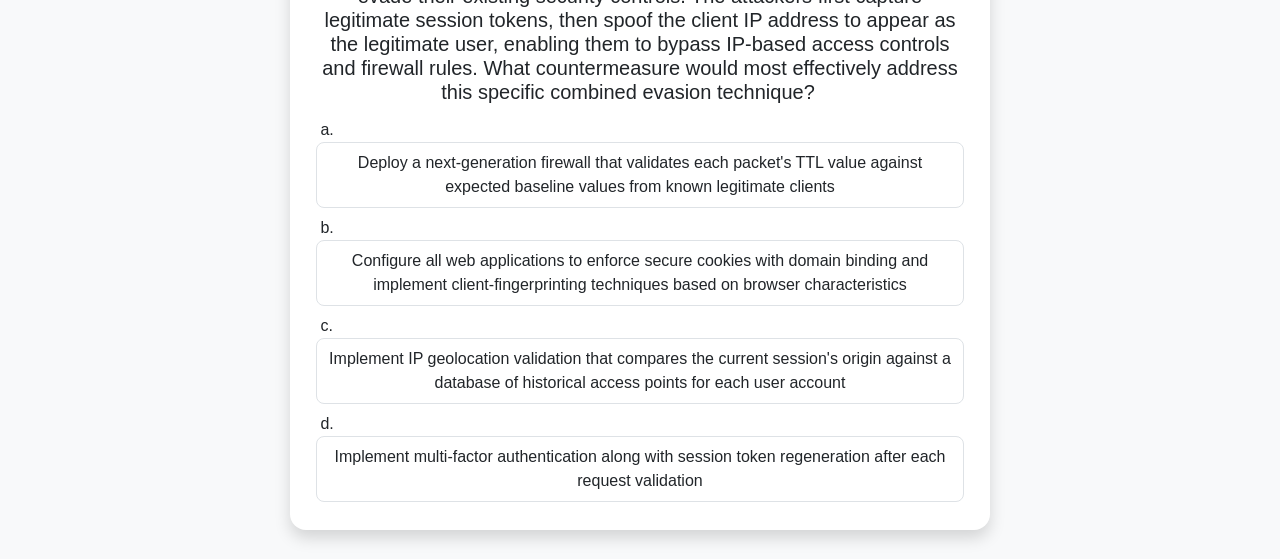 click on "Implement multi-factor authentication along with session token regeneration after each request validation" at bounding box center (640, 469) 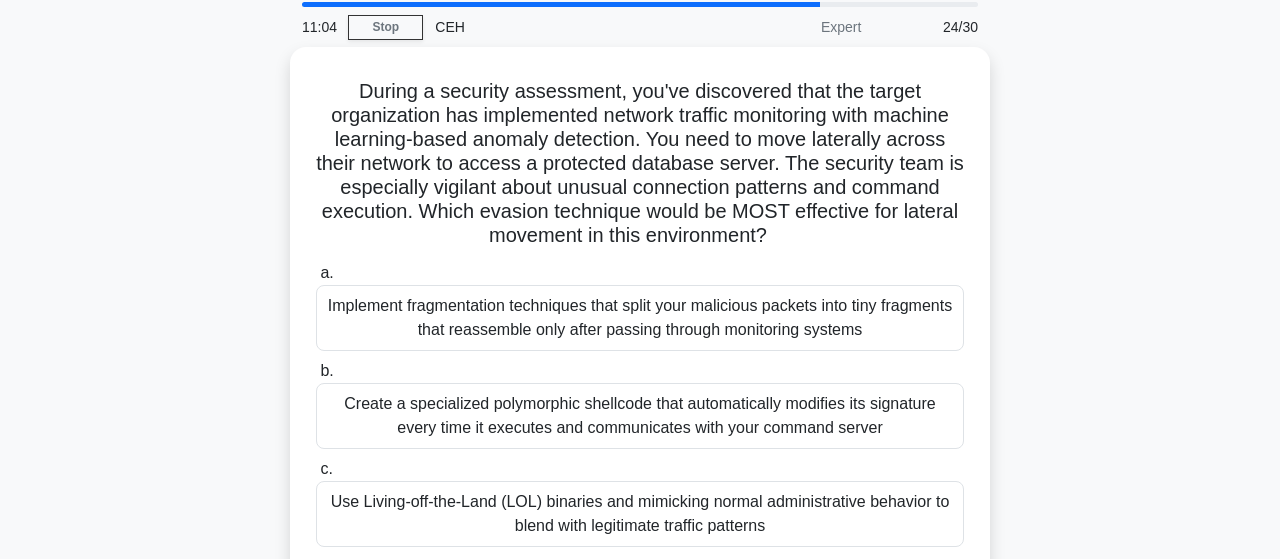 scroll, scrollTop: 104, scrollLeft: 0, axis: vertical 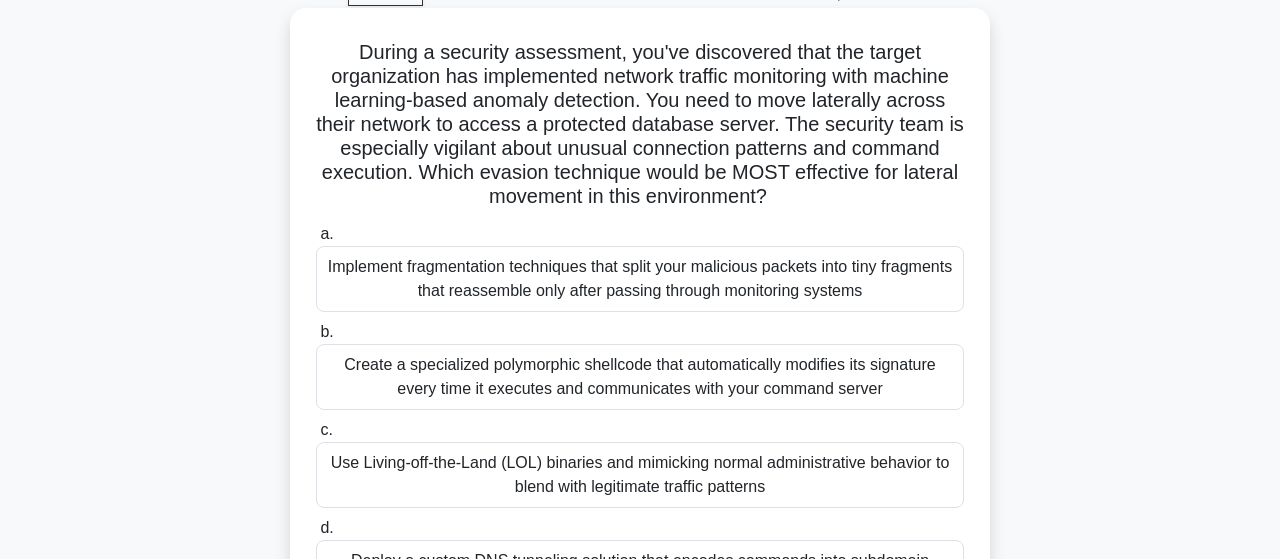 click on "Implement fragmentation techniques that split your malicious packets into tiny fragments that reassemble only after passing through monitoring systems" at bounding box center (640, 279) 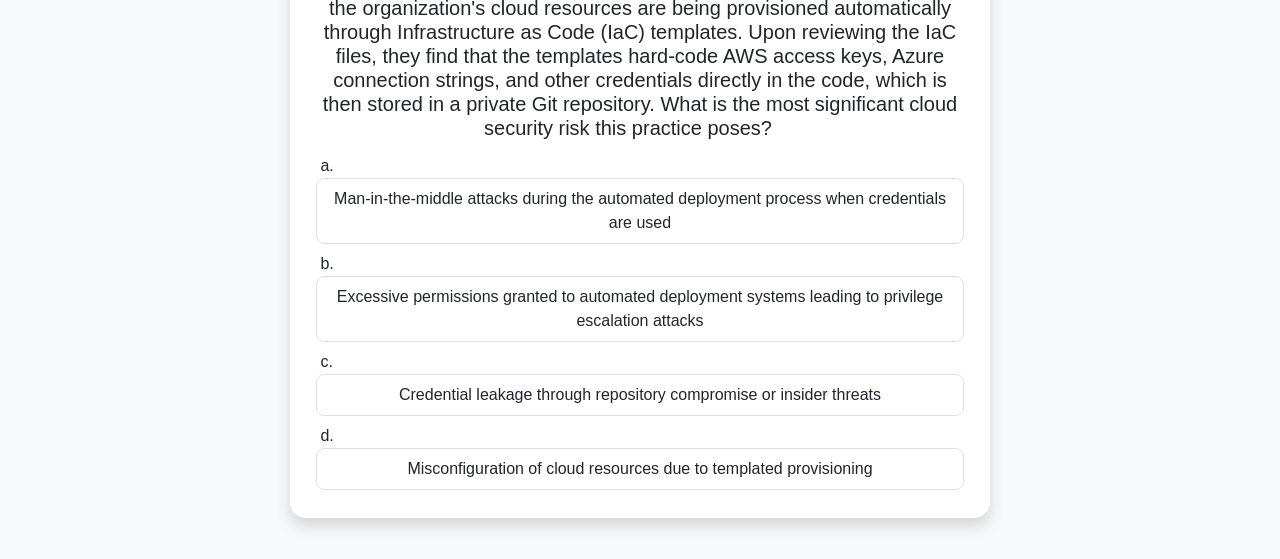 scroll, scrollTop: 208, scrollLeft: 0, axis: vertical 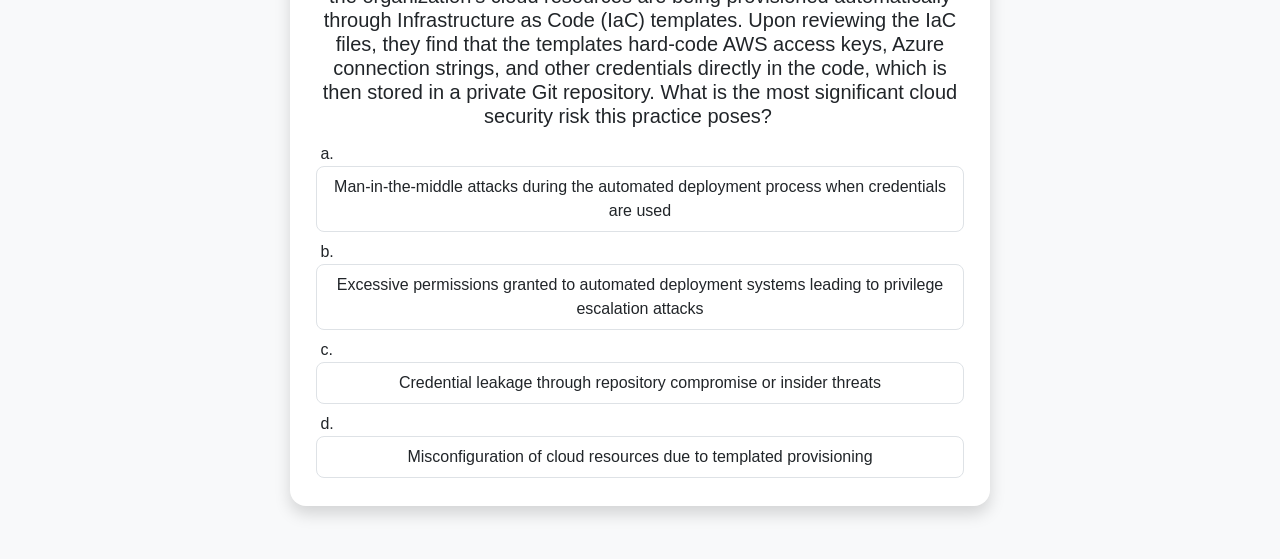 click on "Credential leakage through repository compromise or insider threats" at bounding box center (640, 383) 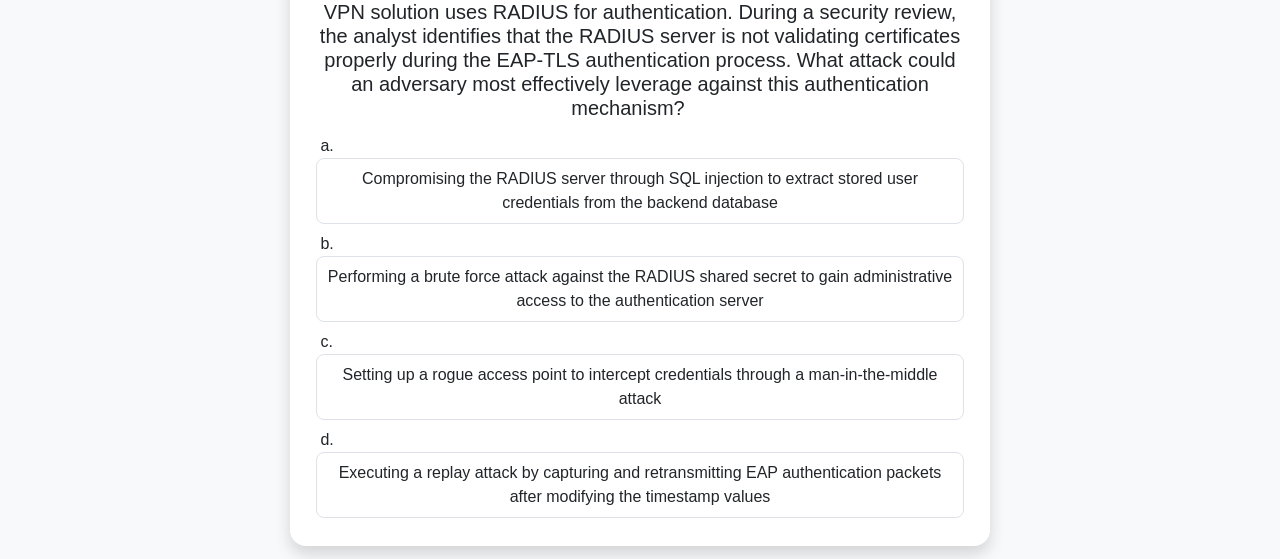 scroll, scrollTop: 208, scrollLeft: 0, axis: vertical 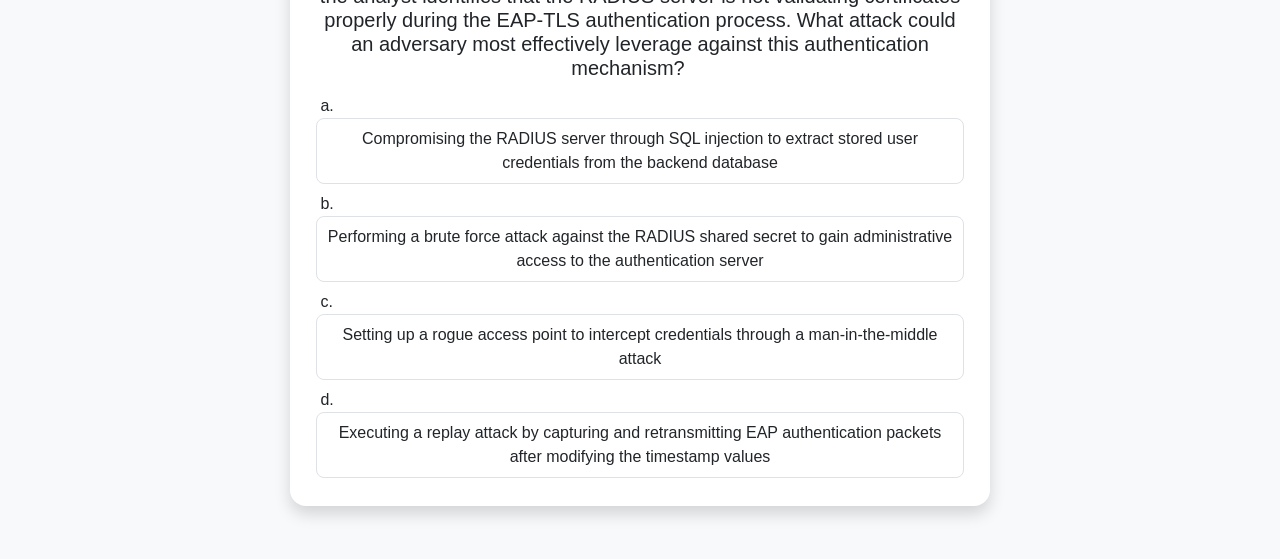 click on "Executing a replay attack by capturing and retransmitting EAP authentication packets after modifying the timestamp values" at bounding box center (640, 445) 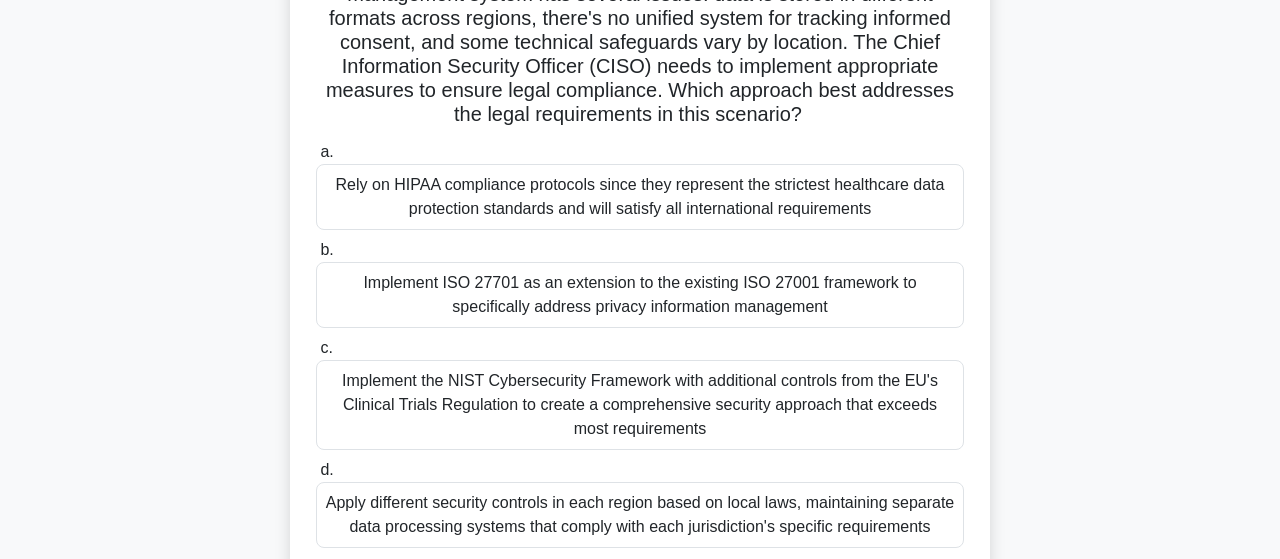 scroll, scrollTop: 312, scrollLeft: 0, axis: vertical 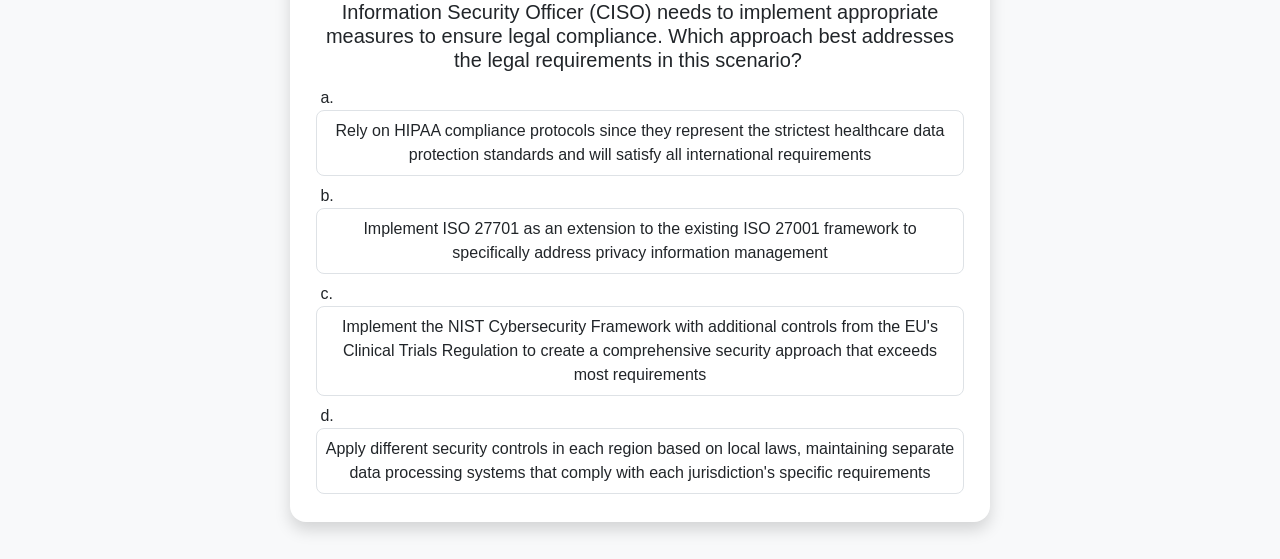 click on "Apply different security controls in each region based on local laws, maintaining separate data processing systems that comply with each jurisdiction's specific requirements" at bounding box center (640, 461) 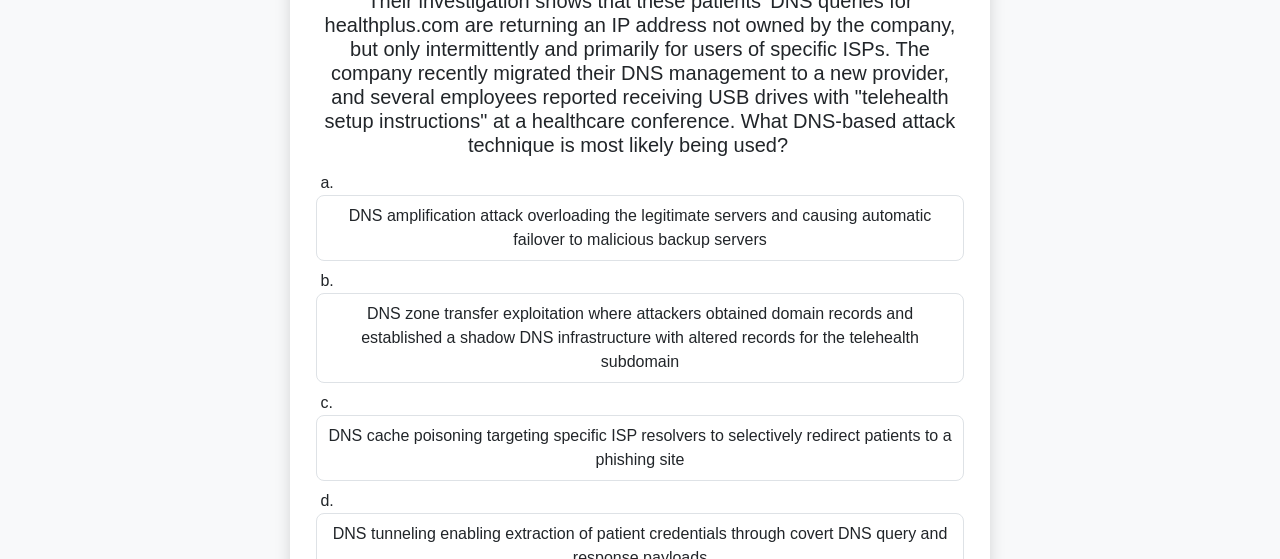 scroll, scrollTop: 312, scrollLeft: 0, axis: vertical 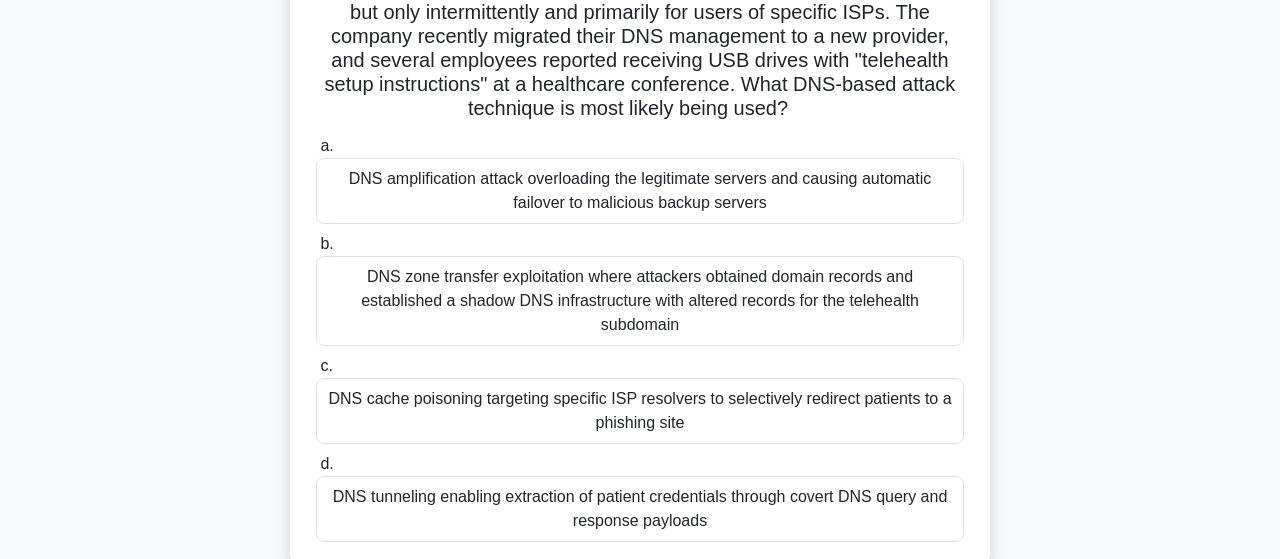 click on "DNS cache poisoning targeting specific ISP resolvers to selectively redirect patients to a phishing site" at bounding box center [640, 411] 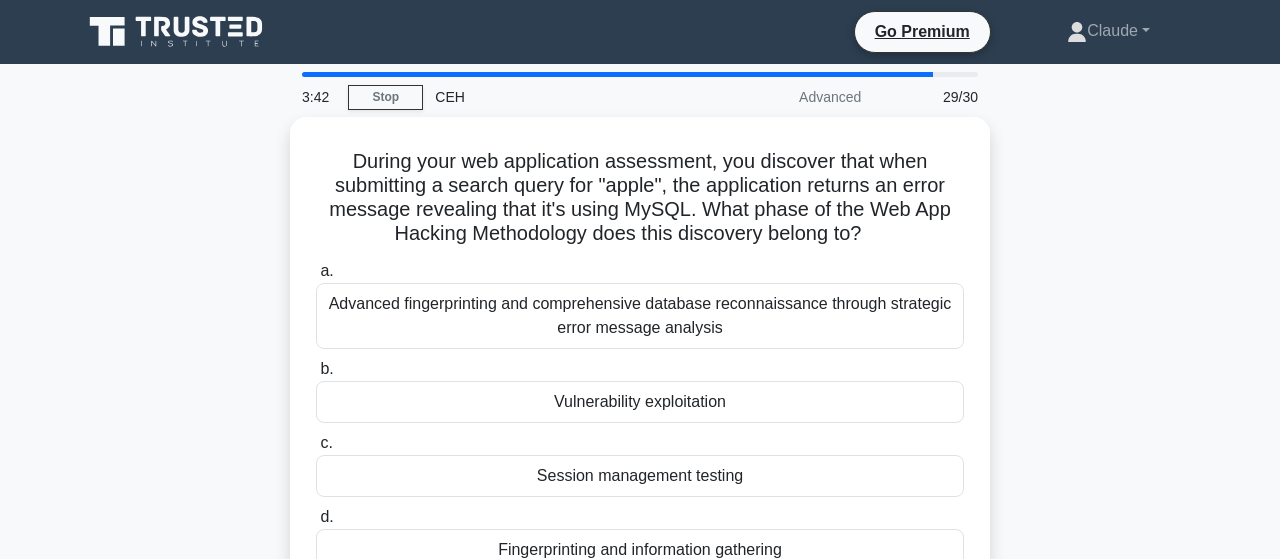 scroll, scrollTop: 104, scrollLeft: 0, axis: vertical 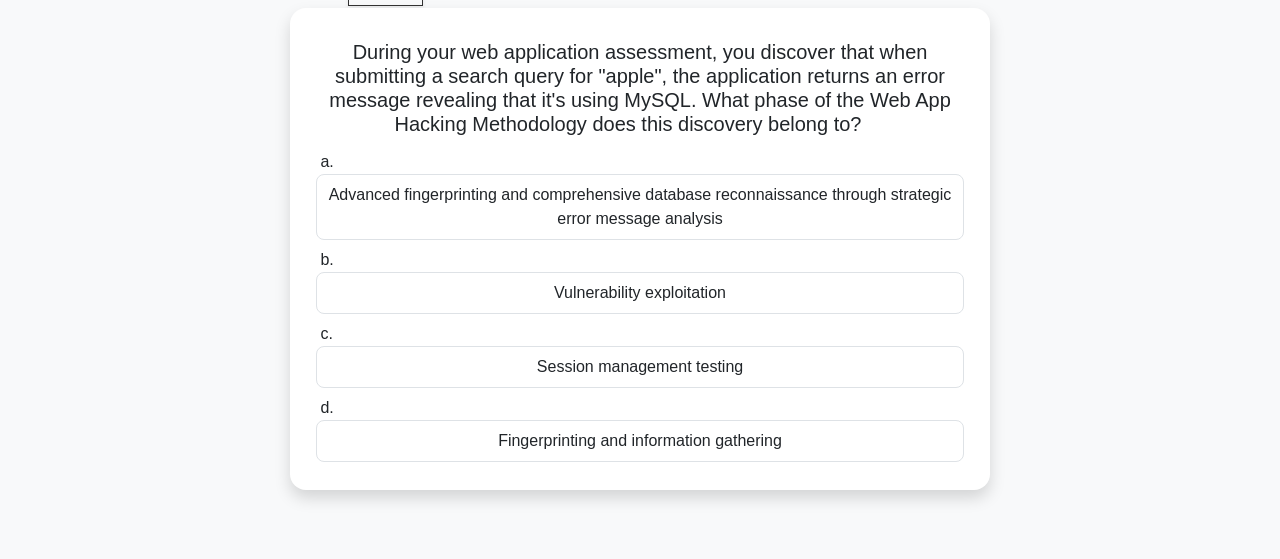 click on "Fingerprinting and information gathering" at bounding box center [640, 441] 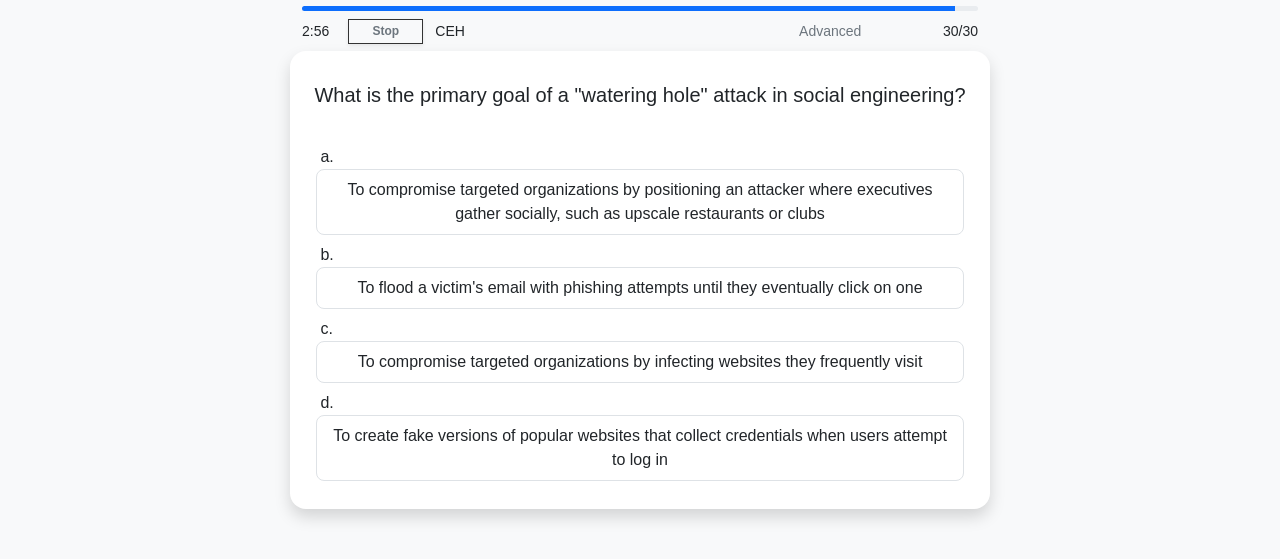 scroll, scrollTop: 104, scrollLeft: 0, axis: vertical 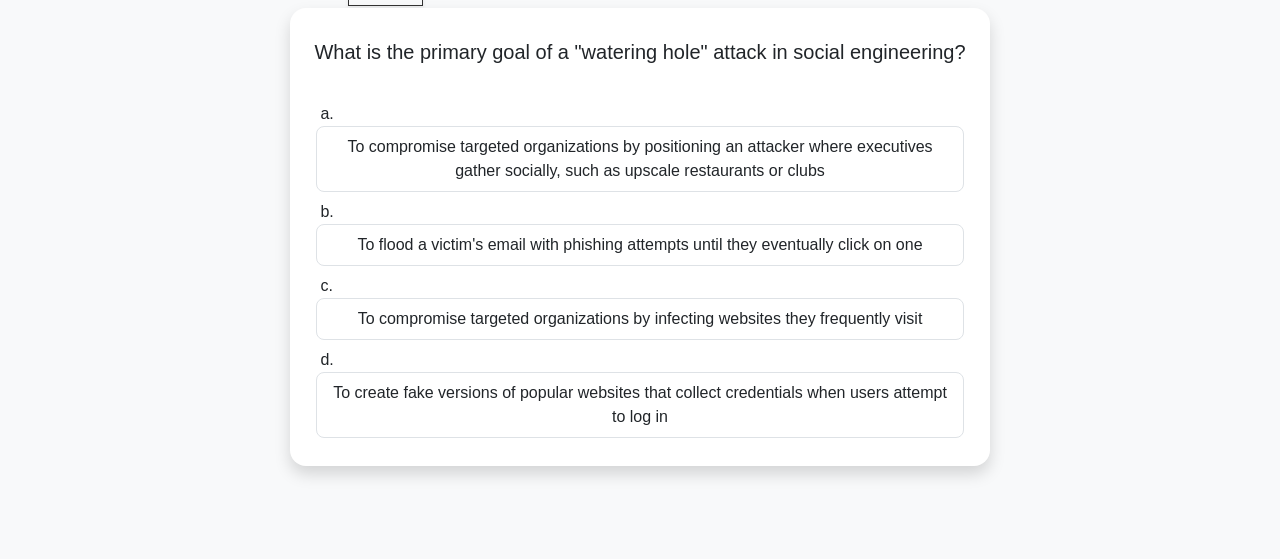 drag, startPoint x: 647, startPoint y: 54, endPoint x: 843, endPoint y: 77, distance: 197.34488 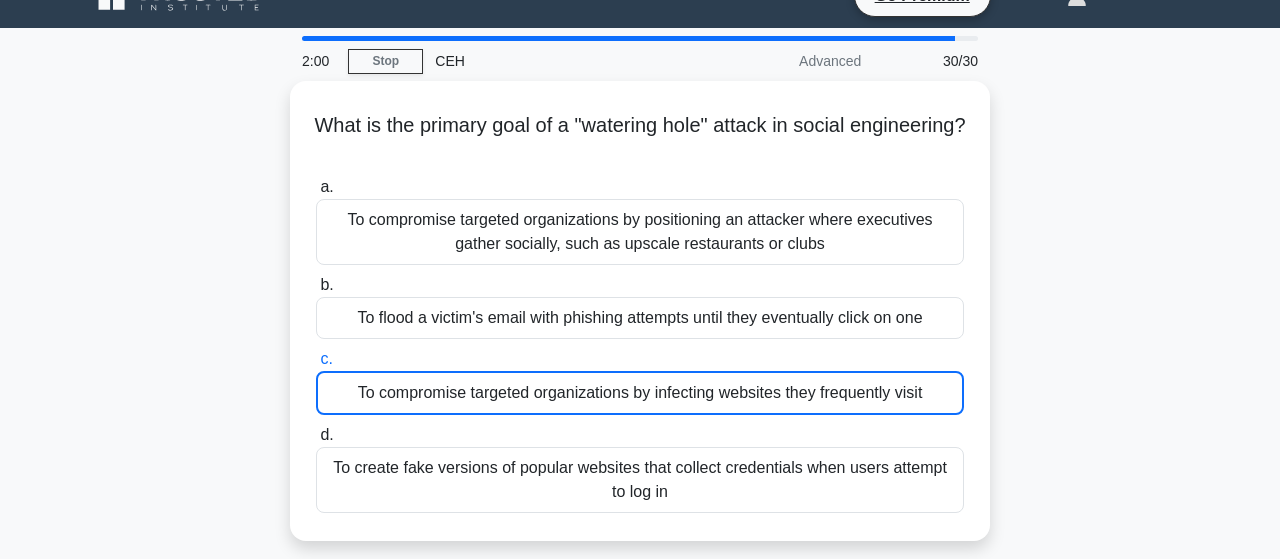 scroll, scrollTop: 0, scrollLeft: 0, axis: both 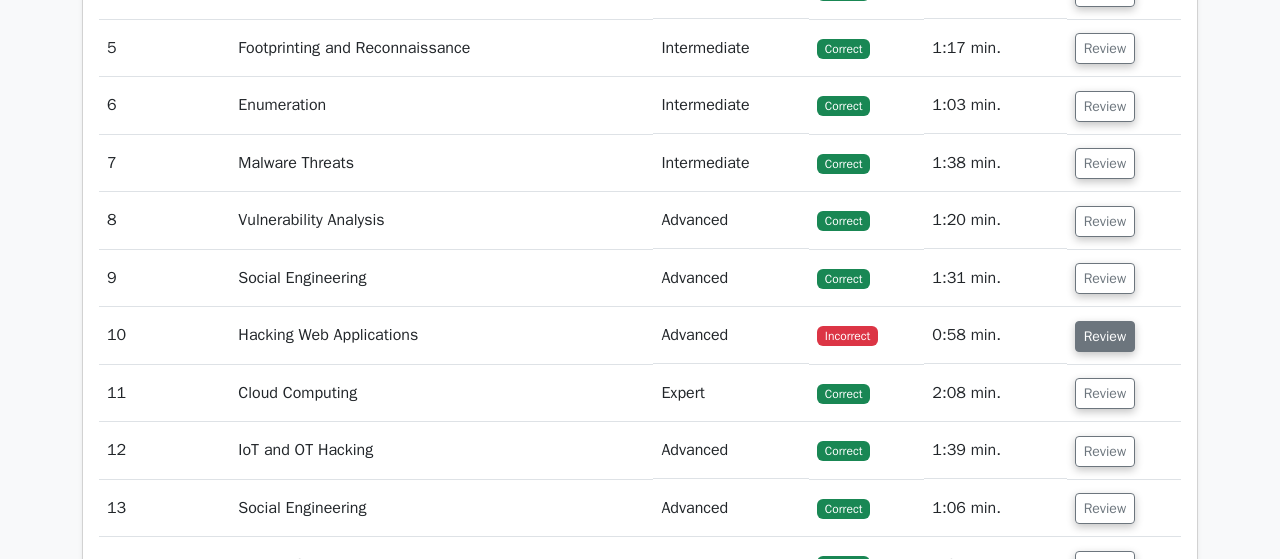 click on "Review" at bounding box center (1105, 336) 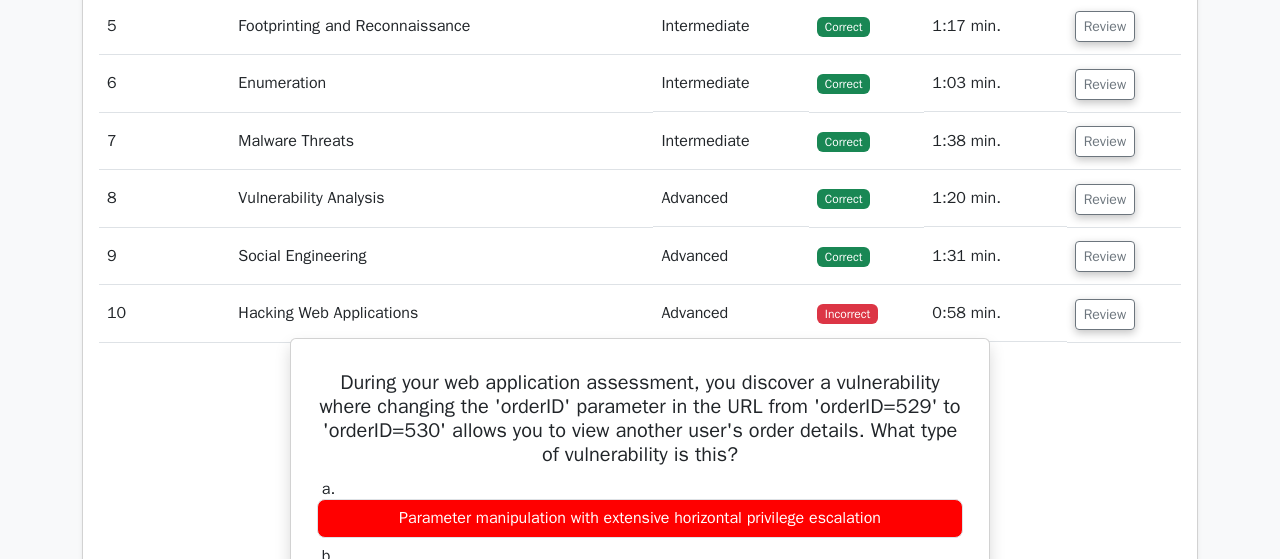 scroll, scrollTop: 3536, scrollLeft: 0, axis: vertical 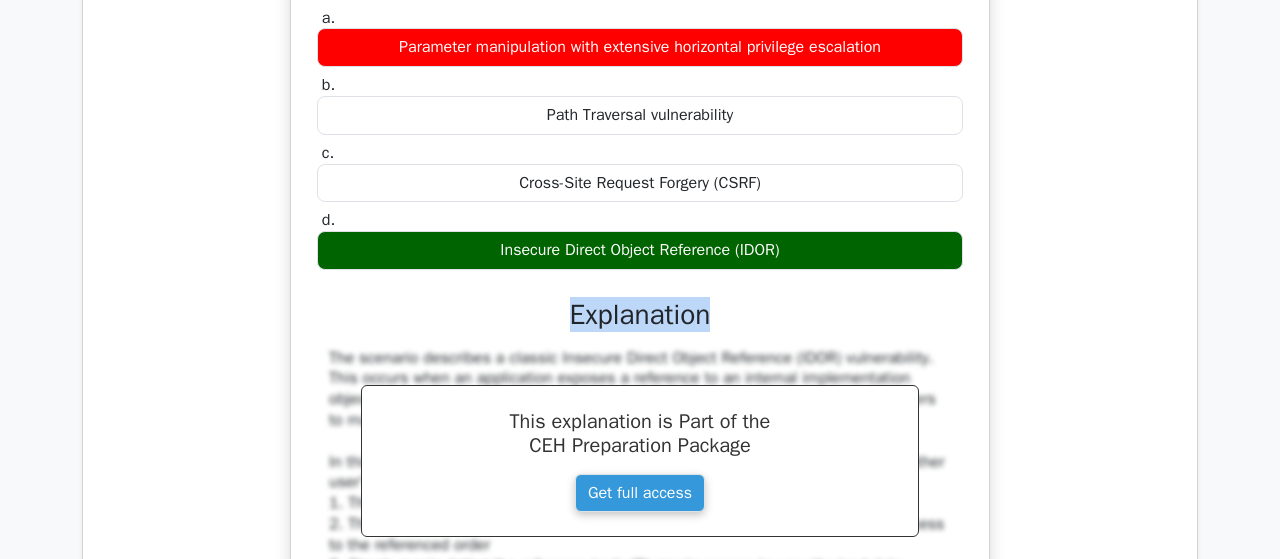 drag, startPoint x: 331, startPoint y: 178, endPoint x: 1003, endPoint y: 285, distance: 680.4653 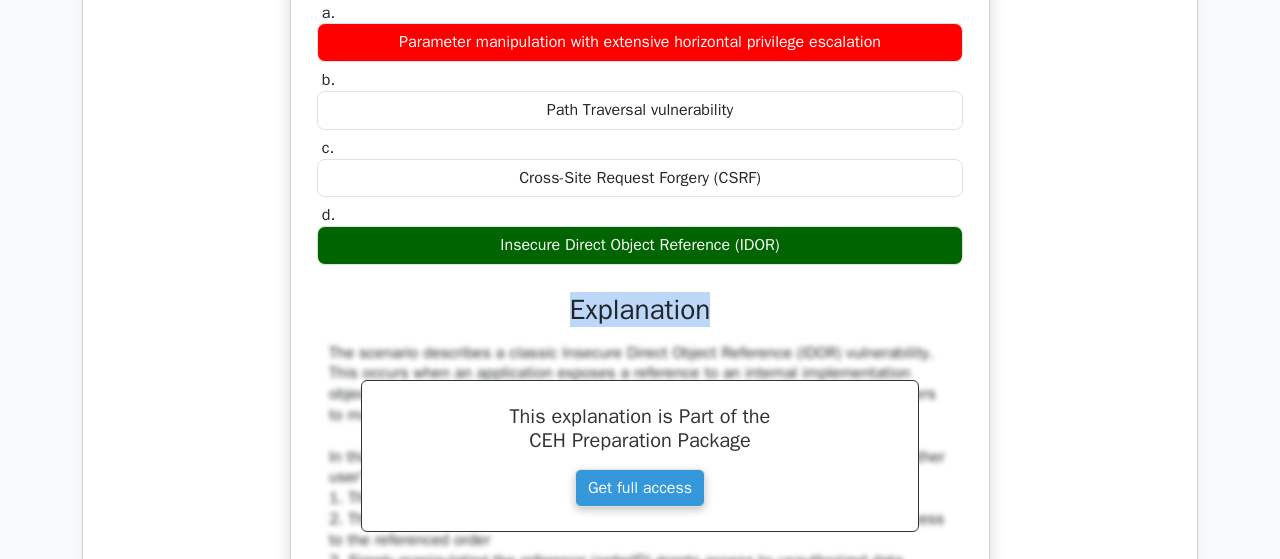 click on "During your web application assessment, you discover a vulnerability where changing the 'orderID' parameter in the URL from 'orderID=529' to 'orderID=530' allows you to view another user's order details. What type of vulnerability is this?
a.
Parameter manipulation with extensive horizontal privilege escalation
b.
c. d." at bounding box center (640, 403) 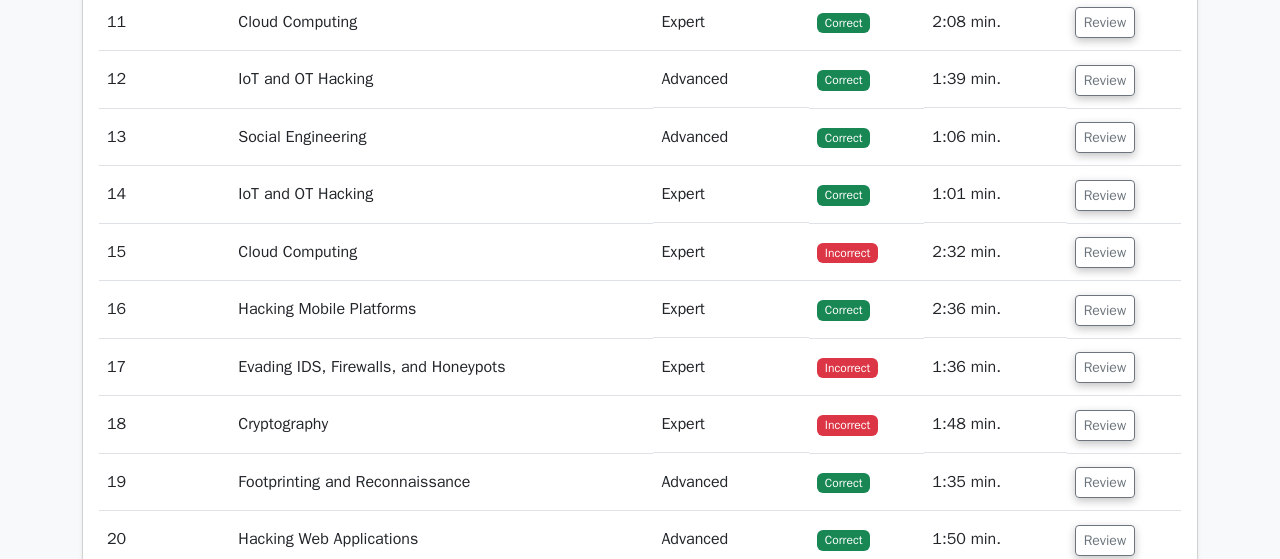 scroll, scrollTop: 4866, scrollLeft: 0, axis: vertical 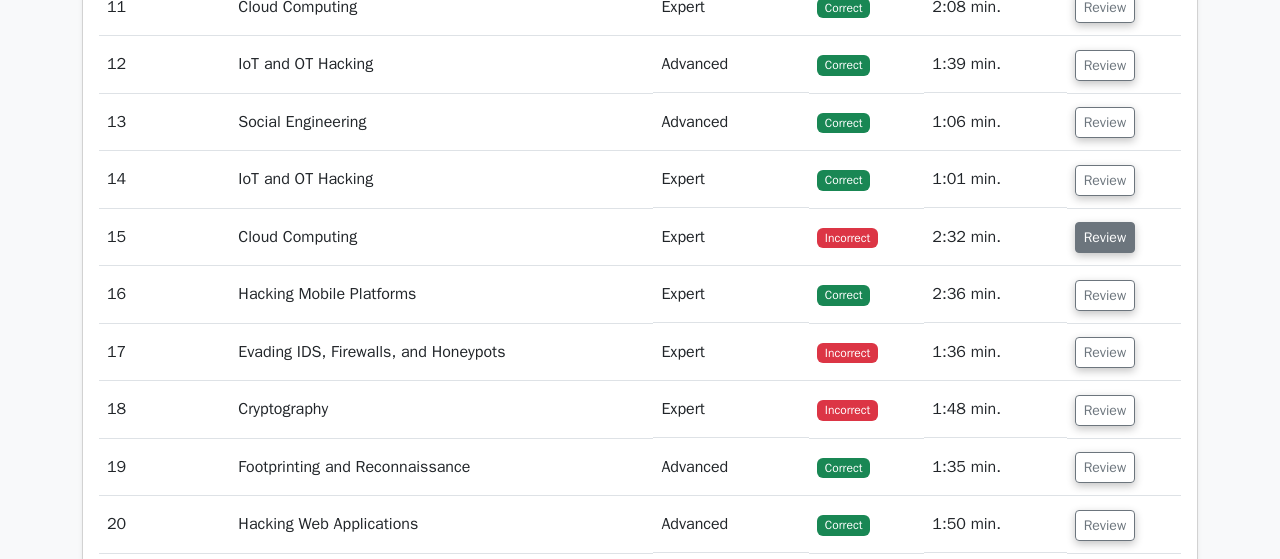 click on "Review" at bounding box center [1105, 237] 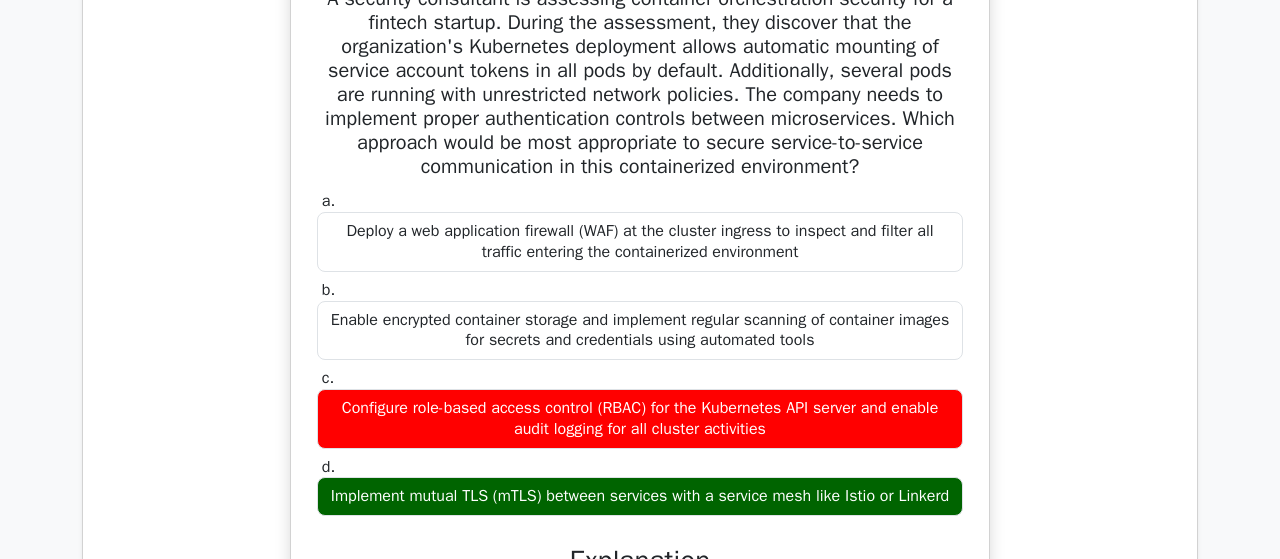 scroll, scrollTop: 4970, scrollLeft: 0, axis: vertical 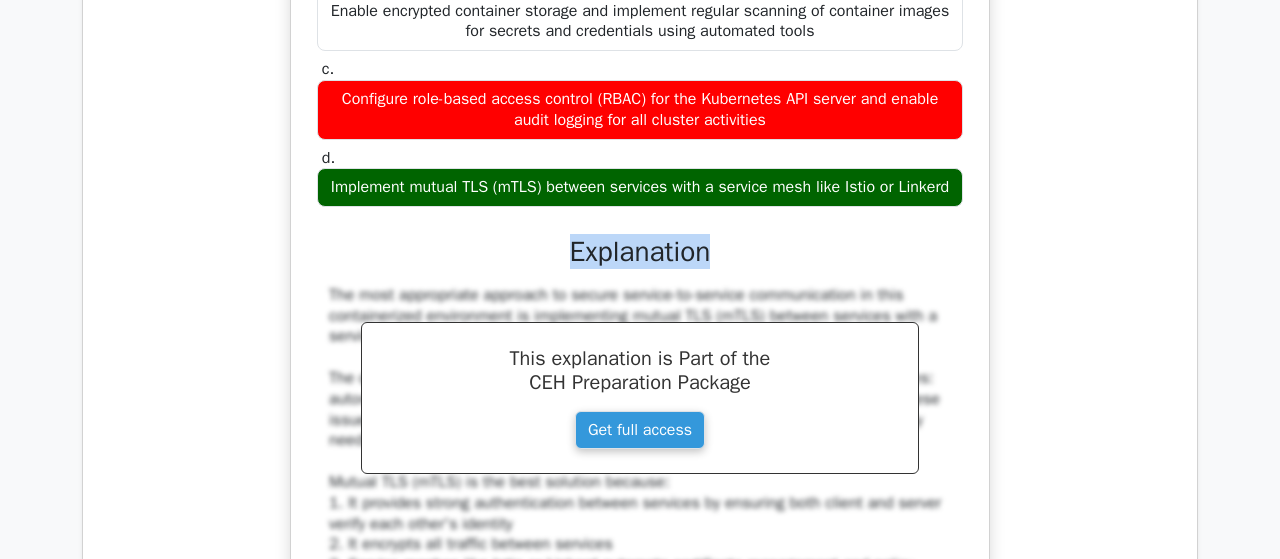 drag, startPoint x: 334, startPoint y: 178, endPoint x: 1116, endPoint y: 231, distance: 783.794 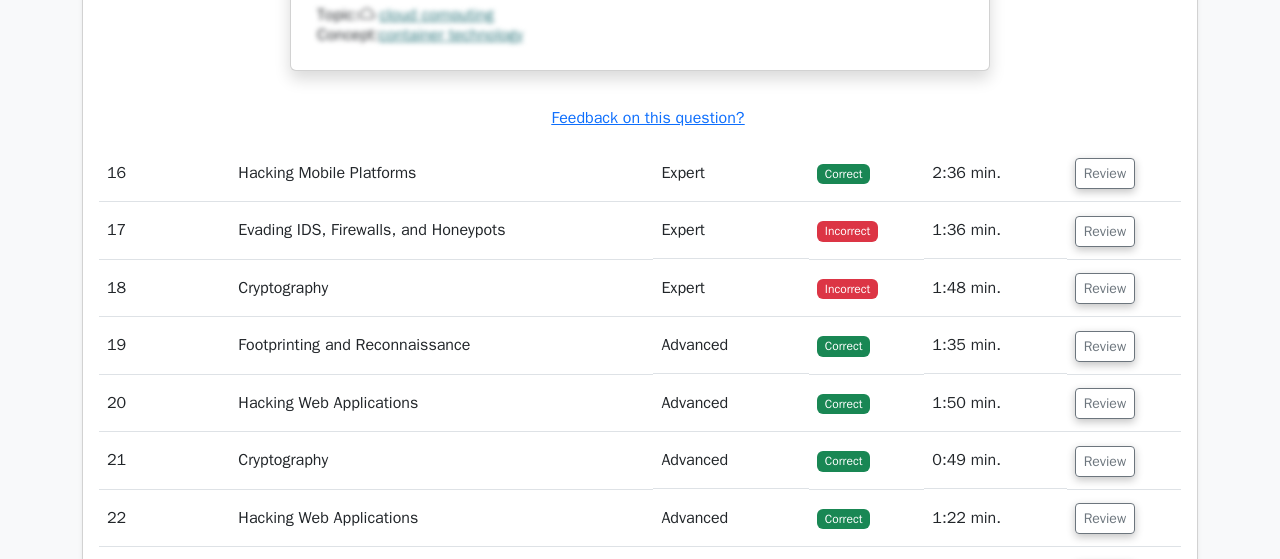 scroll, scrollTop: 6527, scrollLeft: 0, axis: vertical 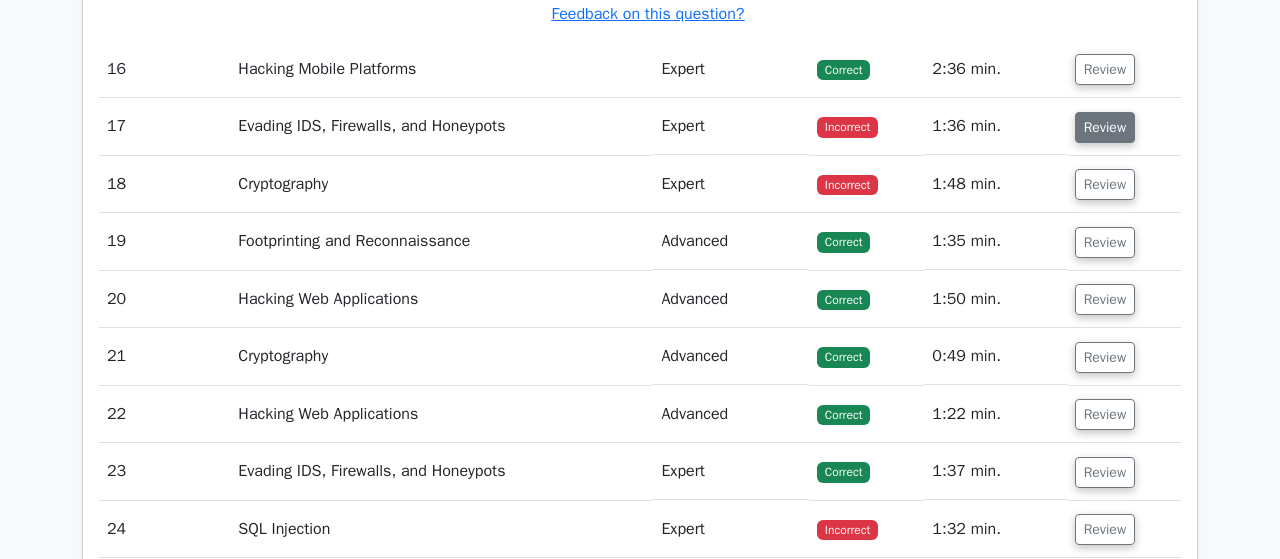 click on "Review" at bounding box center (1105, 127) 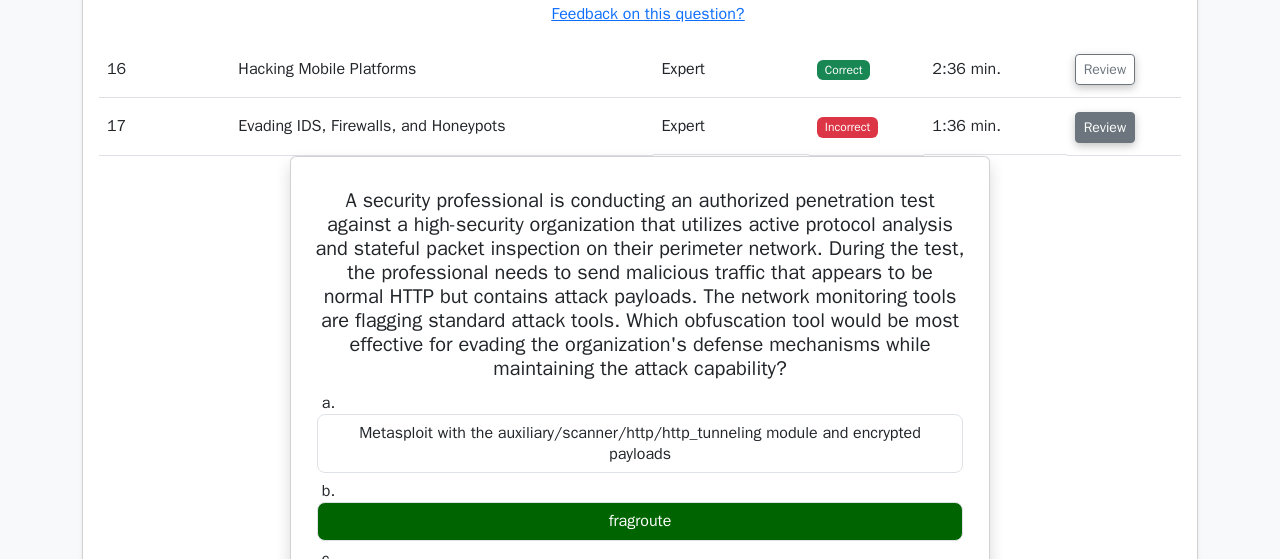 click on "Review" at bounding box center [1105, 127] 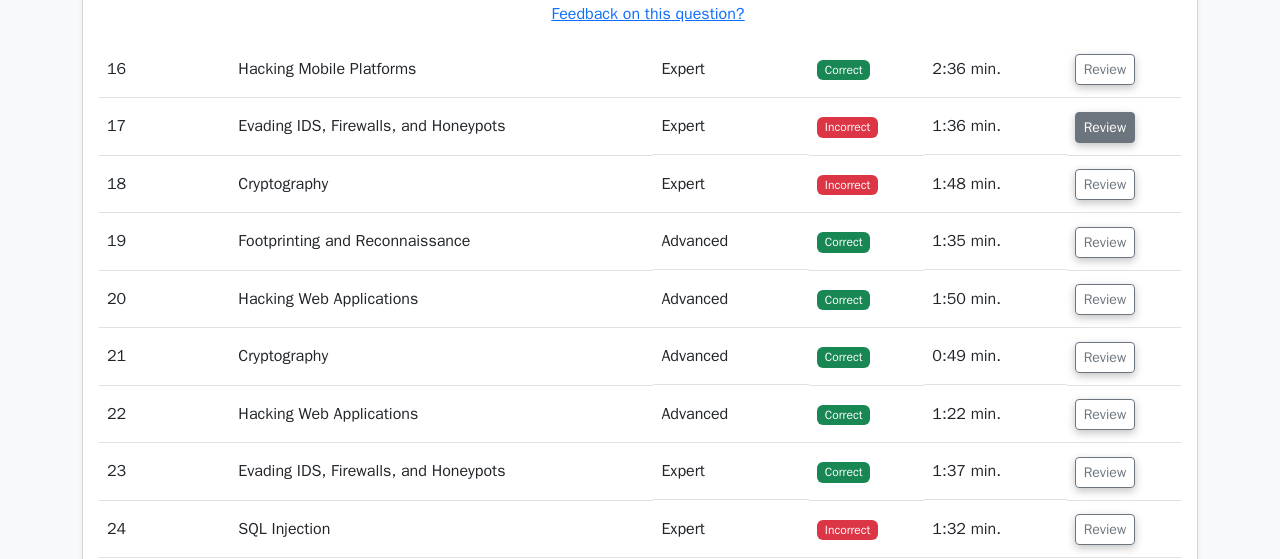 click on "Review" at bounding box center [1105, 127] 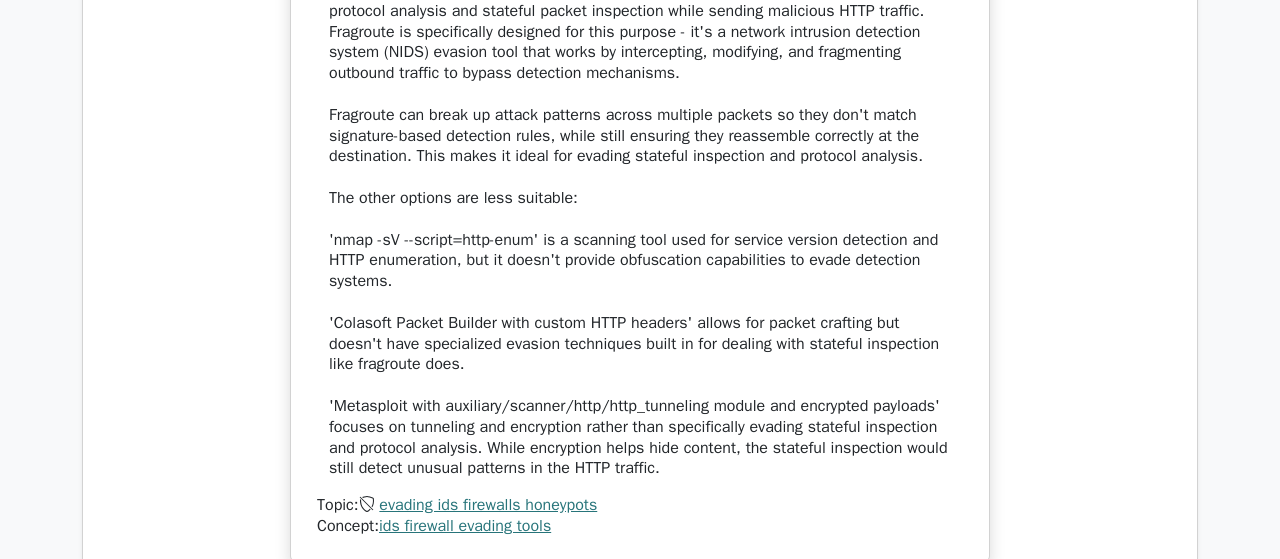 scroll, scrollTop: 7879, scrollLeft: 0, axis: vertical 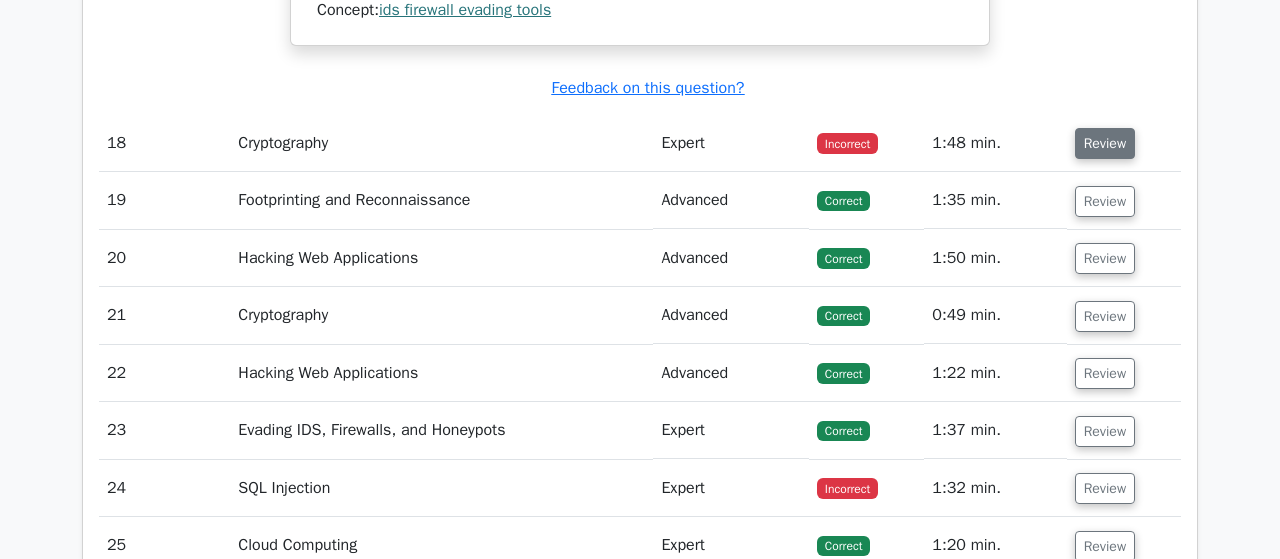 click on "Review" at bounding box center (1105, 143) 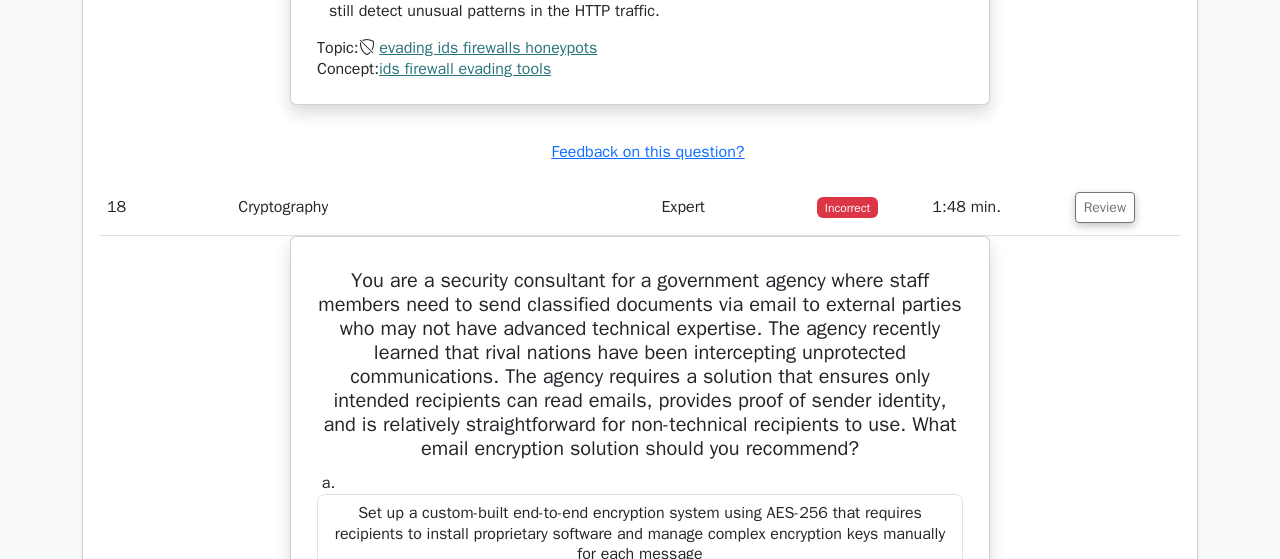 scroll, scrollTop: 7775, scrollLeft: 0, axis: vertical 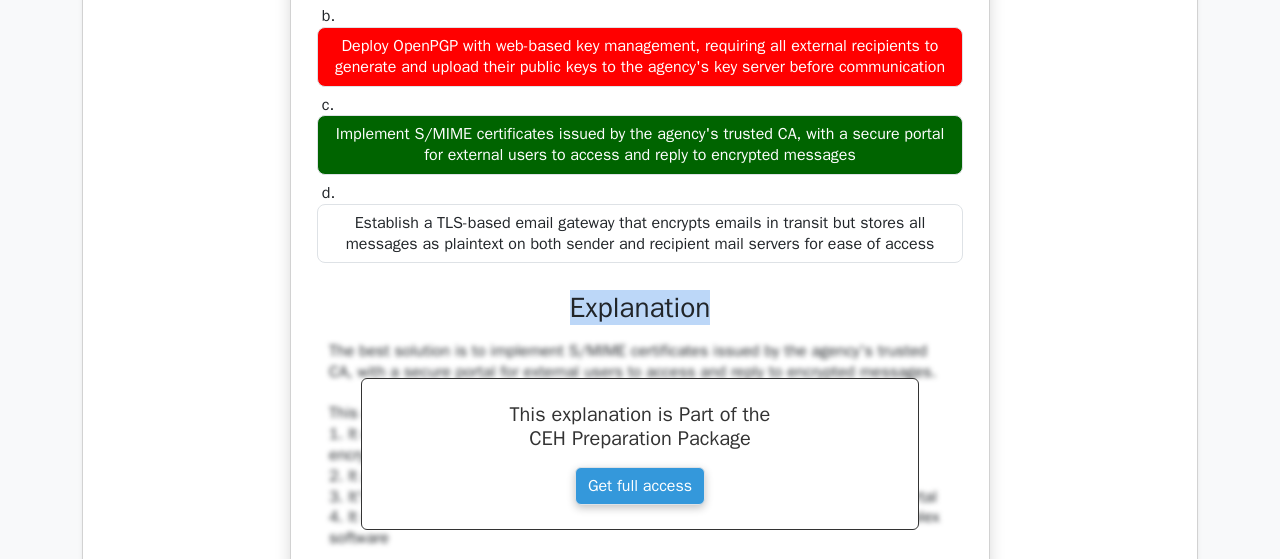 drag, startPoint x: 354, startPoint y: 307, endPoint x: 1110, endPoint y: 243, distance: 758.70416 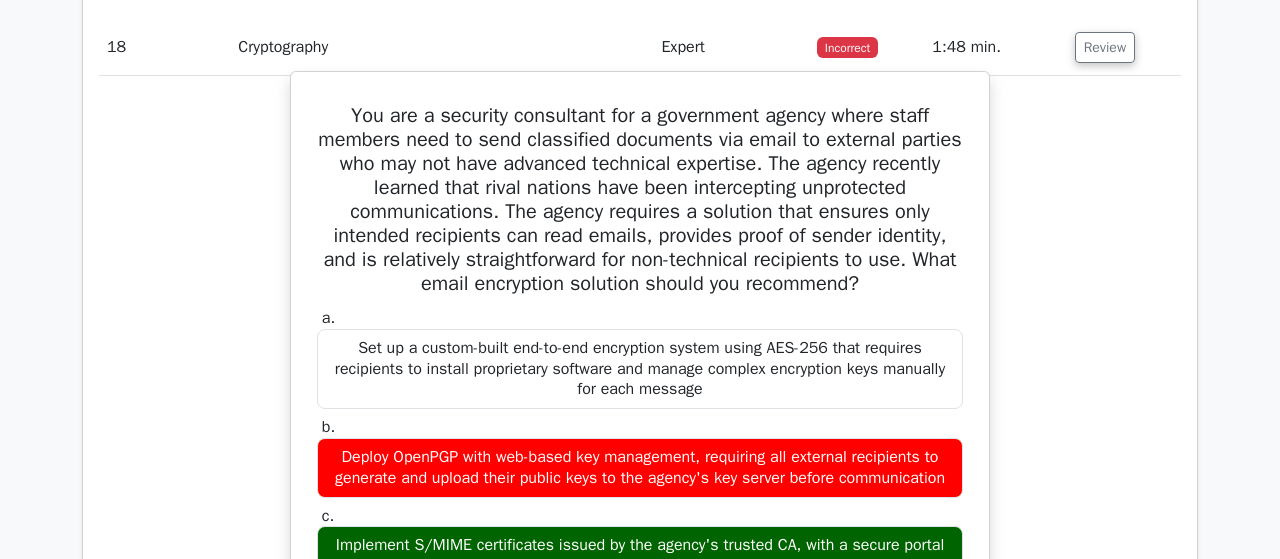 scroll, scrollTop: 7871, scrollLeft: 0, axis: vertical 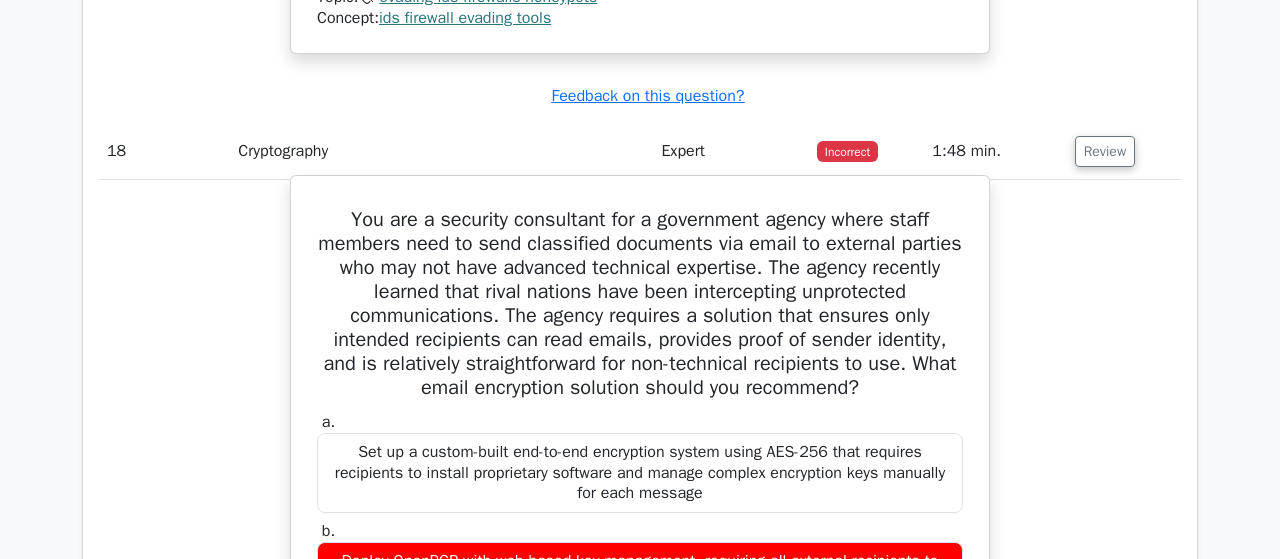 click on "You are a security consultant for a government agency where staff members need to send classified documents via email to external parties who may not have advanced technical expertise. The agency recently learned that rival nations have been intercepting unprotected communications. The agency requires a solution that ensures only intended recipients can read emails, provides proof of sender identity, and is relatively straightforward for non-technical recipients to use. What email encryption solution should you recommend?" at bounding box center (640, 304) 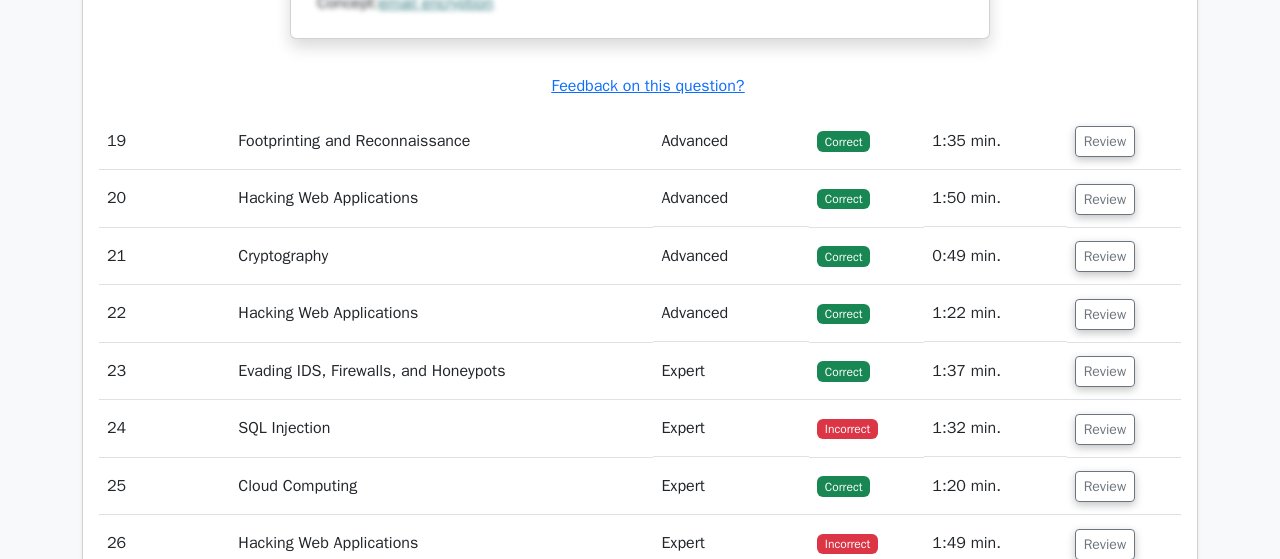 scroll, scrollTop: 9327, scrollLeft: 0, axis: vertical 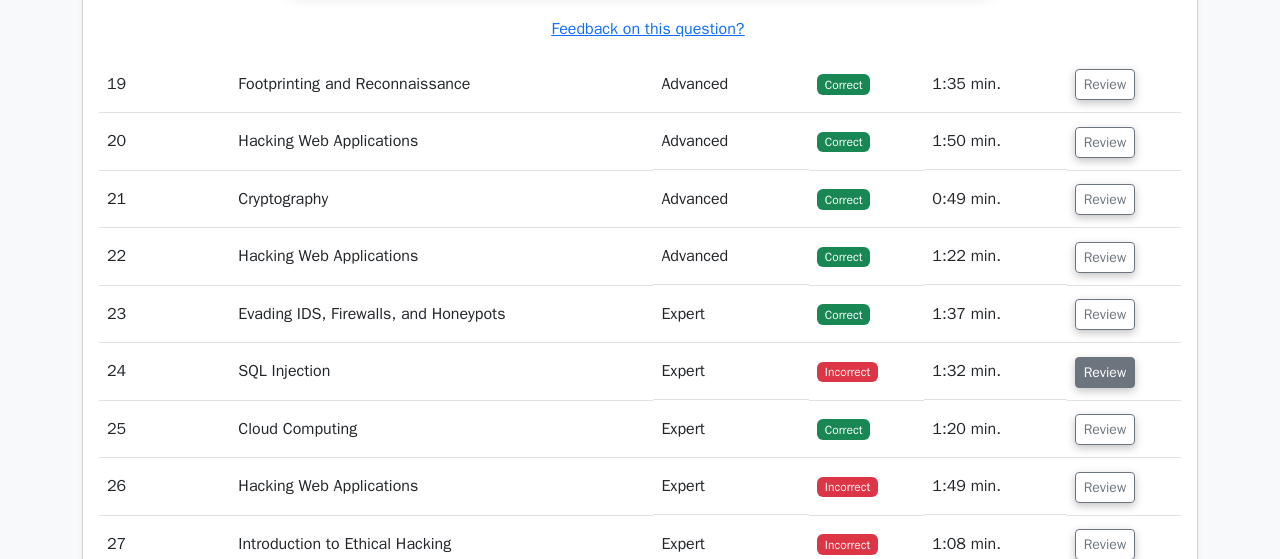 click on "Review" at bounding box center (1105, 372) 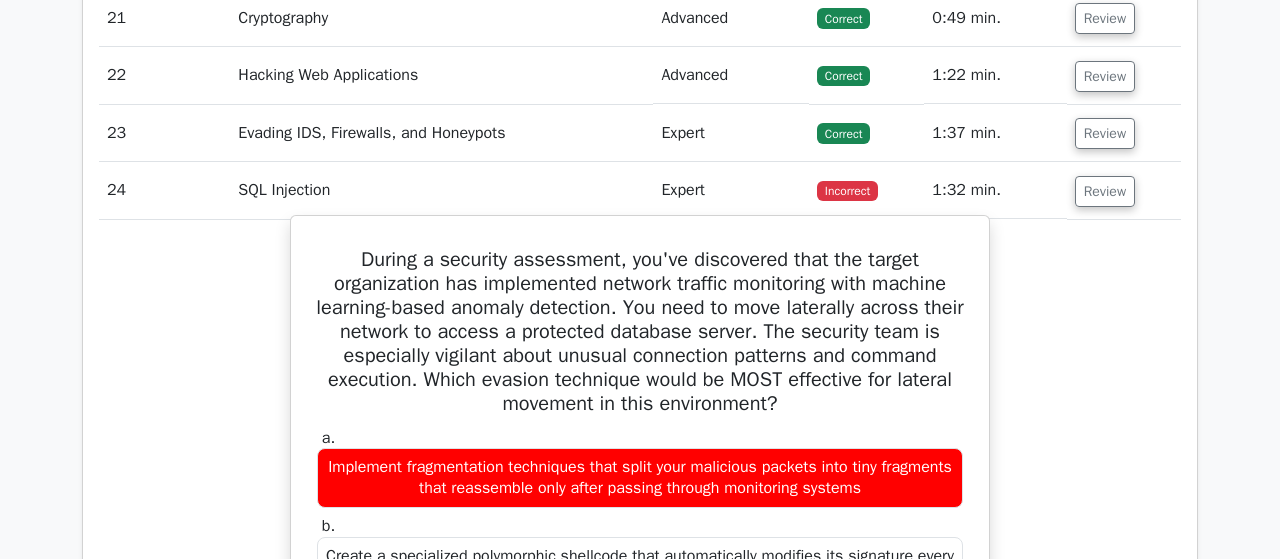 scroll, scrollTop: 9431, scrollLeft: 0, axis: vertical 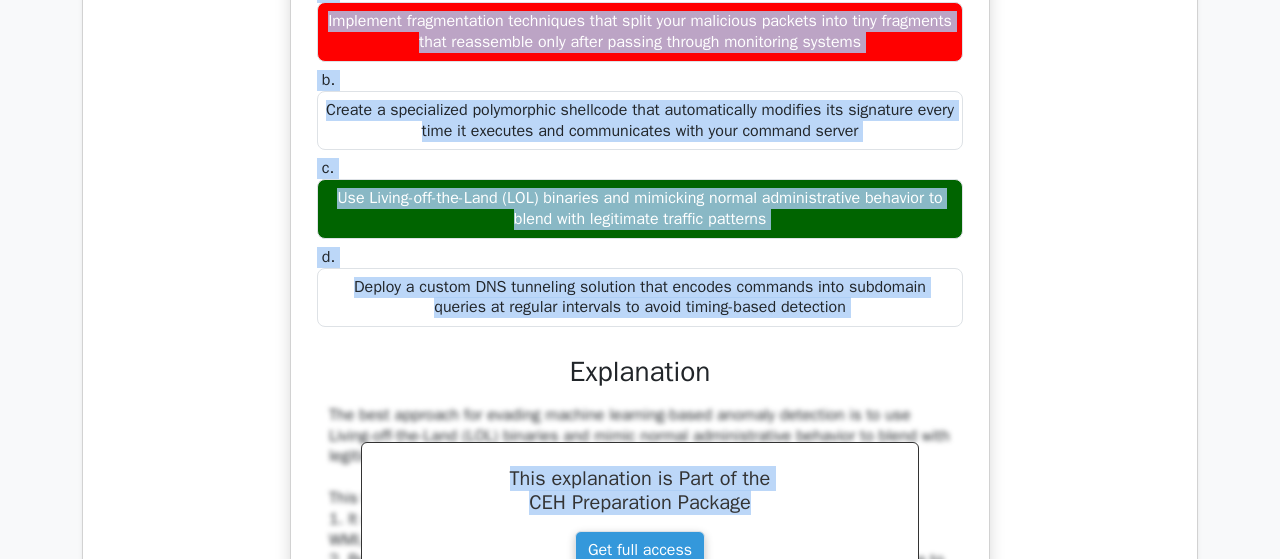 drag, startPoint x: 359, startPoint y: 319, endPoint x: 935, endPoint y: 284, distance: 577.0624 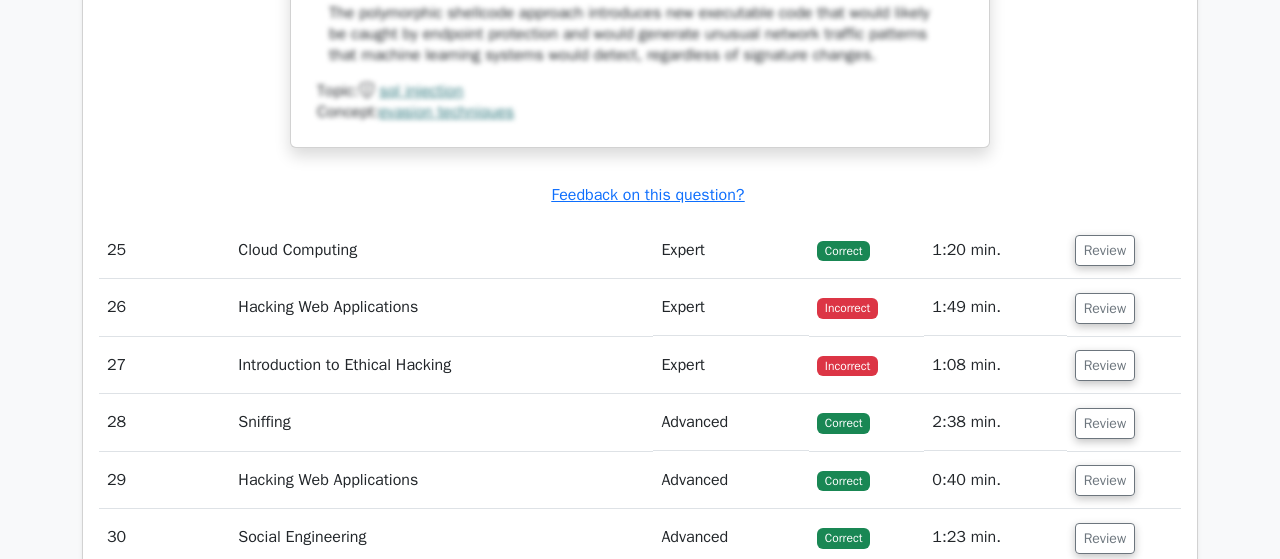 scroll, scrollTop: 10786, scrollLeft: 0, axis: vertical 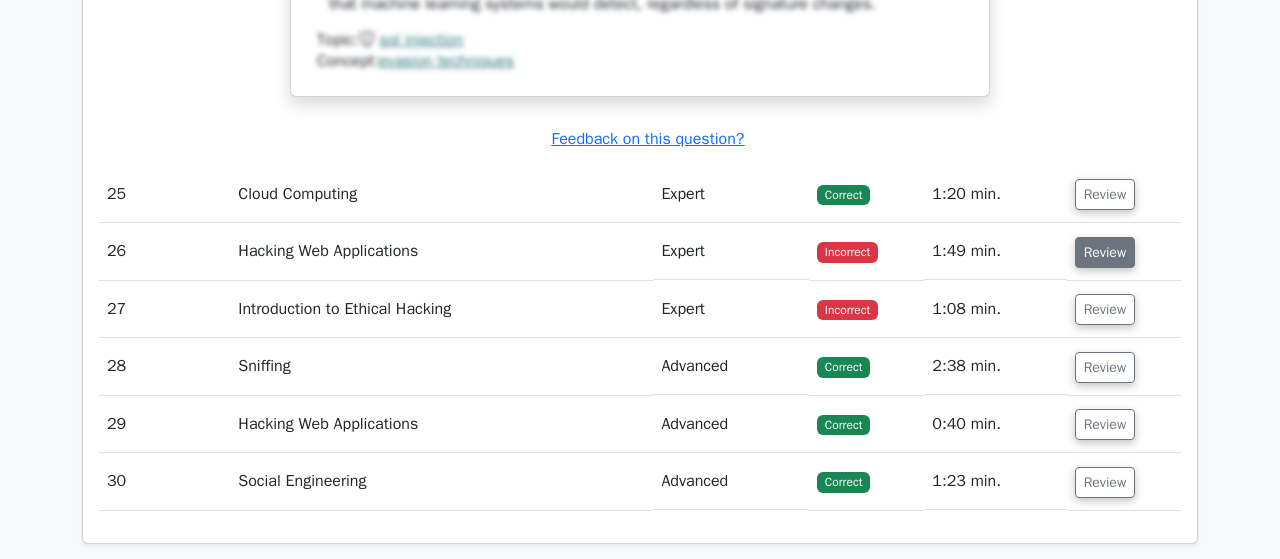 click on "Review" at bounding box center (1105, 252) 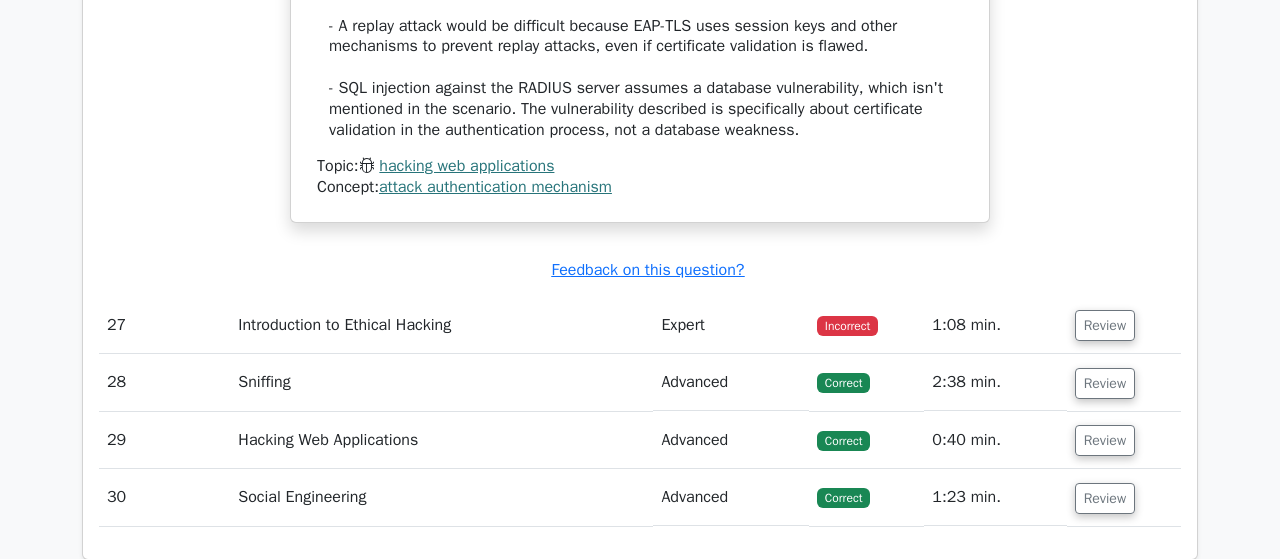 scroll, scrollTop: 12138, scrollLeft: 0, axis: vertical 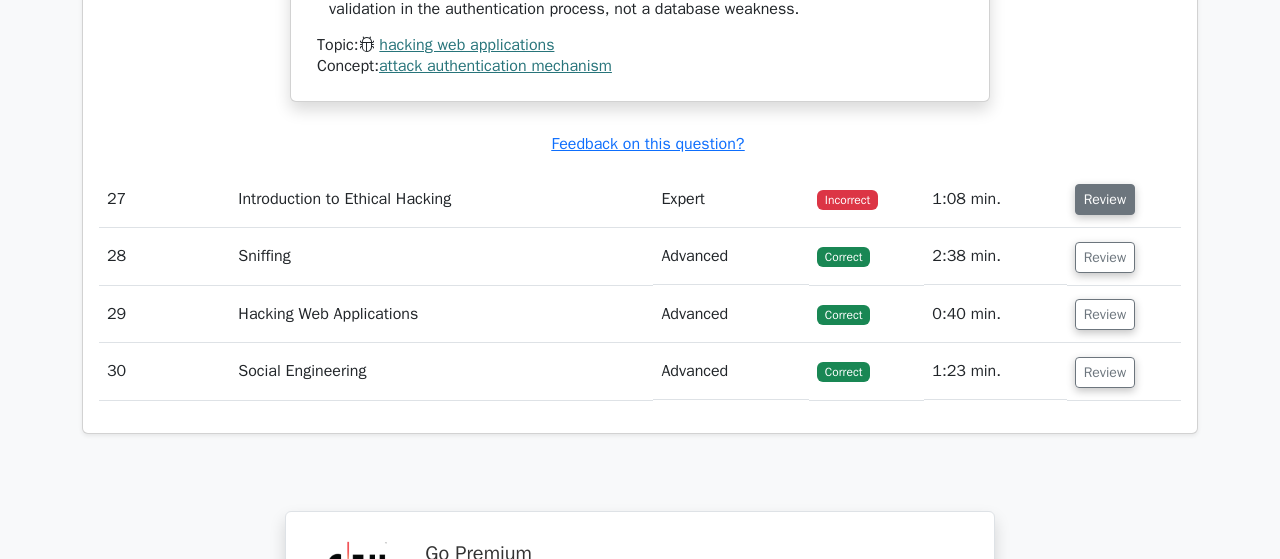 click on "Review" at bounding box center [1105, 199] 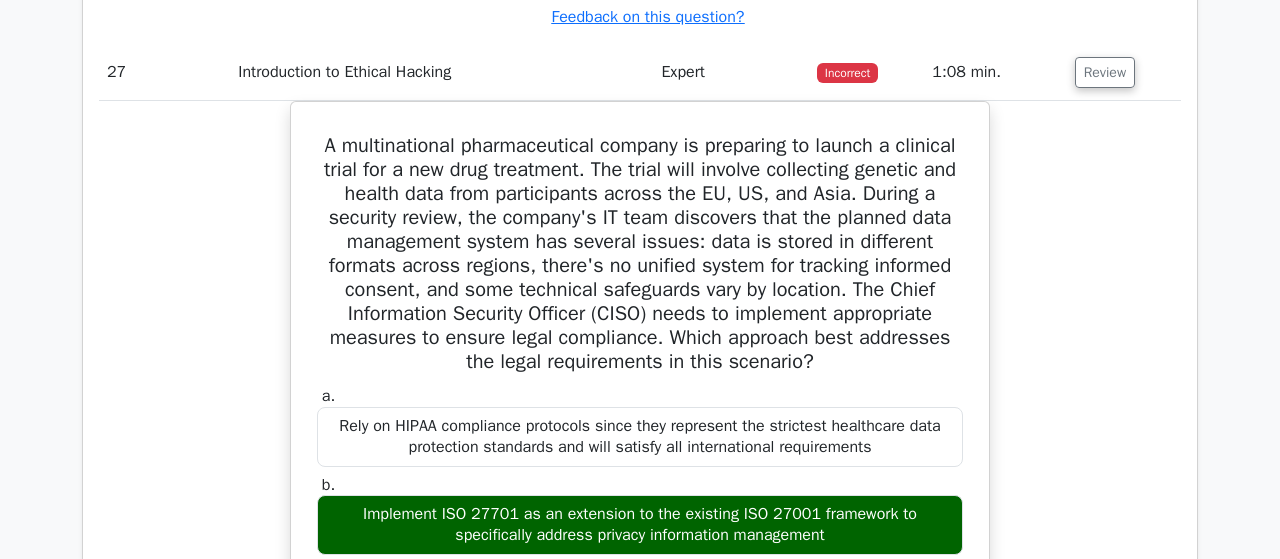 scroll, scrollTop: 12138, scrollLeft: 0, axis: vertical 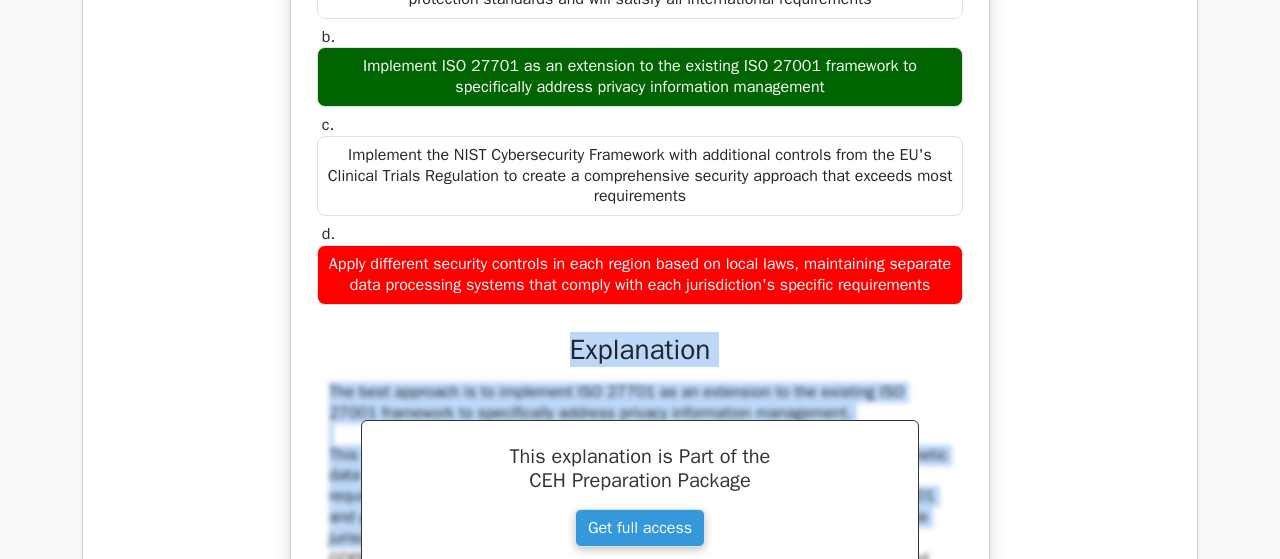 drag, startPoint x: 325, startPoint y: 243, endPoint x: 1090, endPoint y: 252, distance: 765.0529 